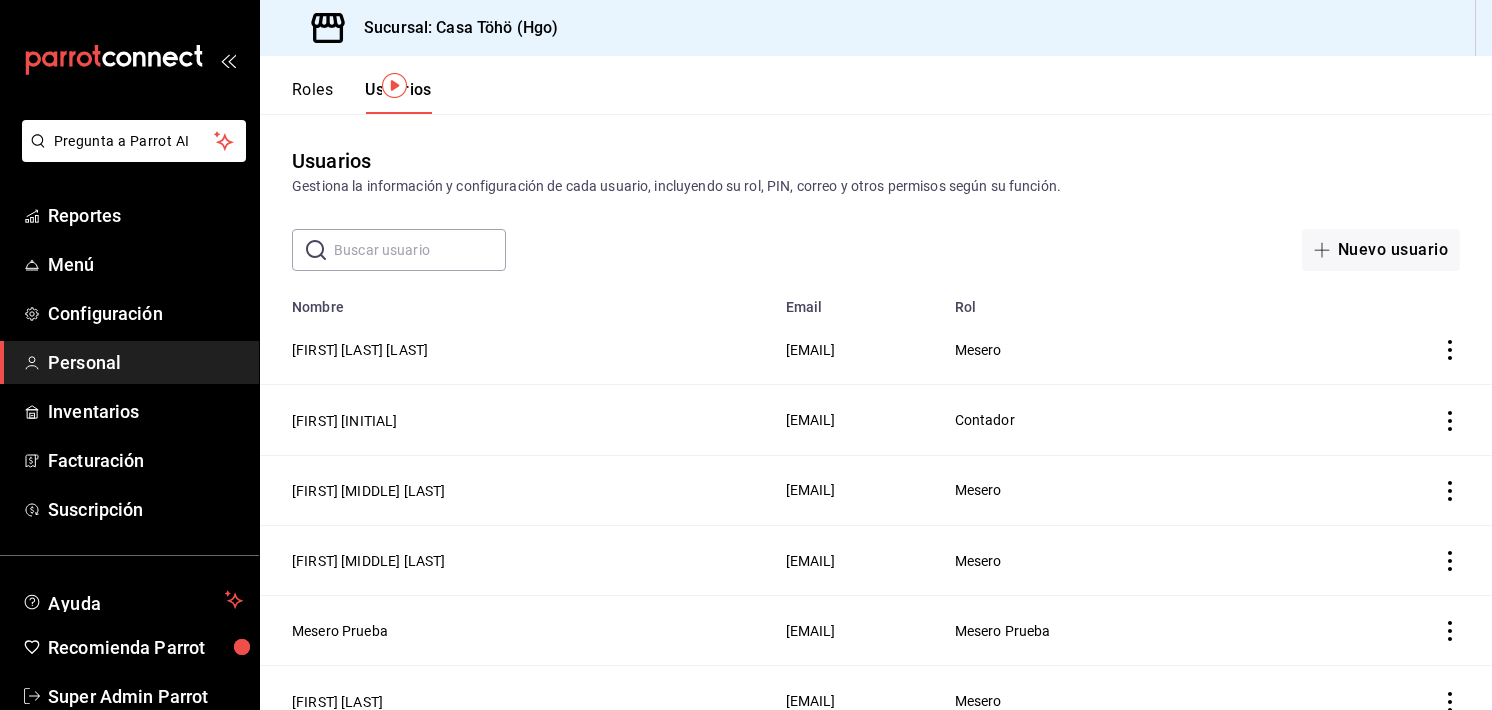 scroll, scrollTop: 0, scrollLeft: 0, axis: both 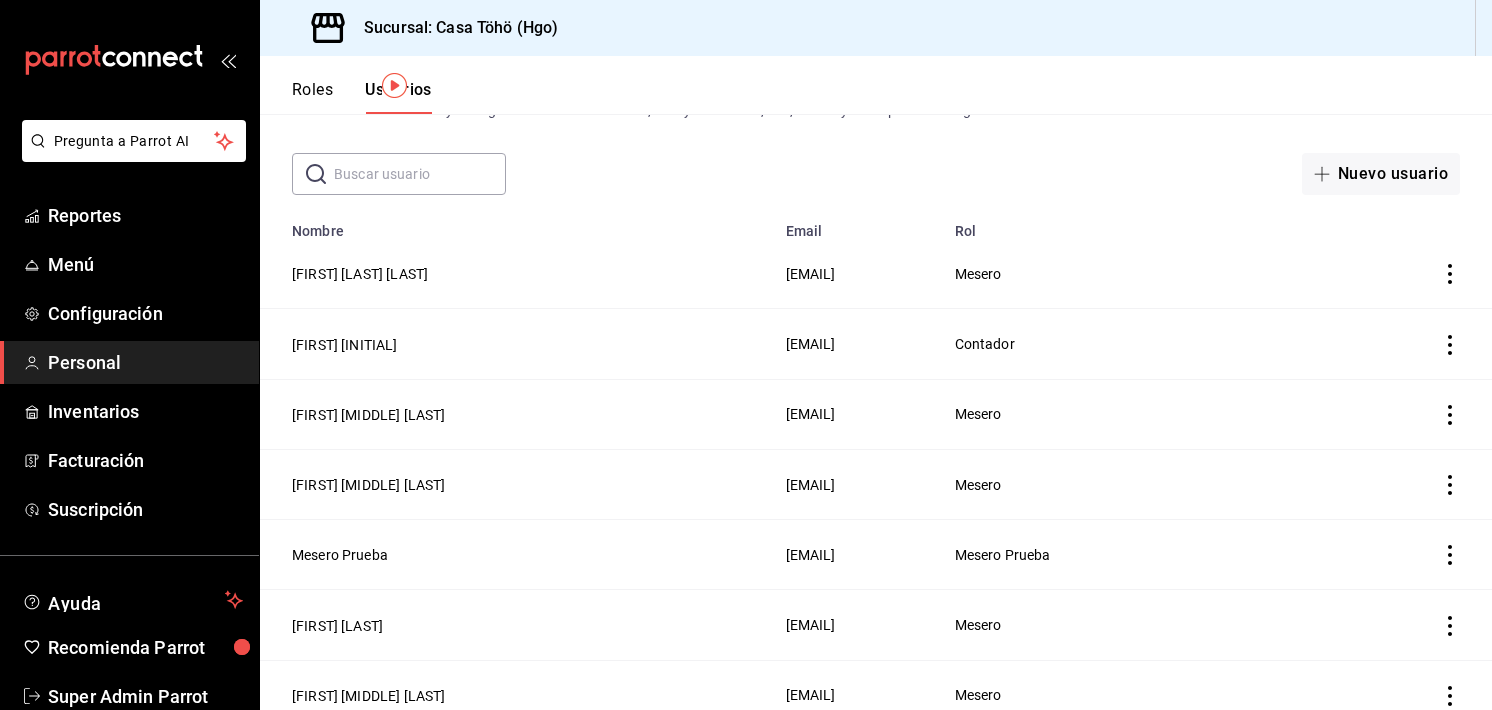 click at bounding box center [420, 174] 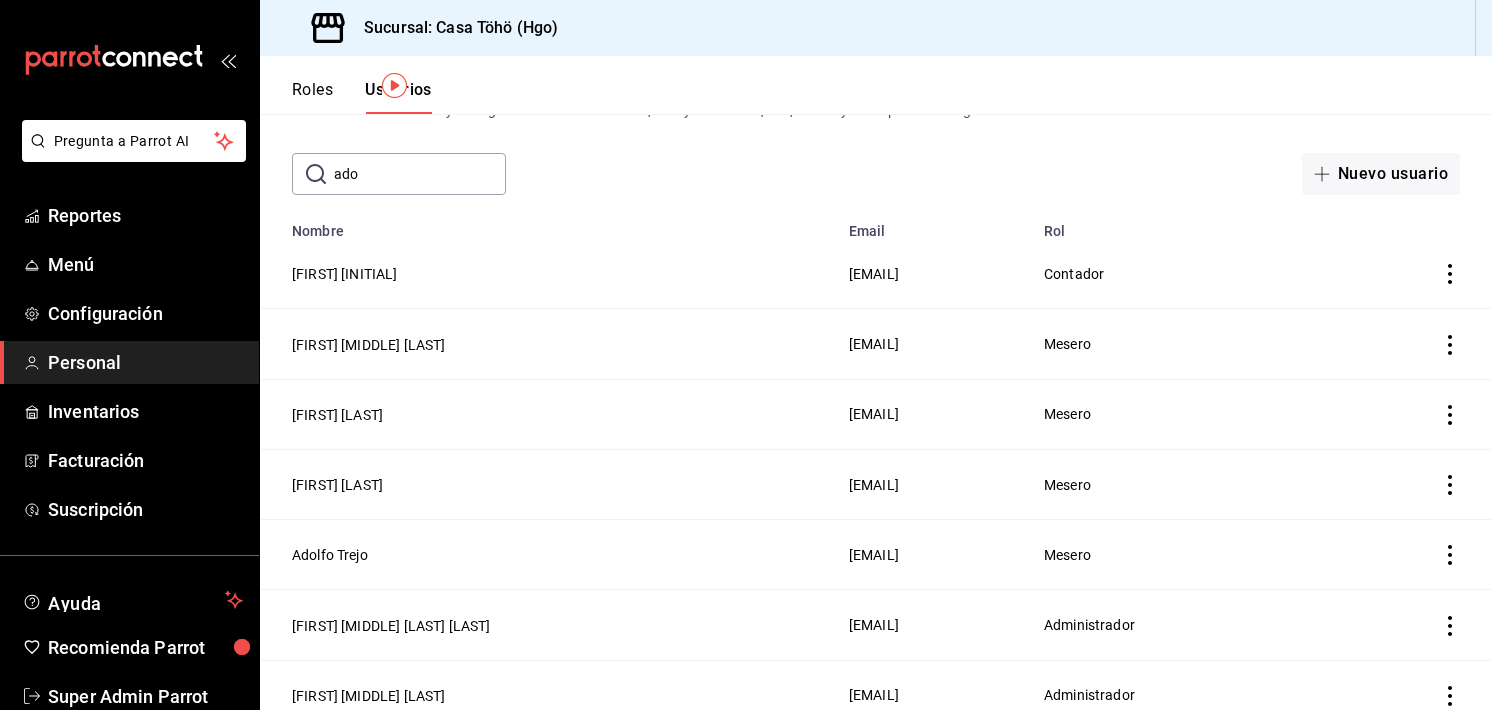 click on "ado" at bounding box center [420, 174] 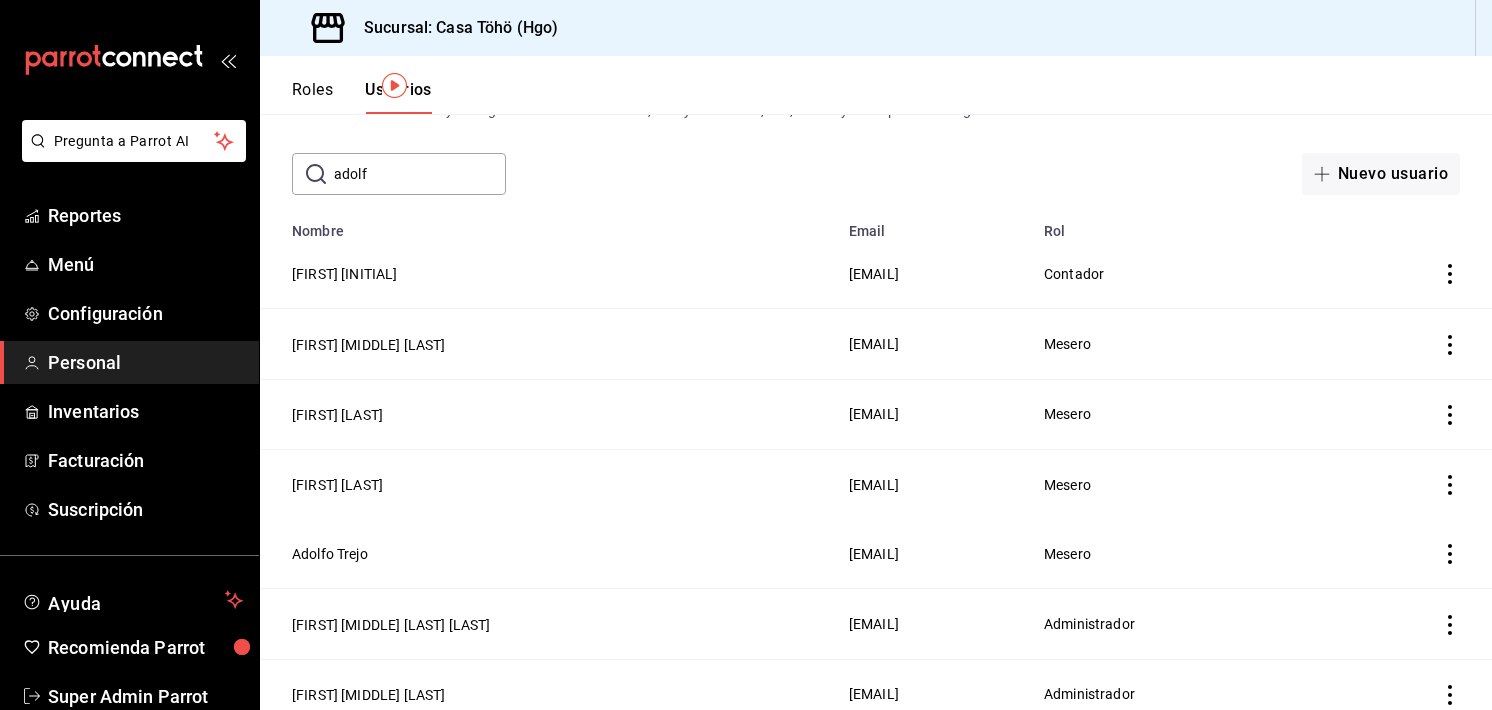 scroll, scrollTop: 0, scrollLeft: 0, axis: both 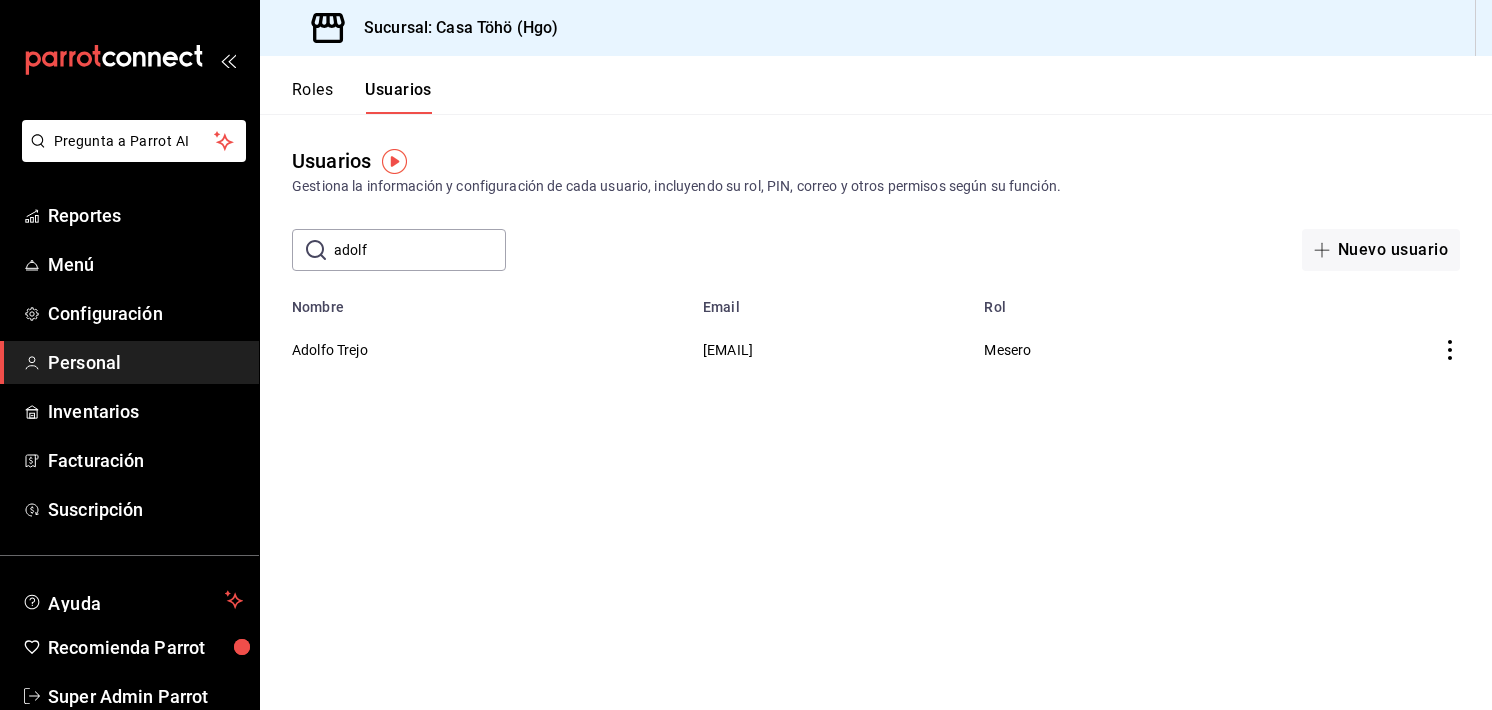 type on "adolf" 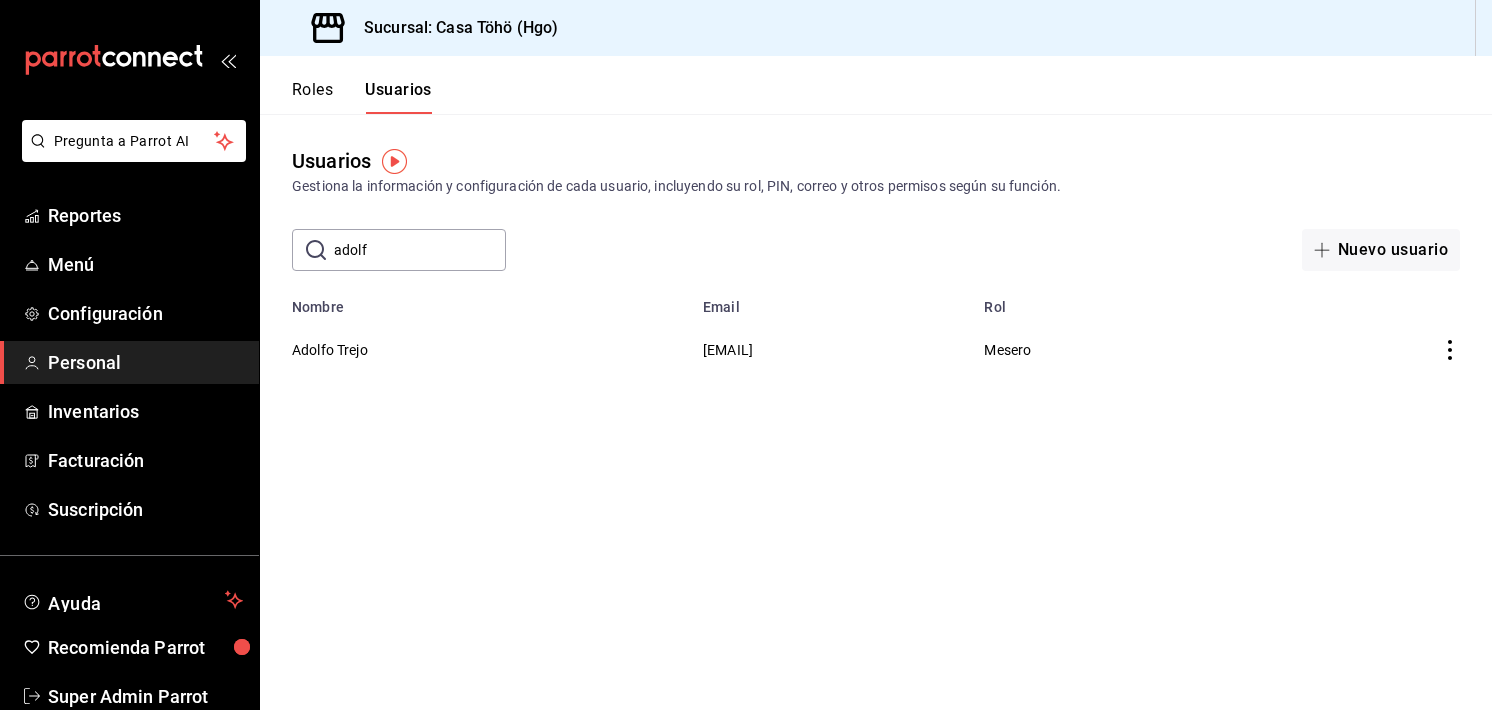 click at bounding box center [1367, 349] 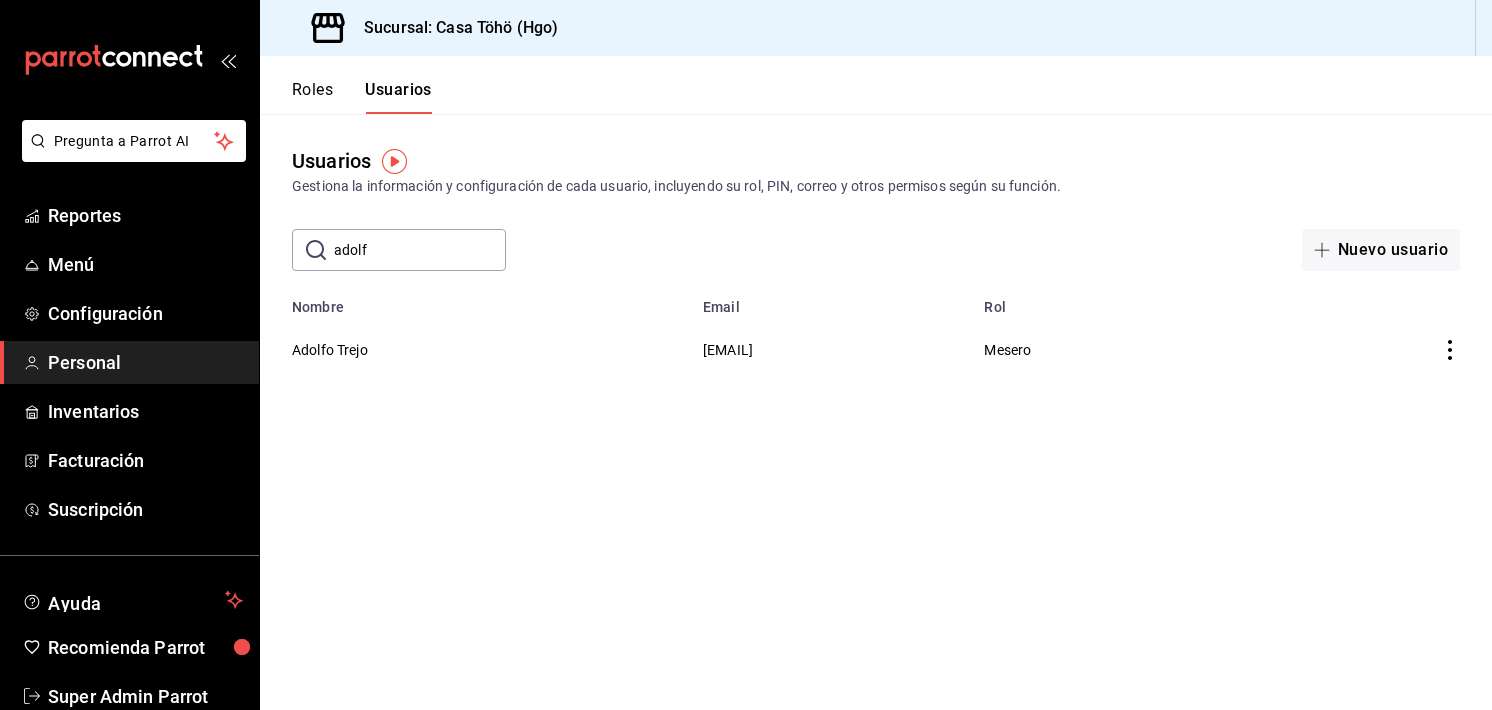 click 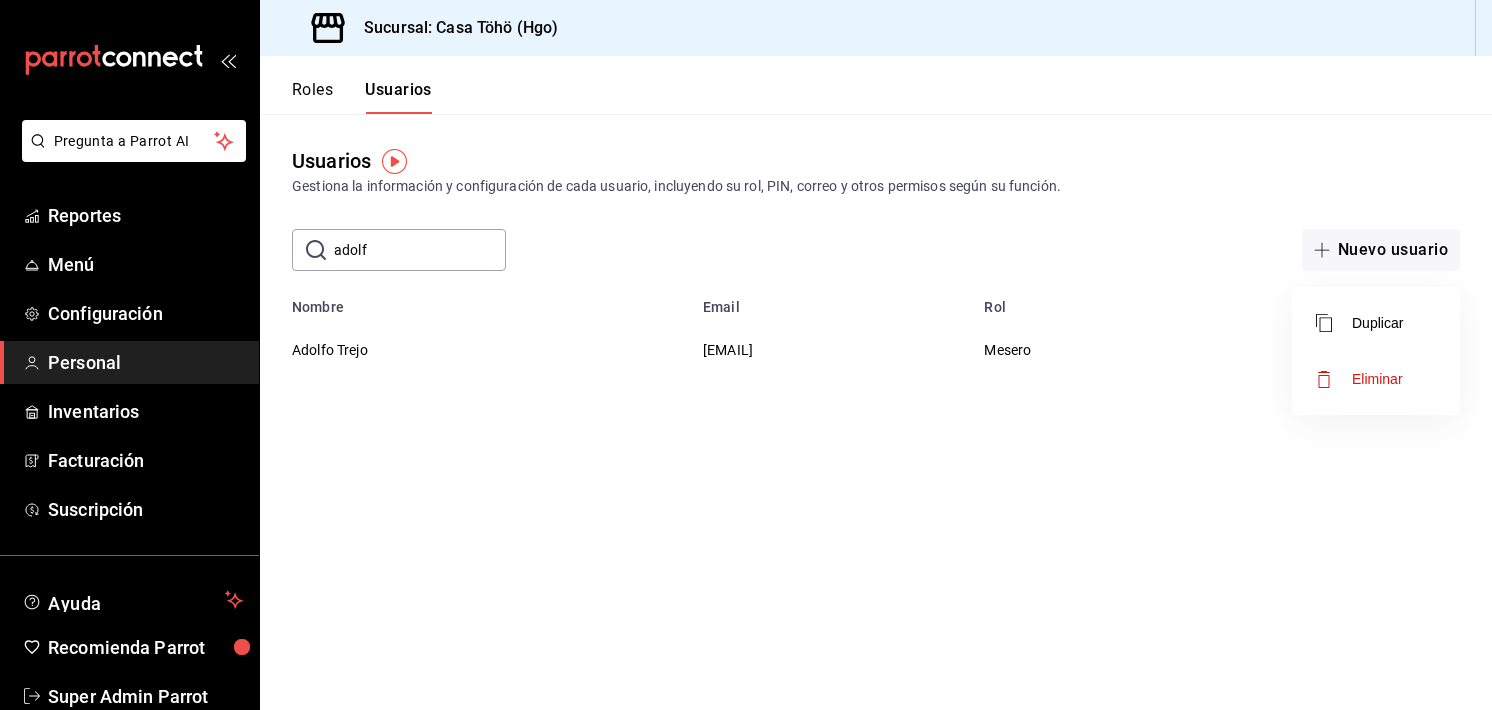 click at bounding box center [746, 355] 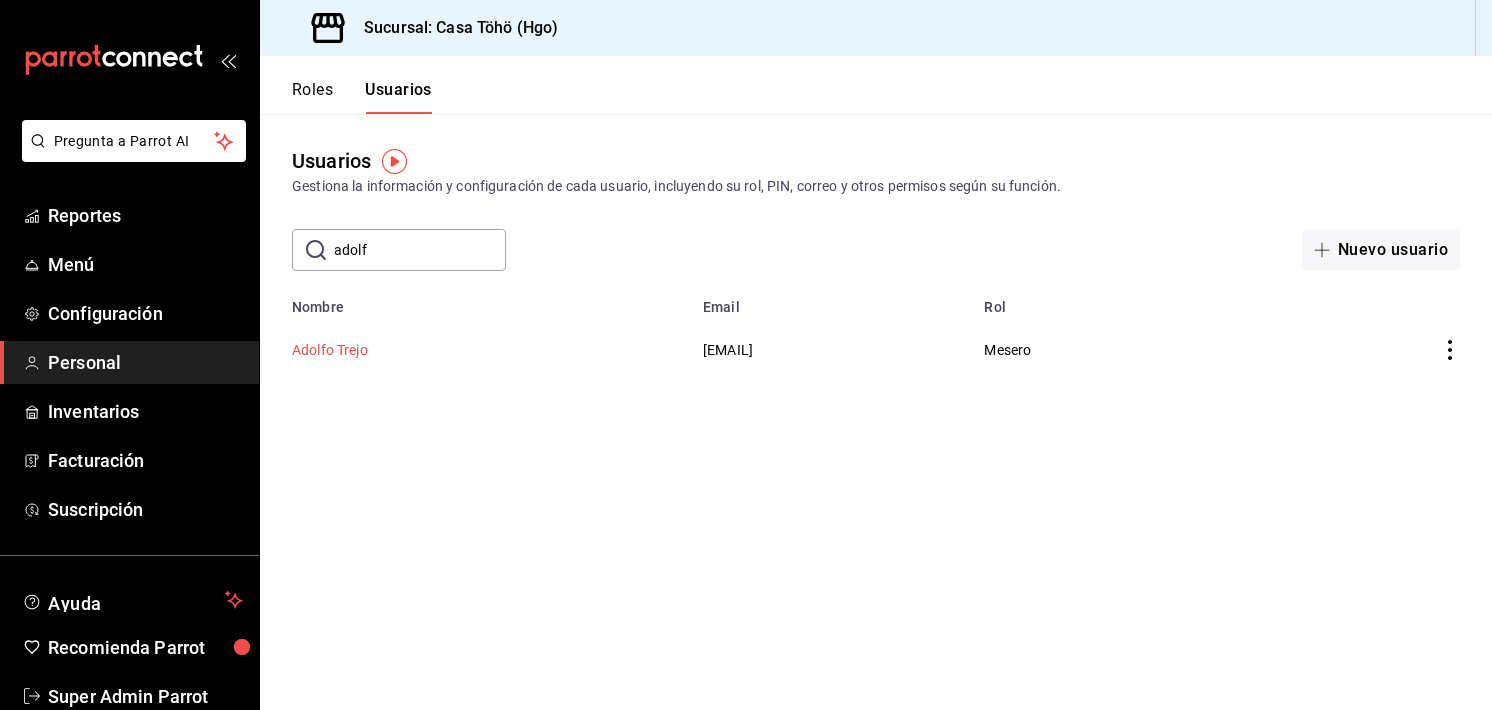 click on "Adolfo Trejo" at bounding box center (330, 350) 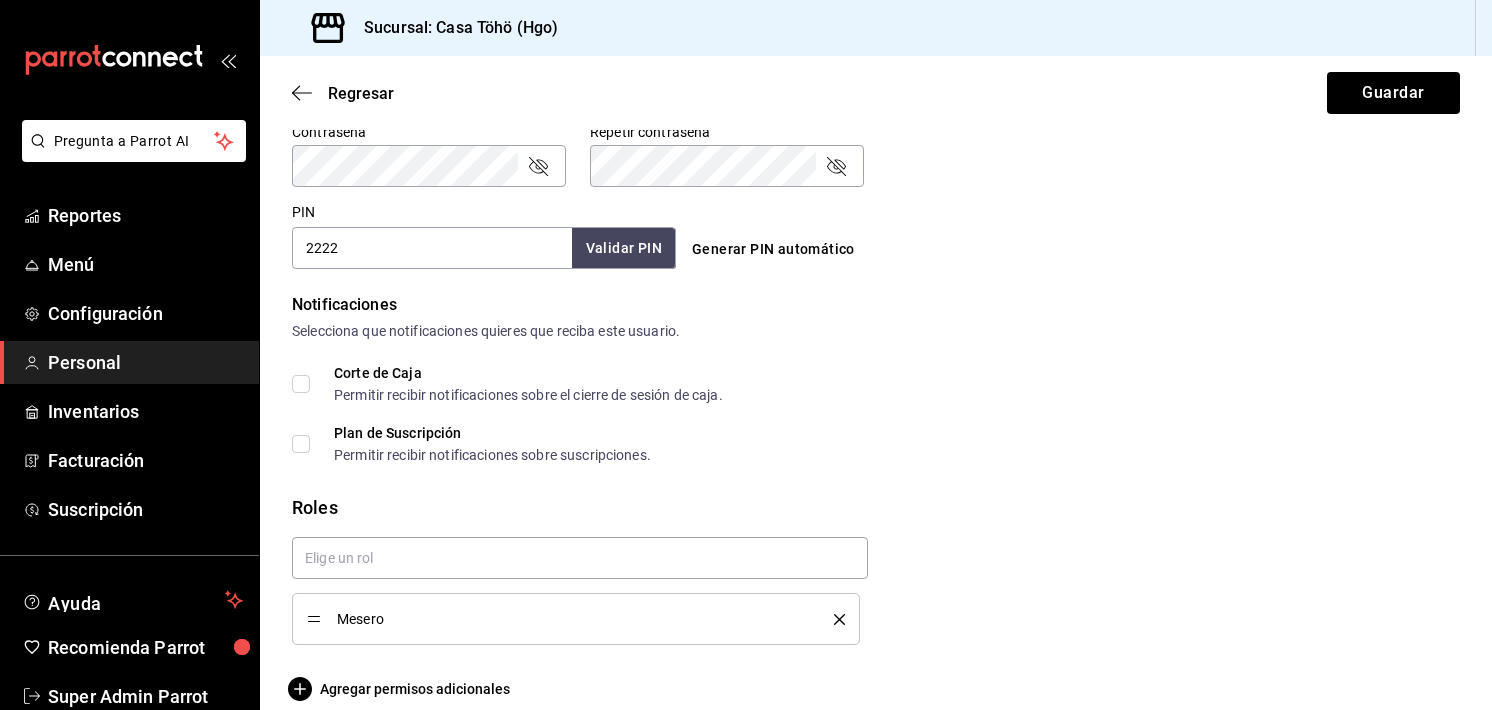 scroll, scrollTop: 894, scrollLeft: 0, axis: vertical 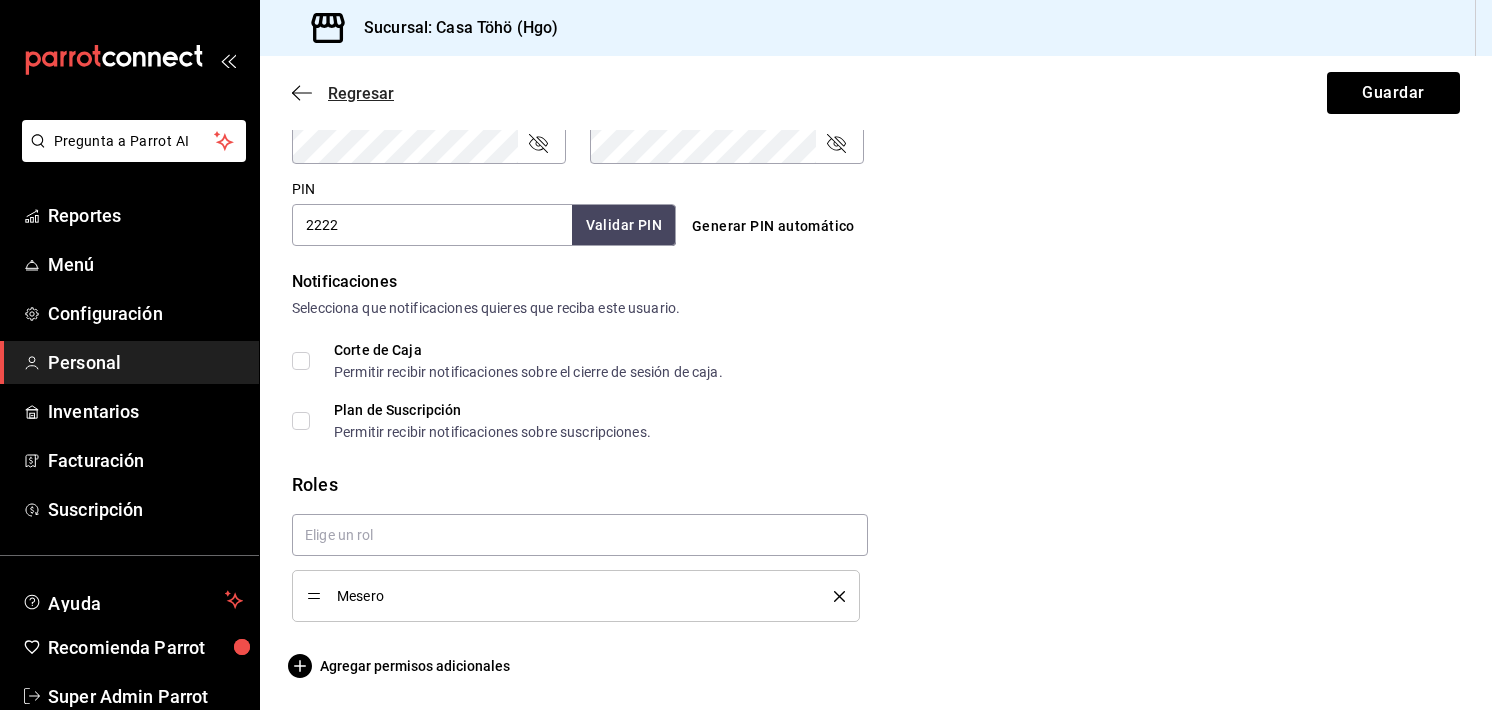 click 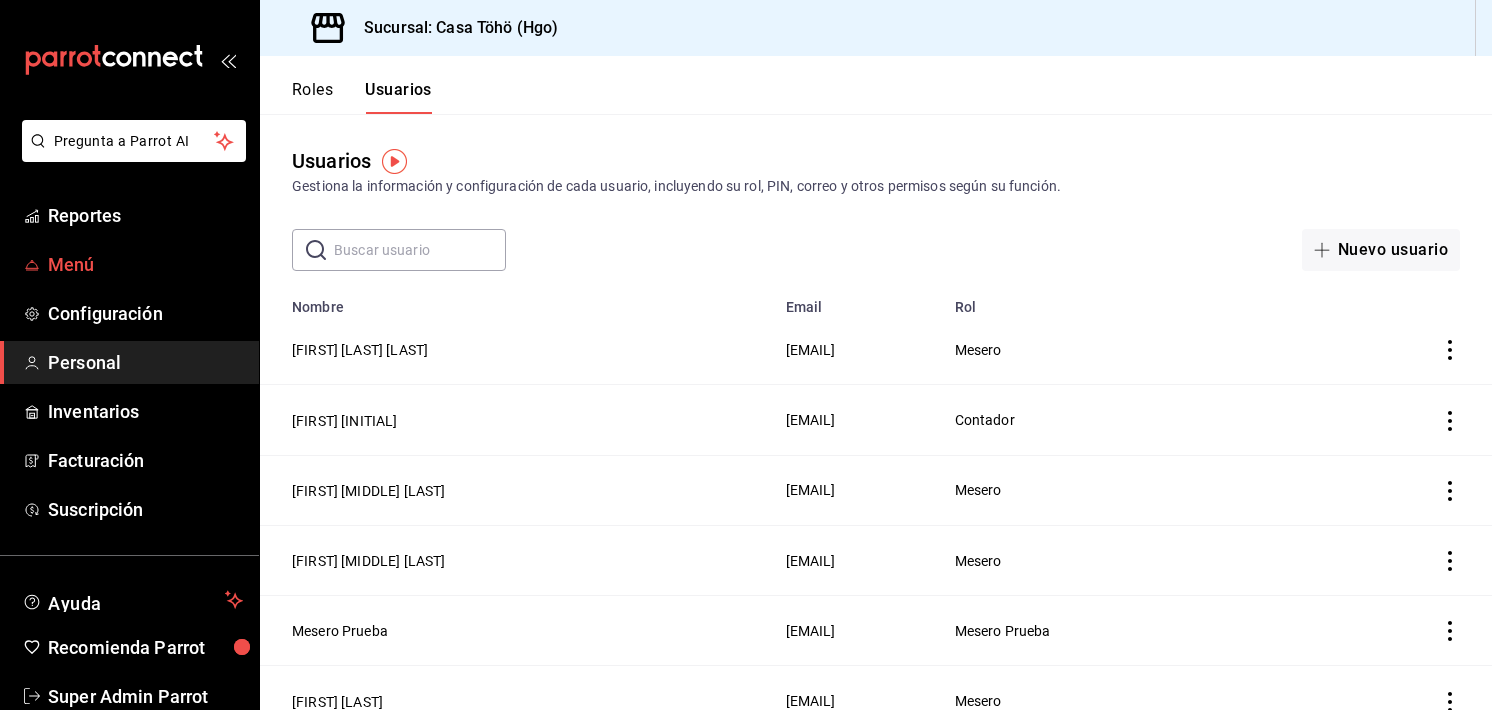 click on "Menú" at bounding box center (145, 264) 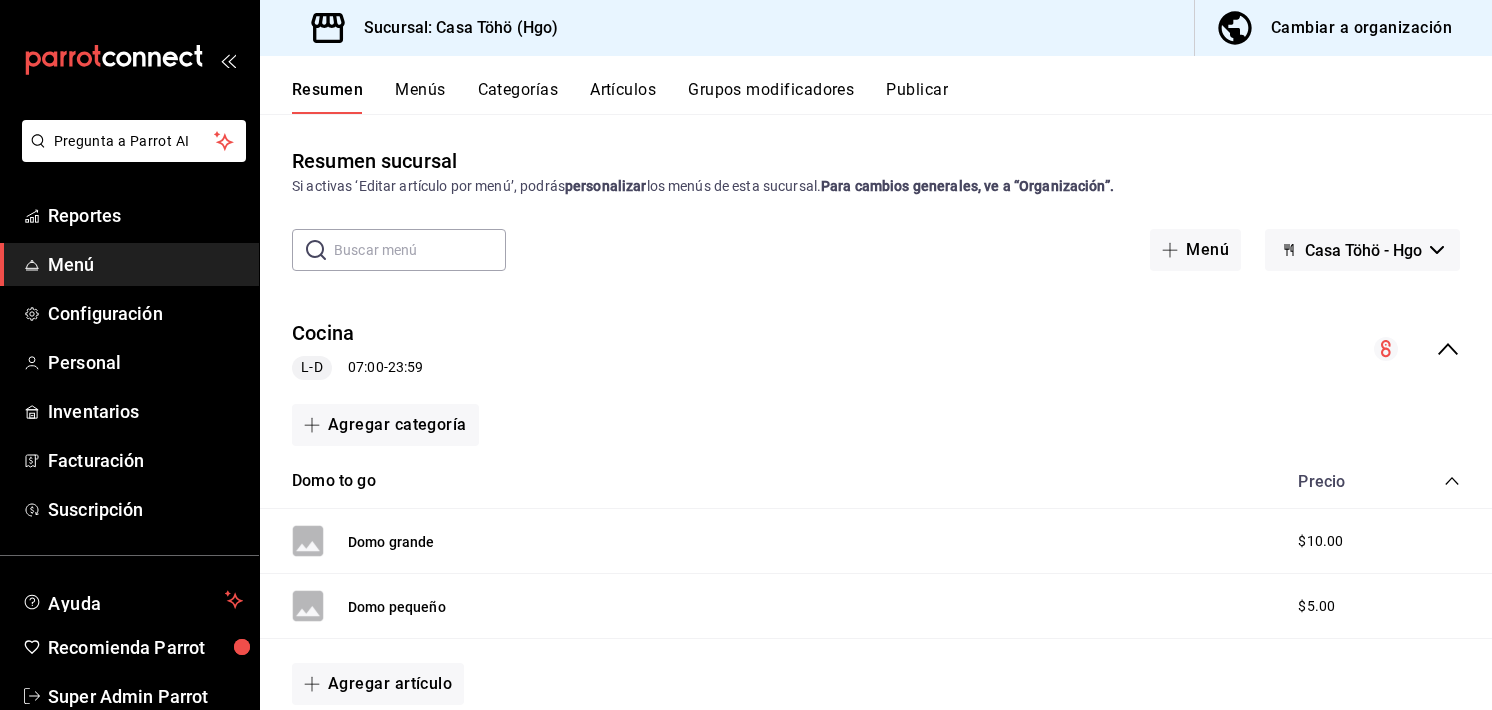 click on "Artículos" at bounding box center (623, 97) 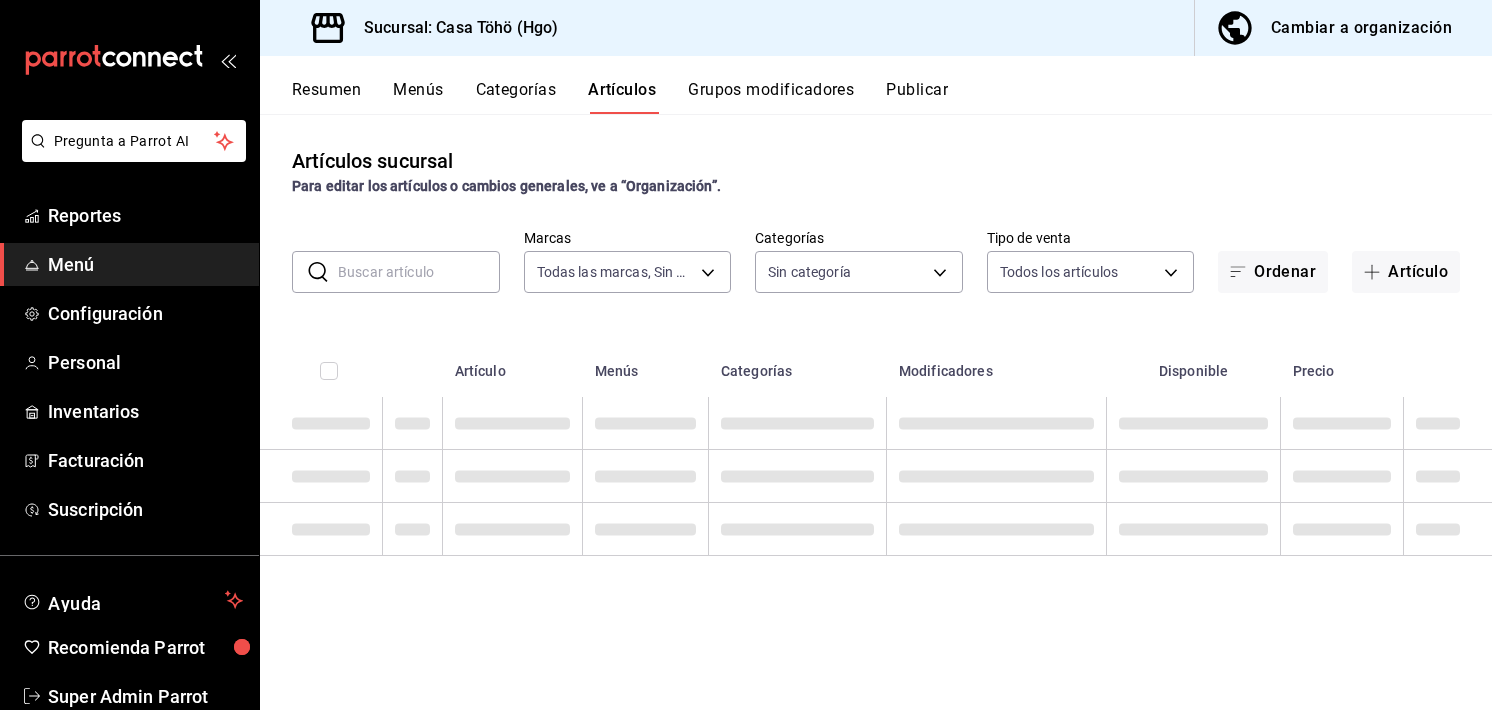 type on "3863094e-80de-4485-9a79-27000a153f73" 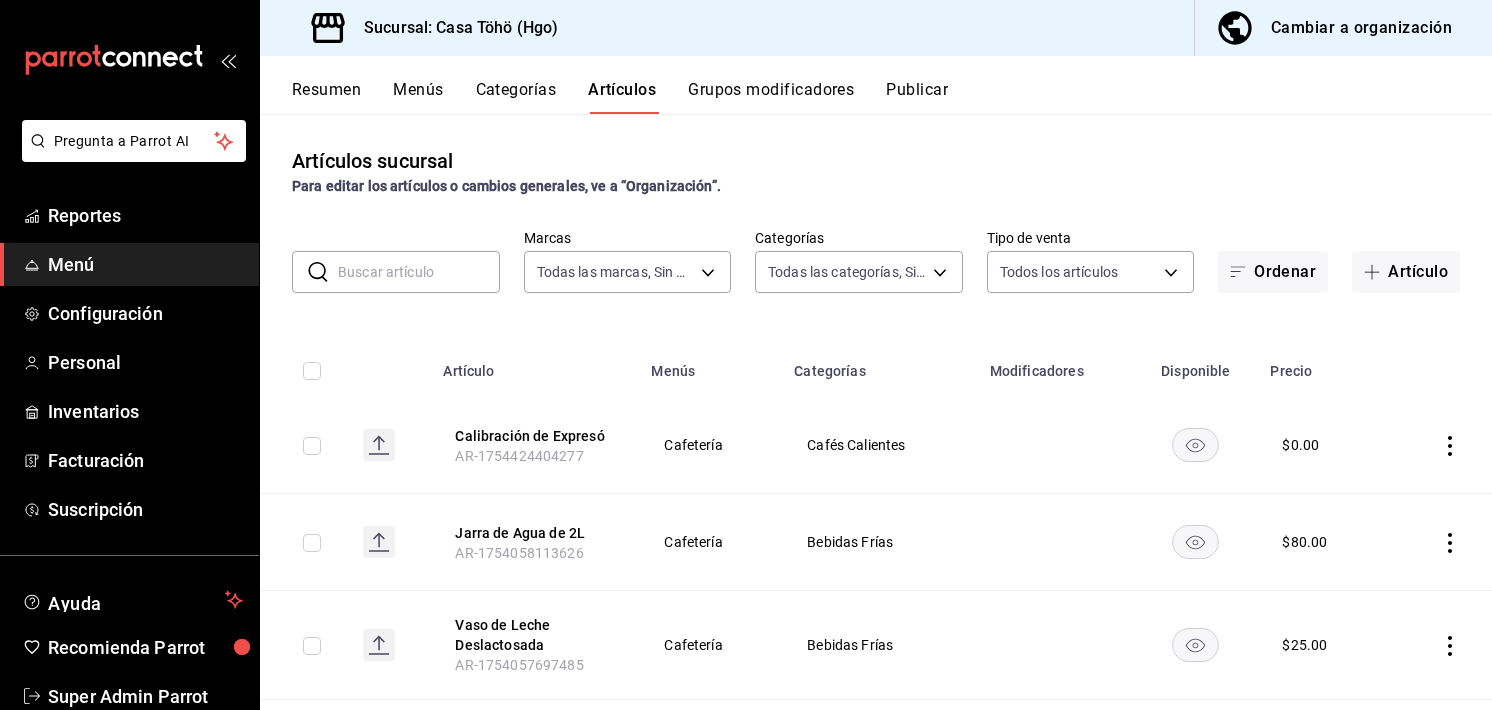 type on "j" 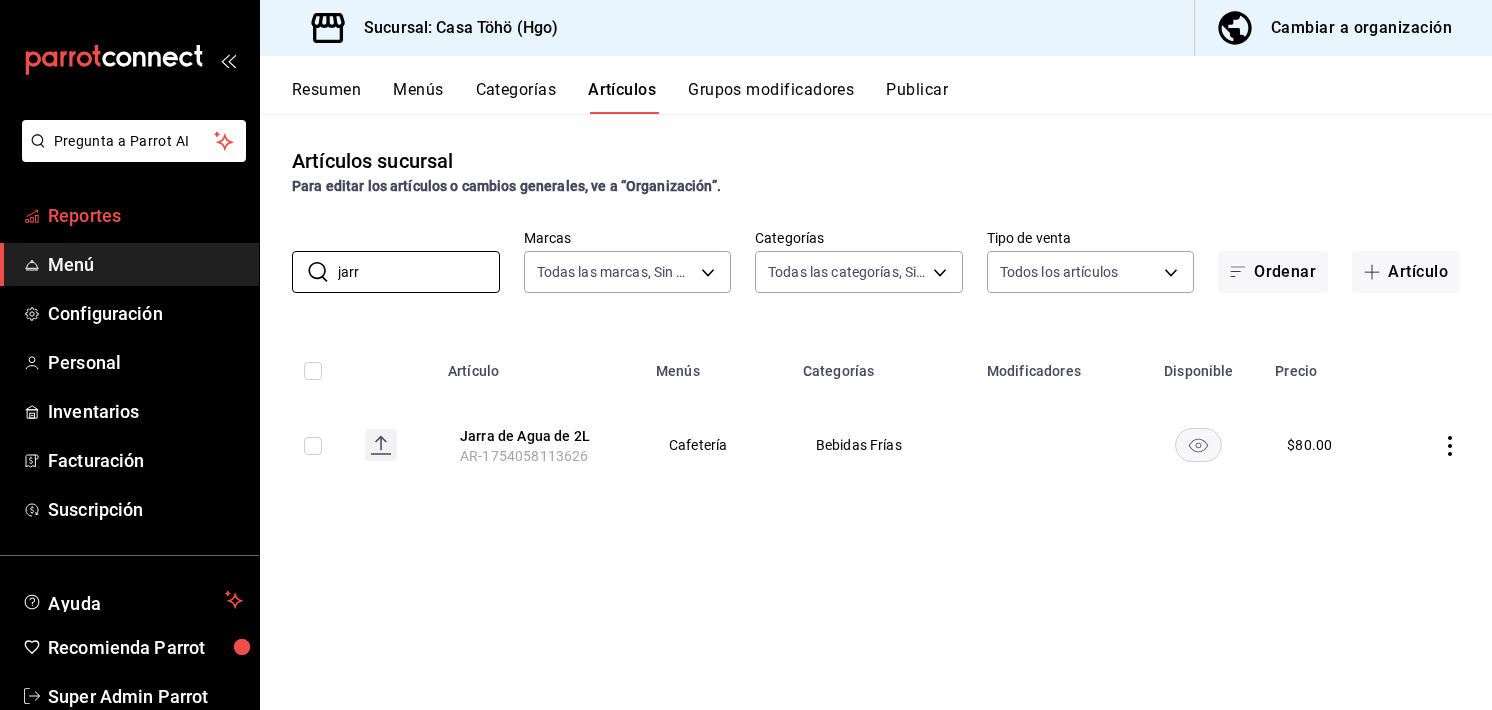 type on "jarr" 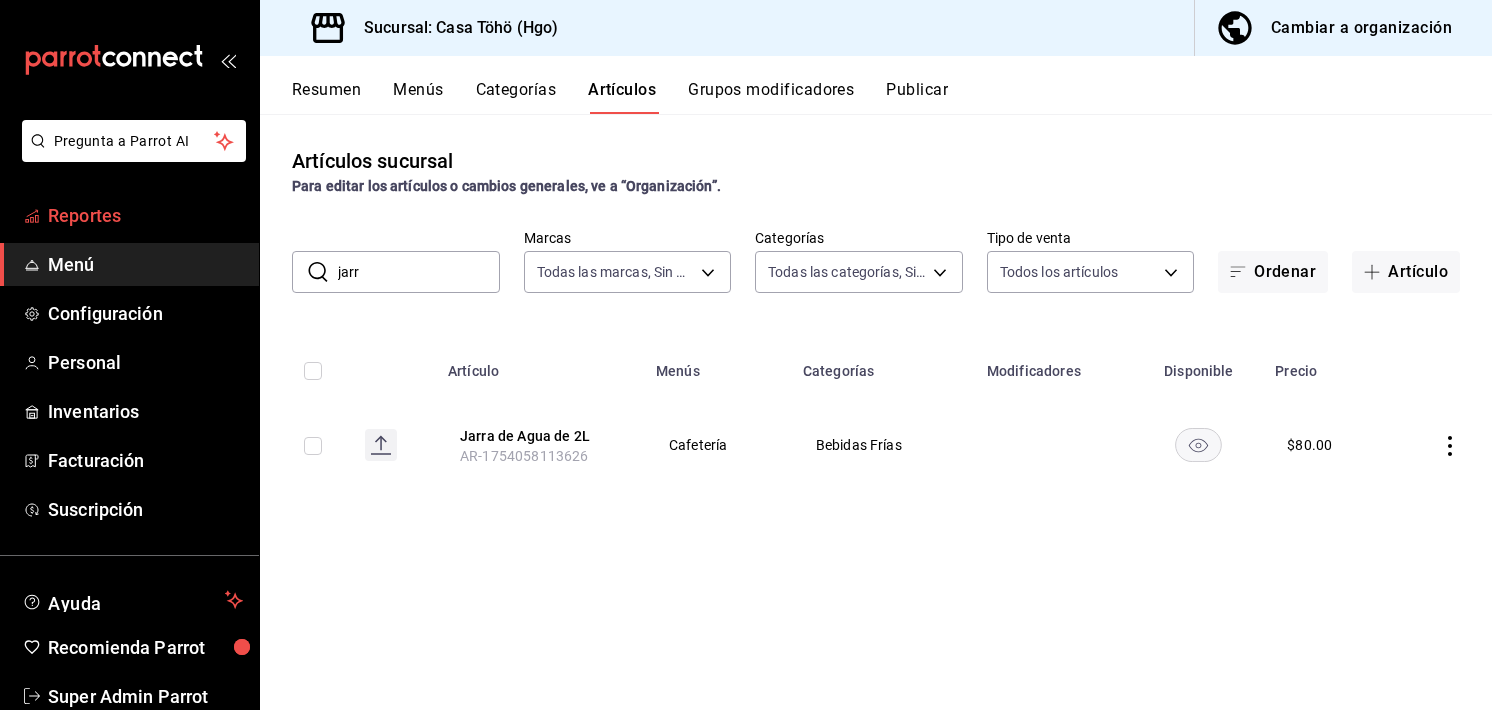 click on "Reportes" at bounding box center [129, 215] 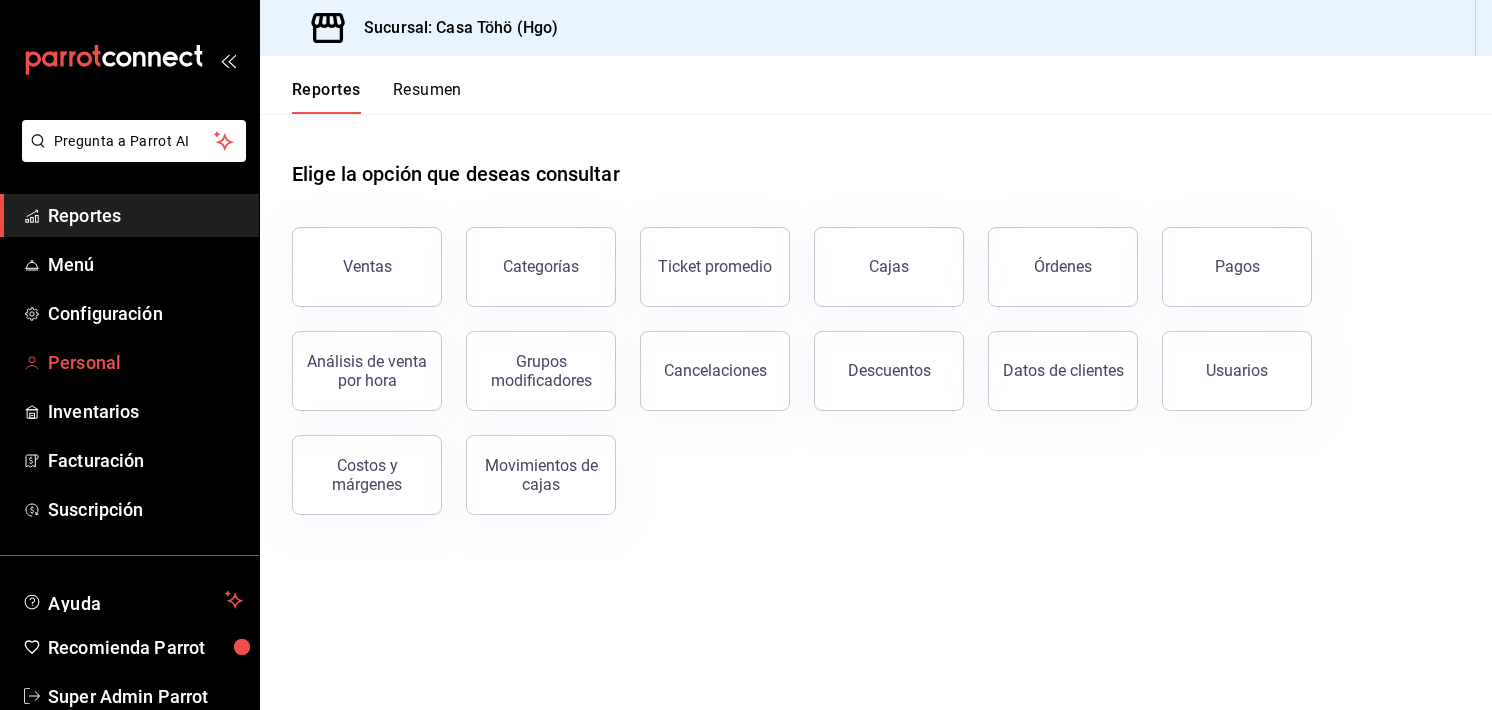 click on "Personal" at bounding box center [129, 362] 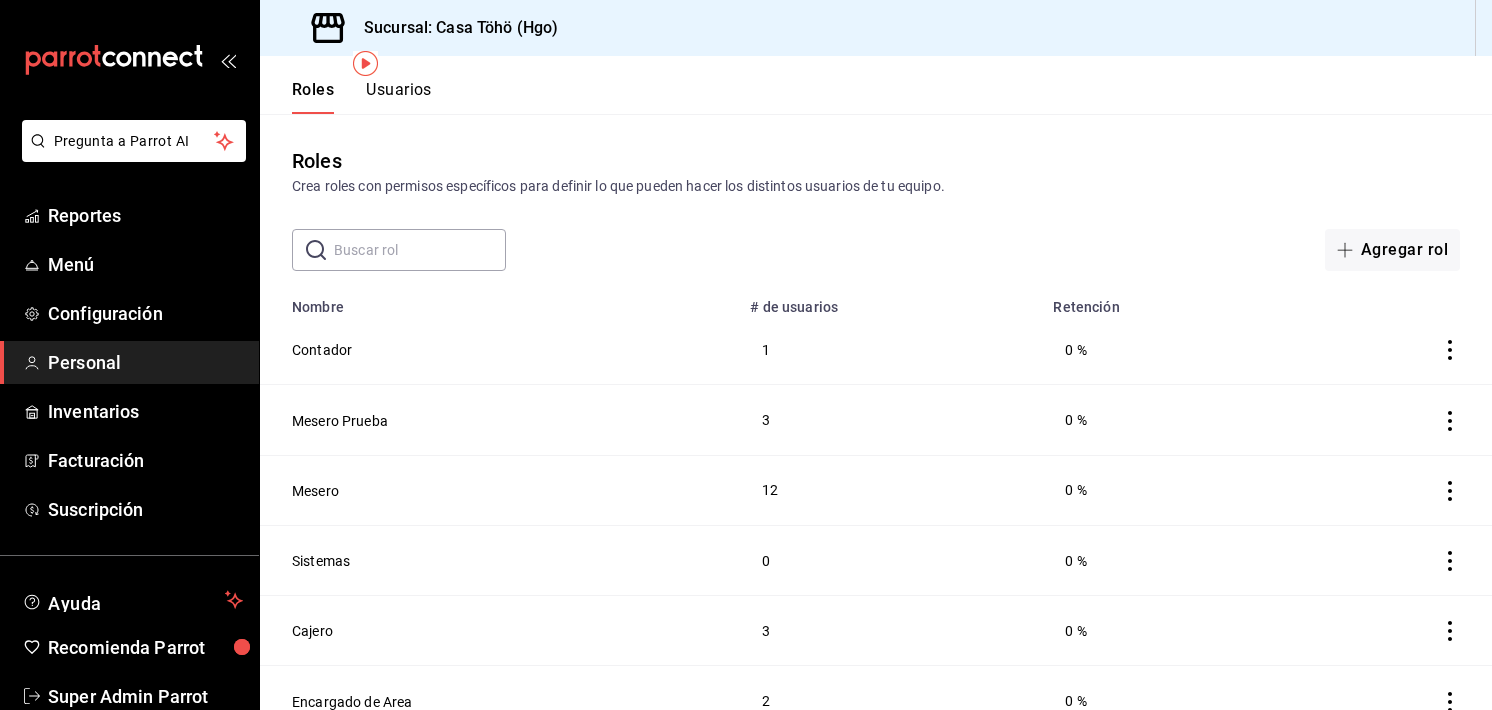 scroll, scrollTop: 97, scrollLeft: 0, axis: vertical 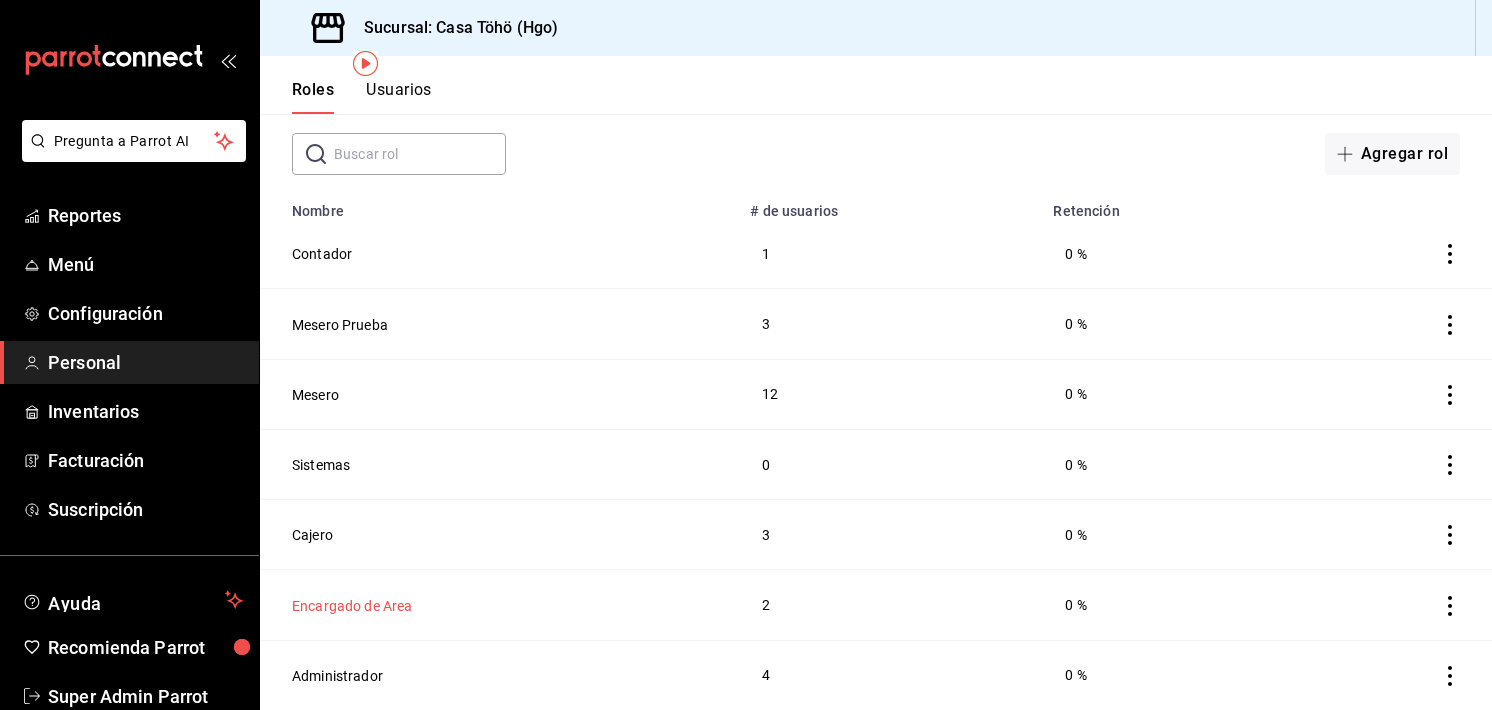 click on "Encargado de Area" at bounding box center [352, 606] 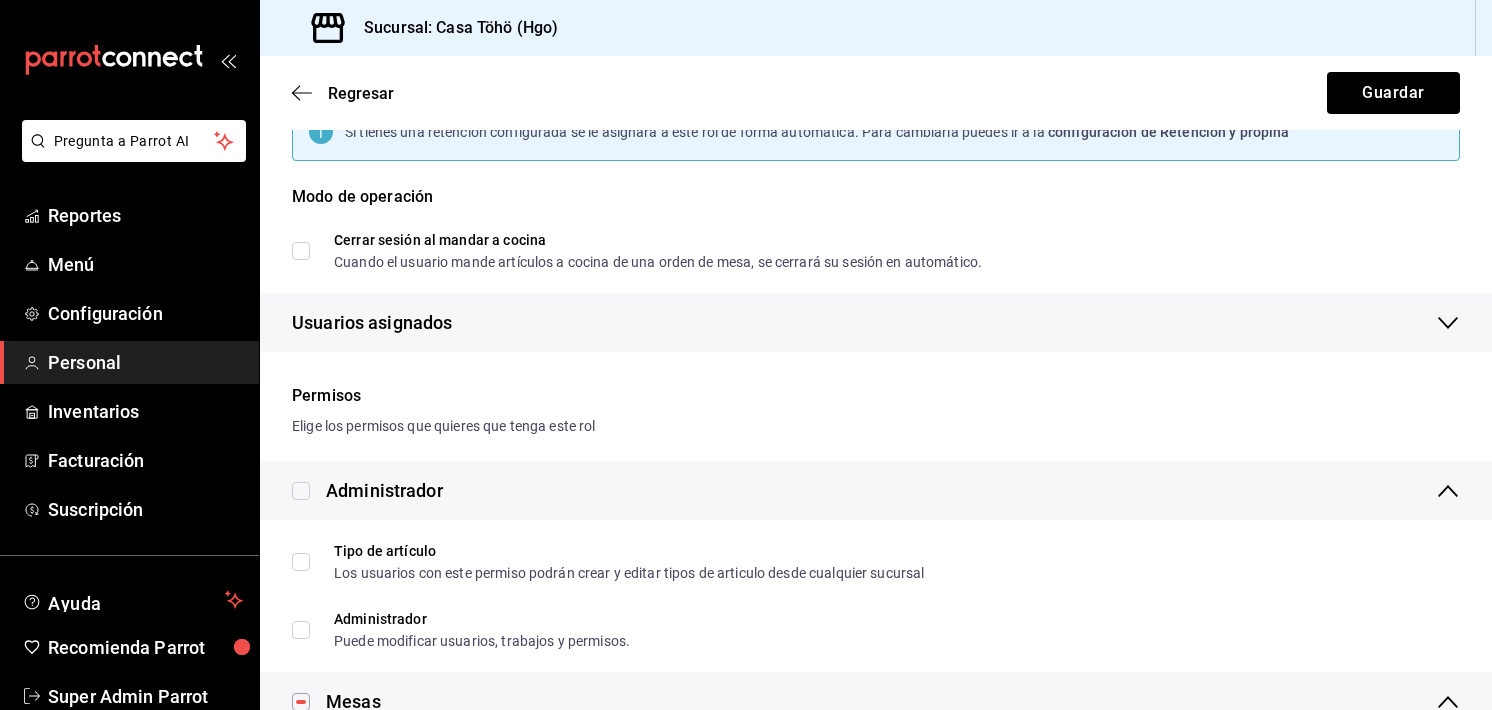 scroll, scrollTop: 0, scrollLeft: 0, axis: both 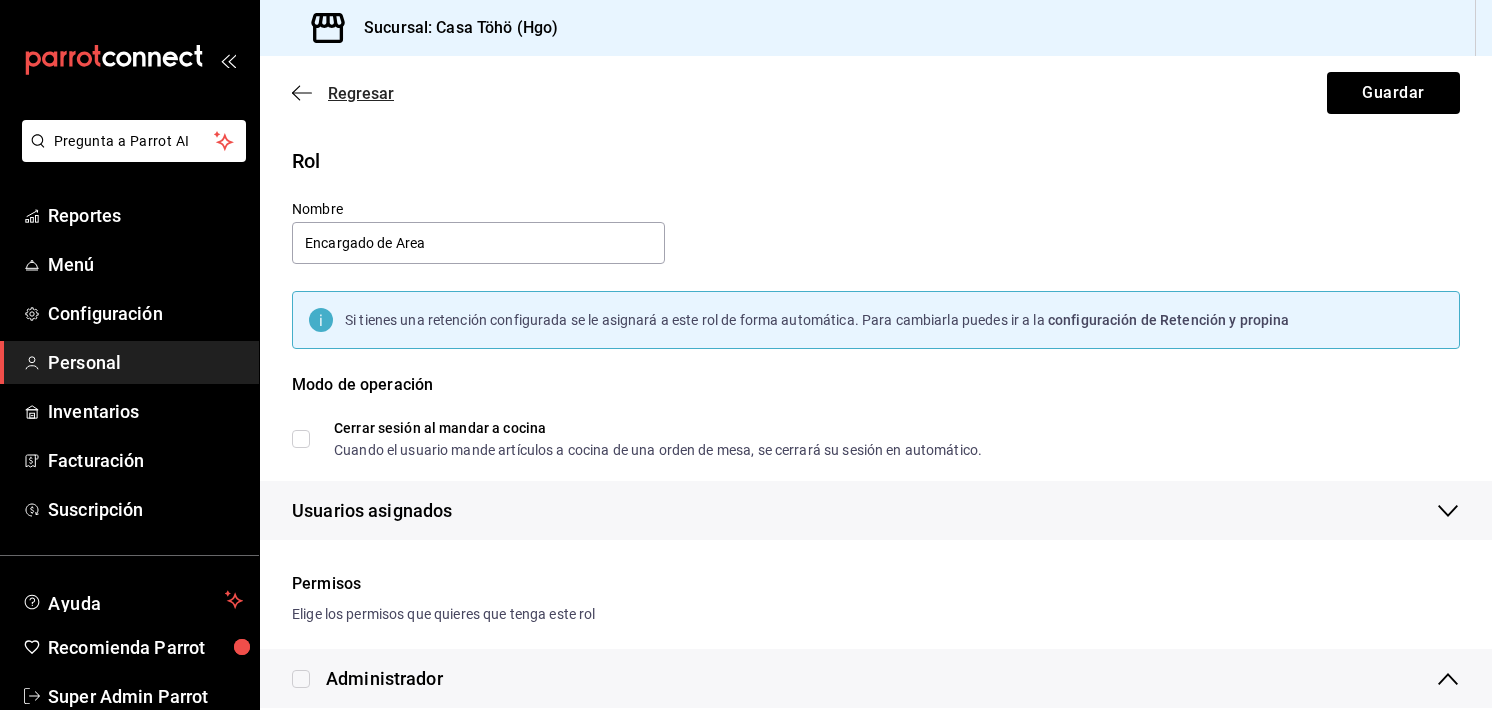 click 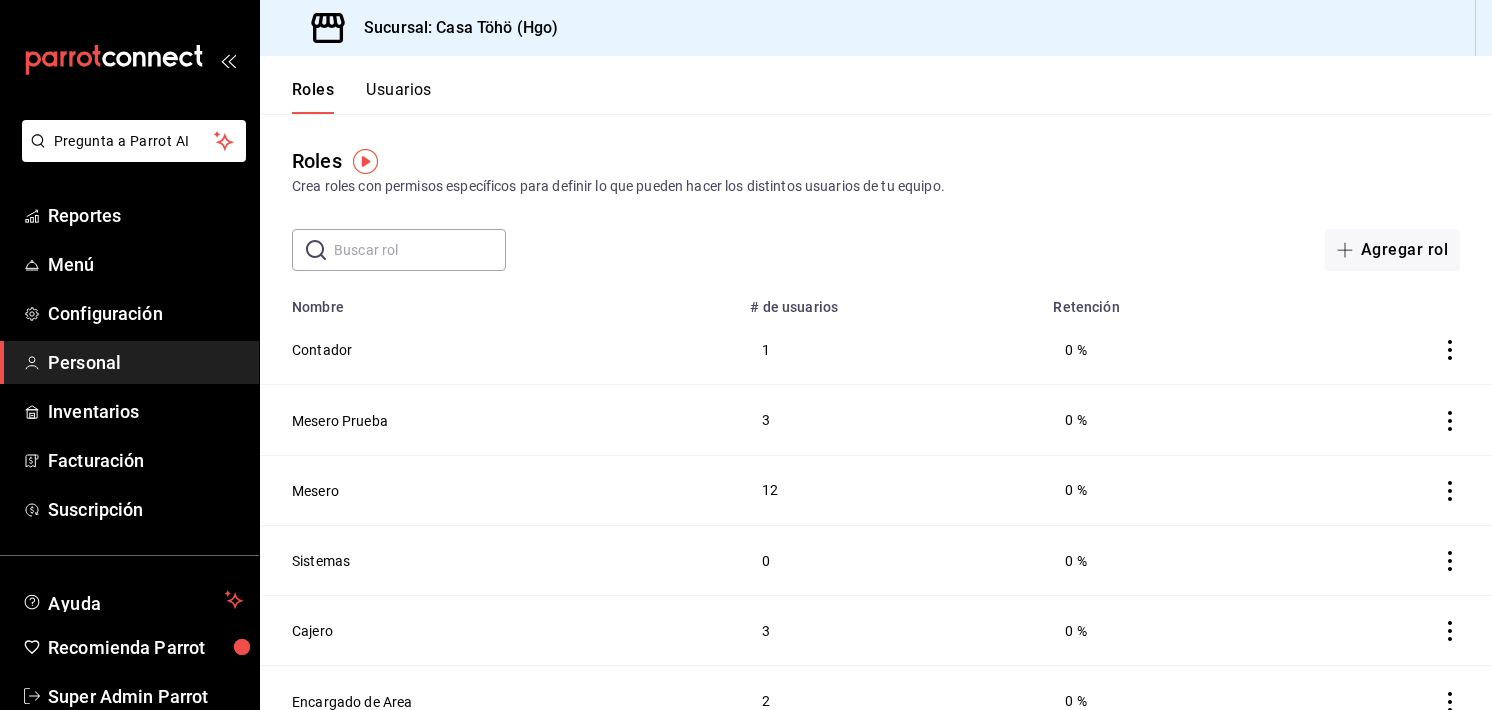 click on "Usuarios" at bounding box center [399, 97] 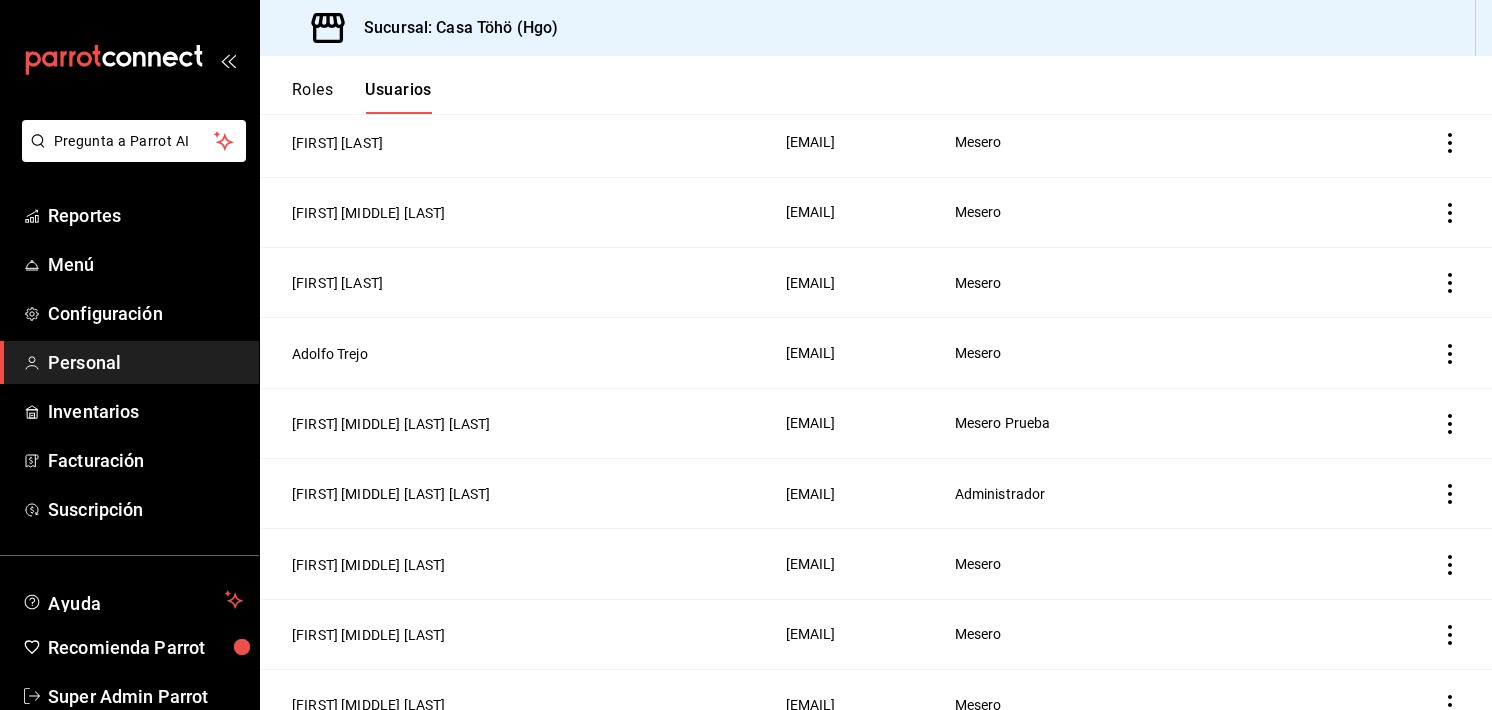 scroll, scrollTop: 0, scrollLeft: 0, axis: both 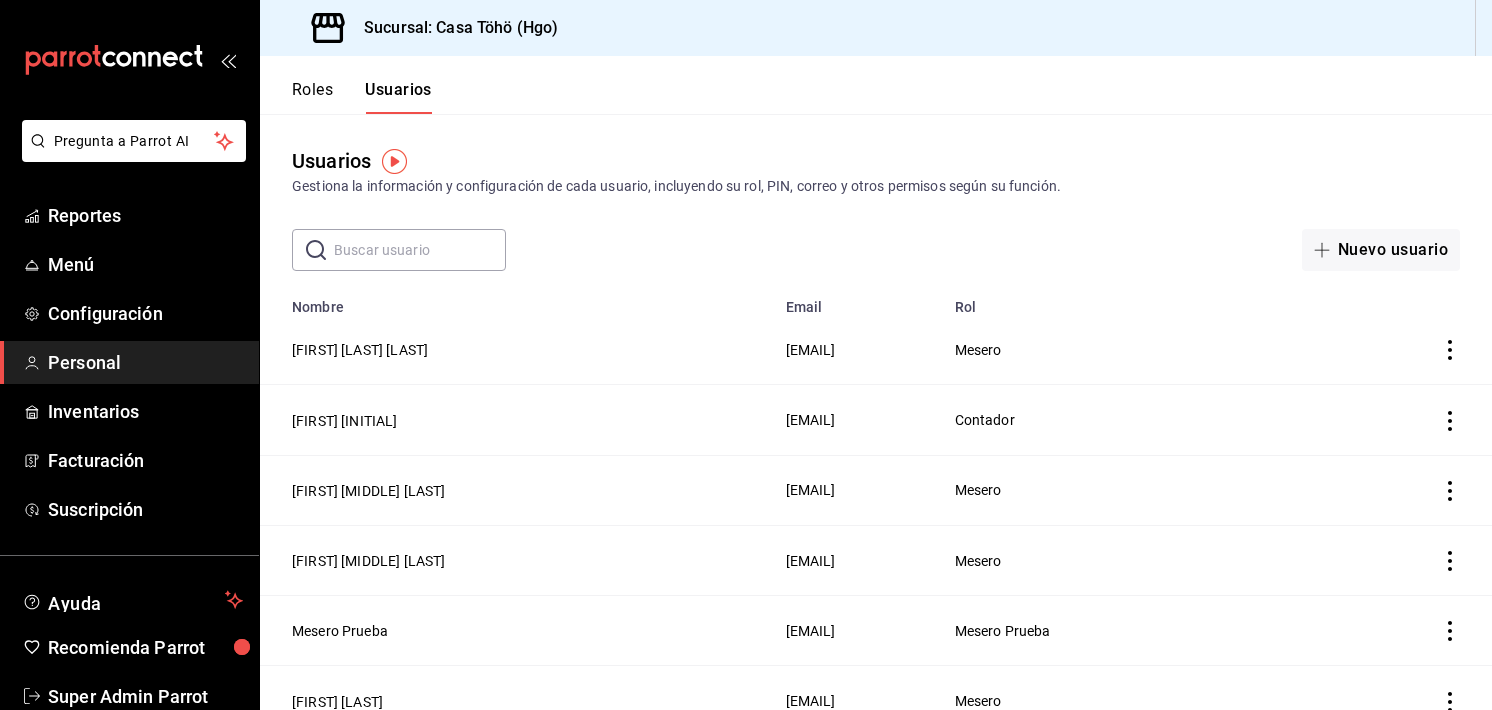click at bounding box center [420, 250] 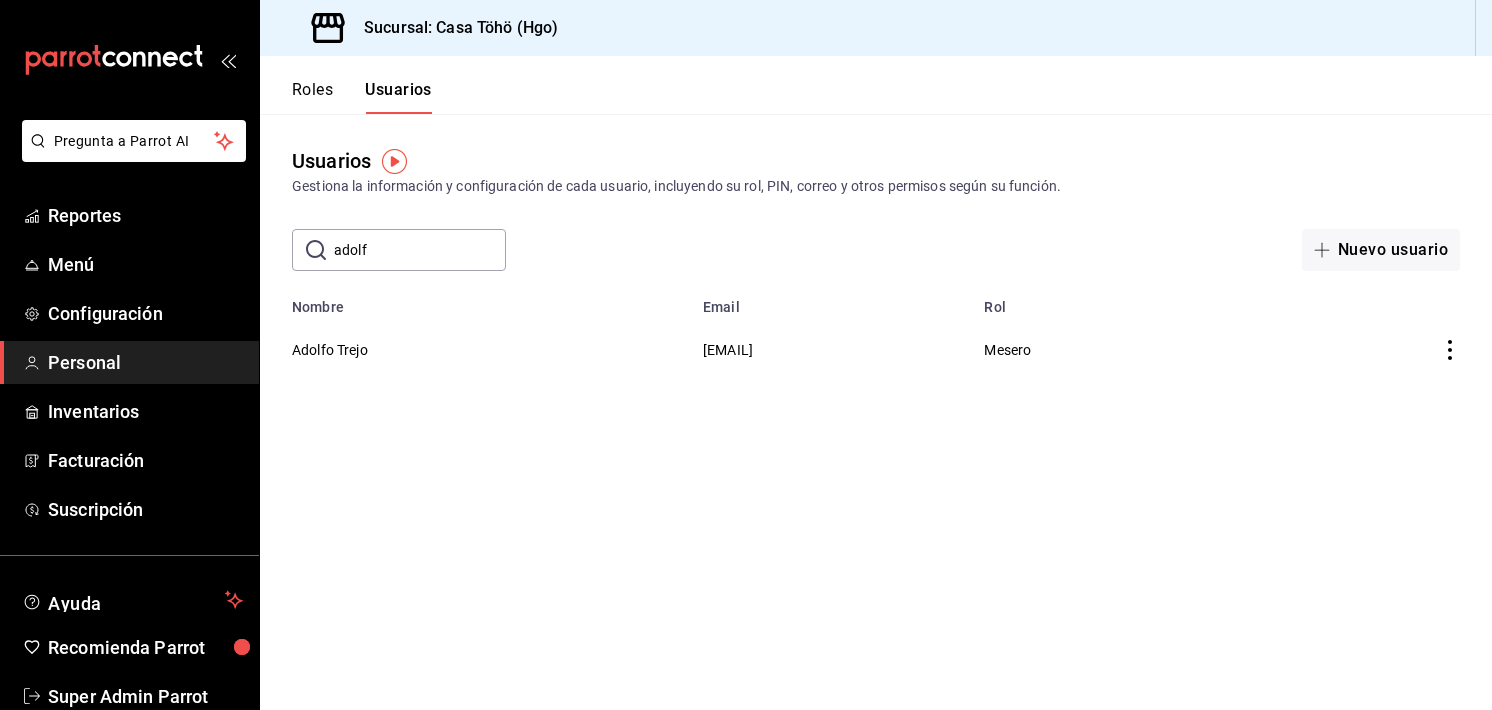type on "adolf" 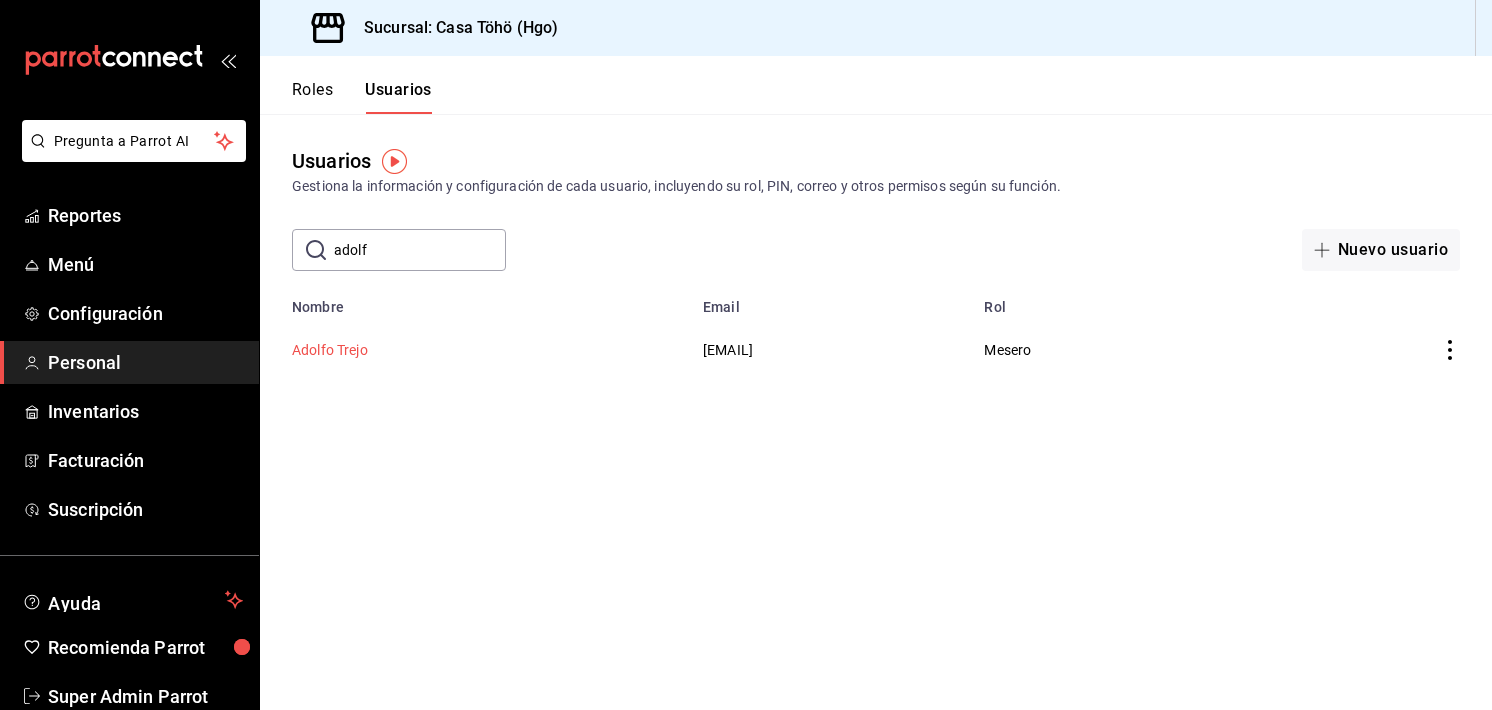 click on "Adolfo Trejo" at bounding box center (330, 350) 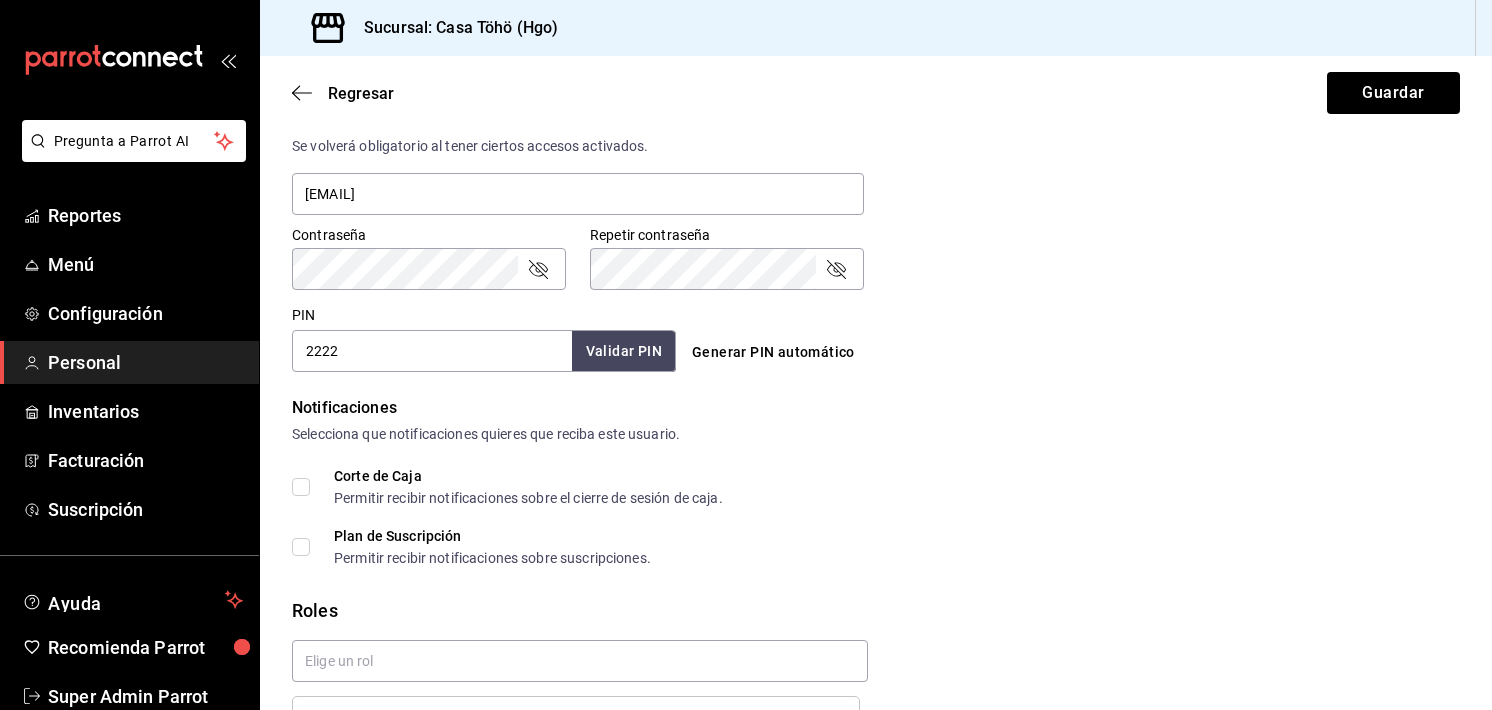scroll, scrollTop: 894, scrollLeft: 0, axis: vertical 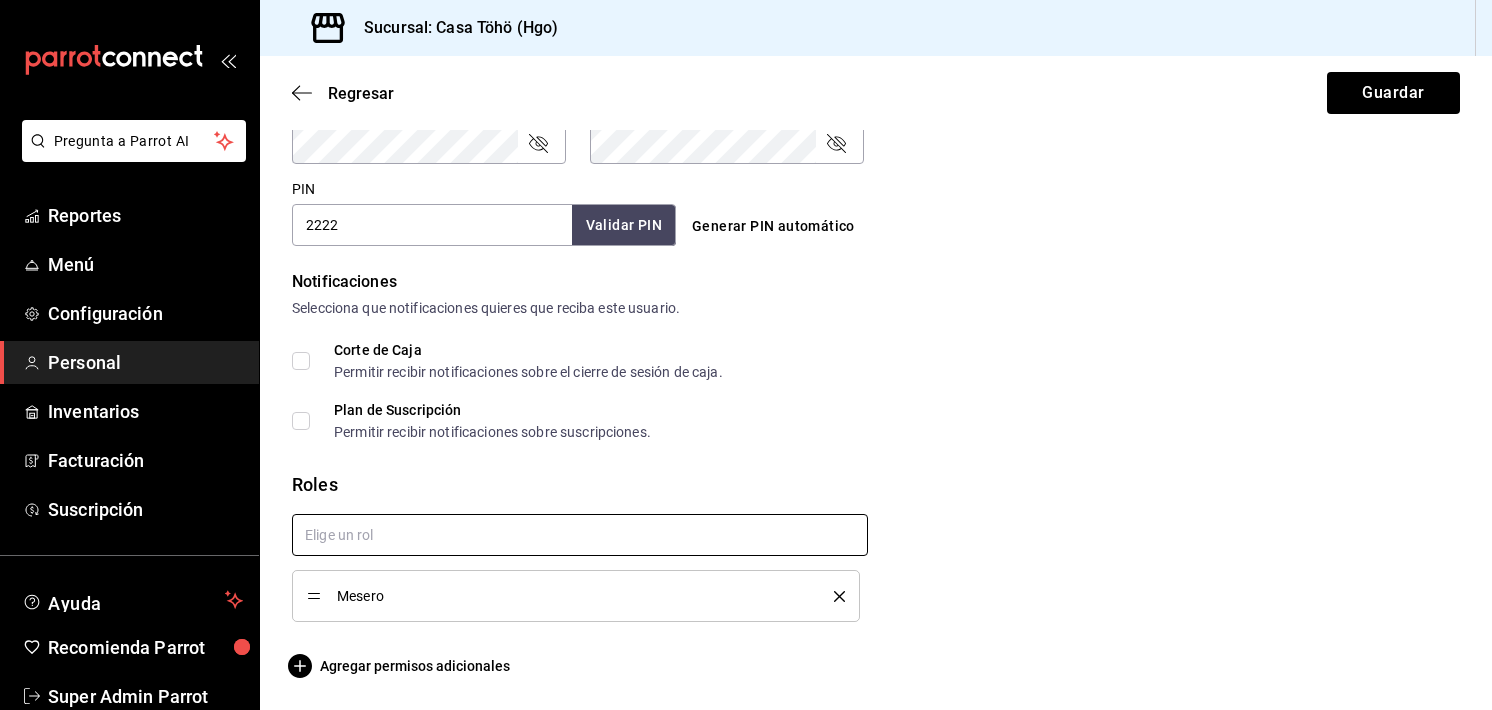 click at bounding box center [580, 535] 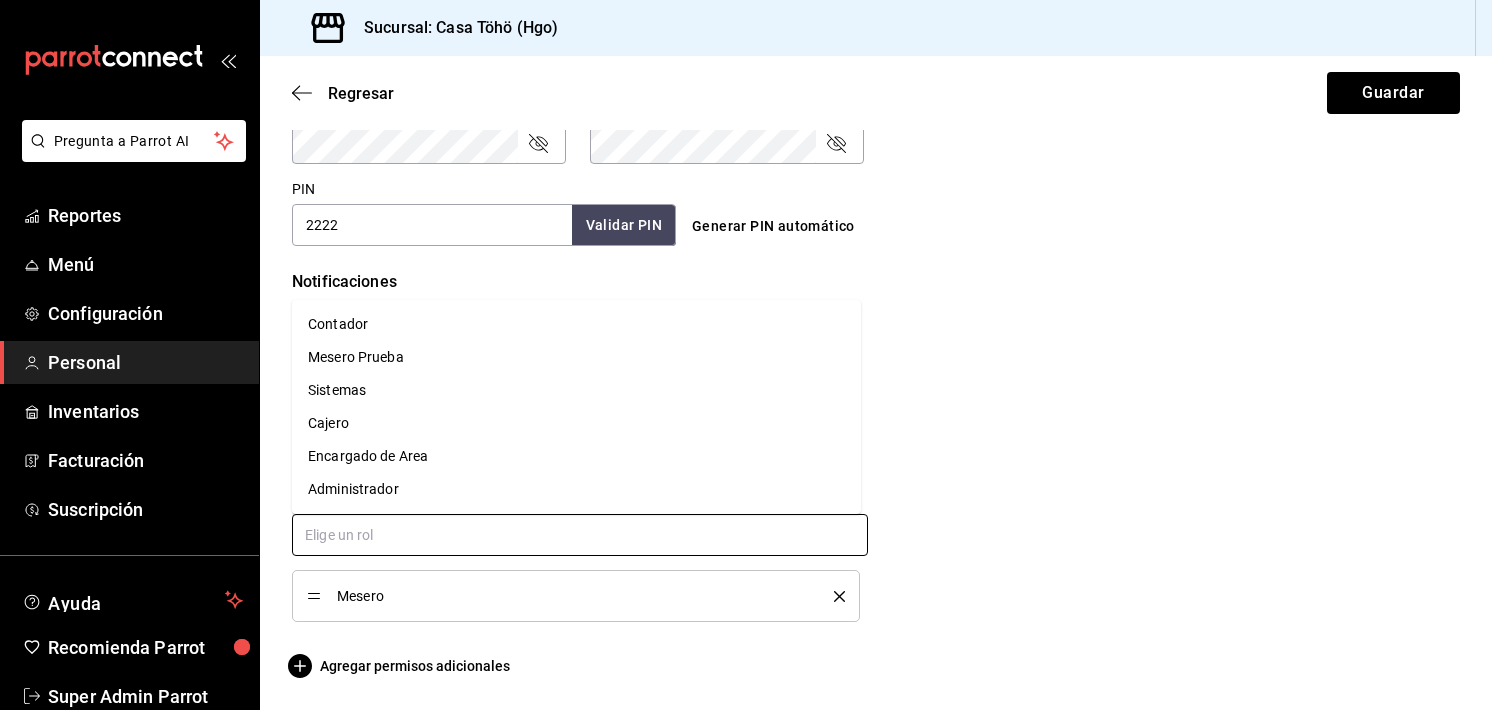 click on "Encargado de Area" at bounding box center [576, 456] 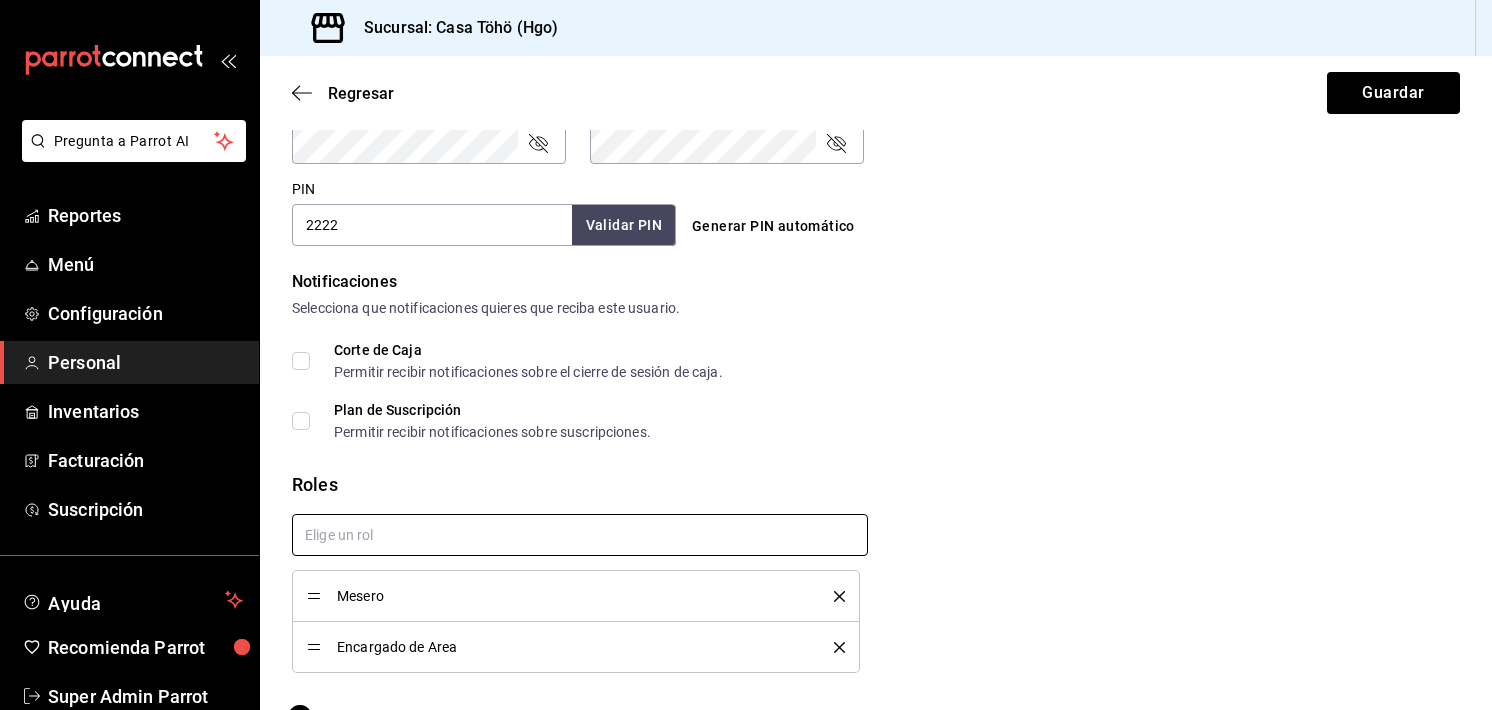 checkbox on "true" 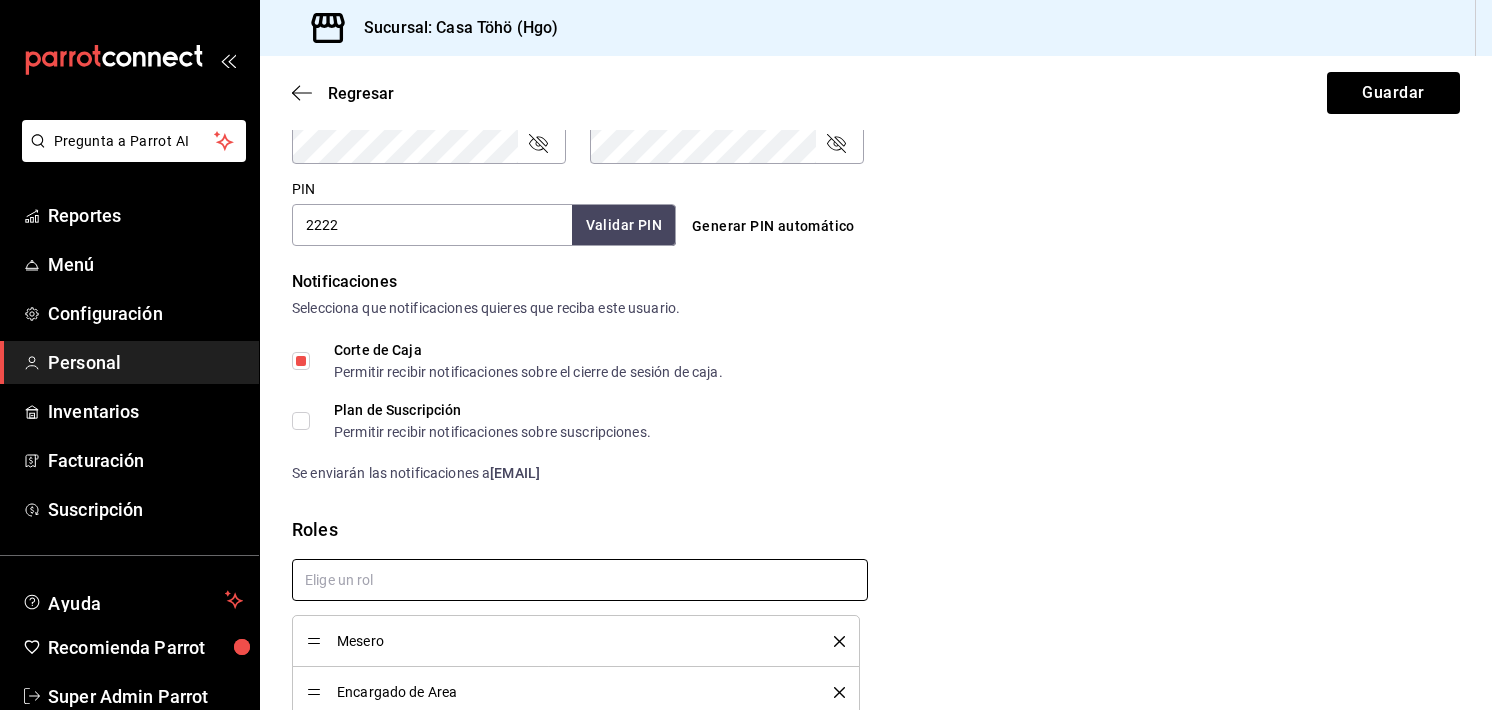 scroll, scrollTop: 989, scrollLeft: 0, axis: vertical 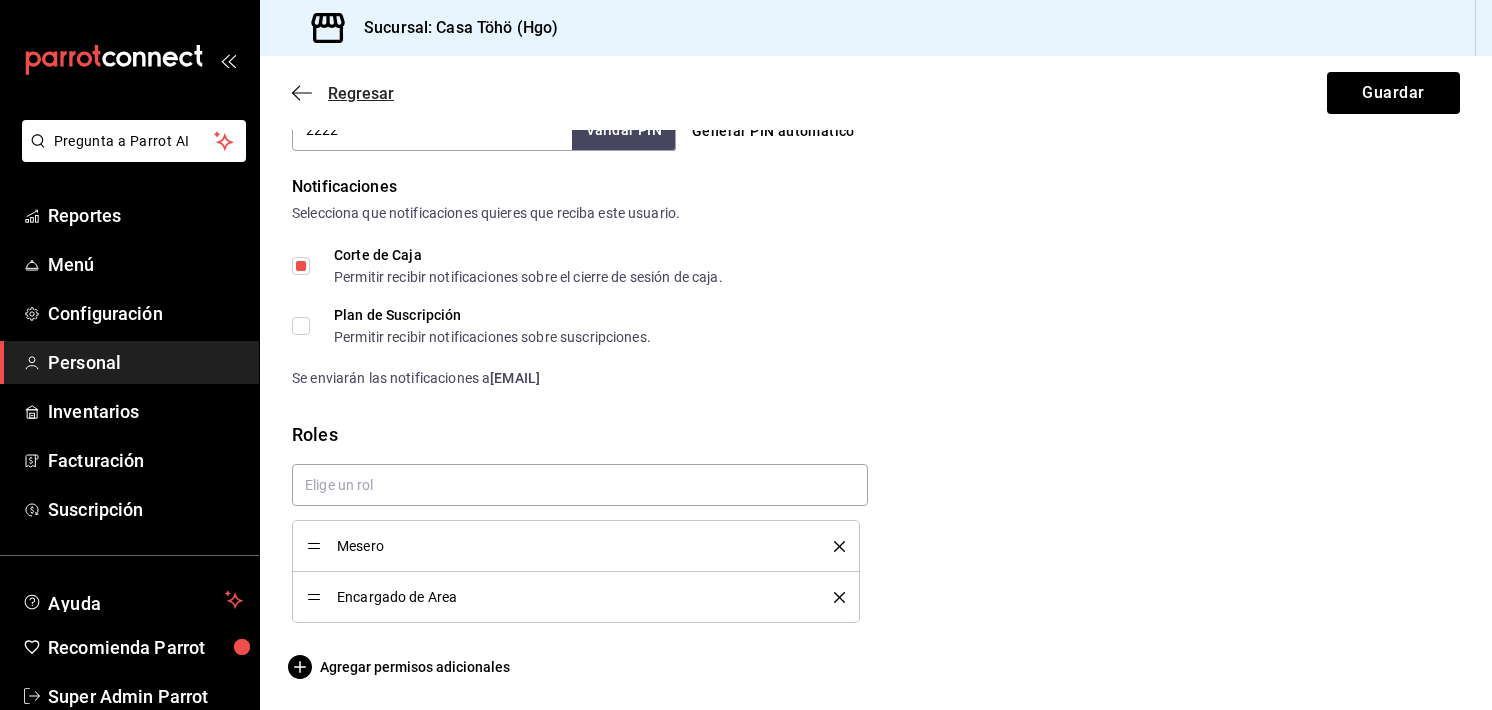 click 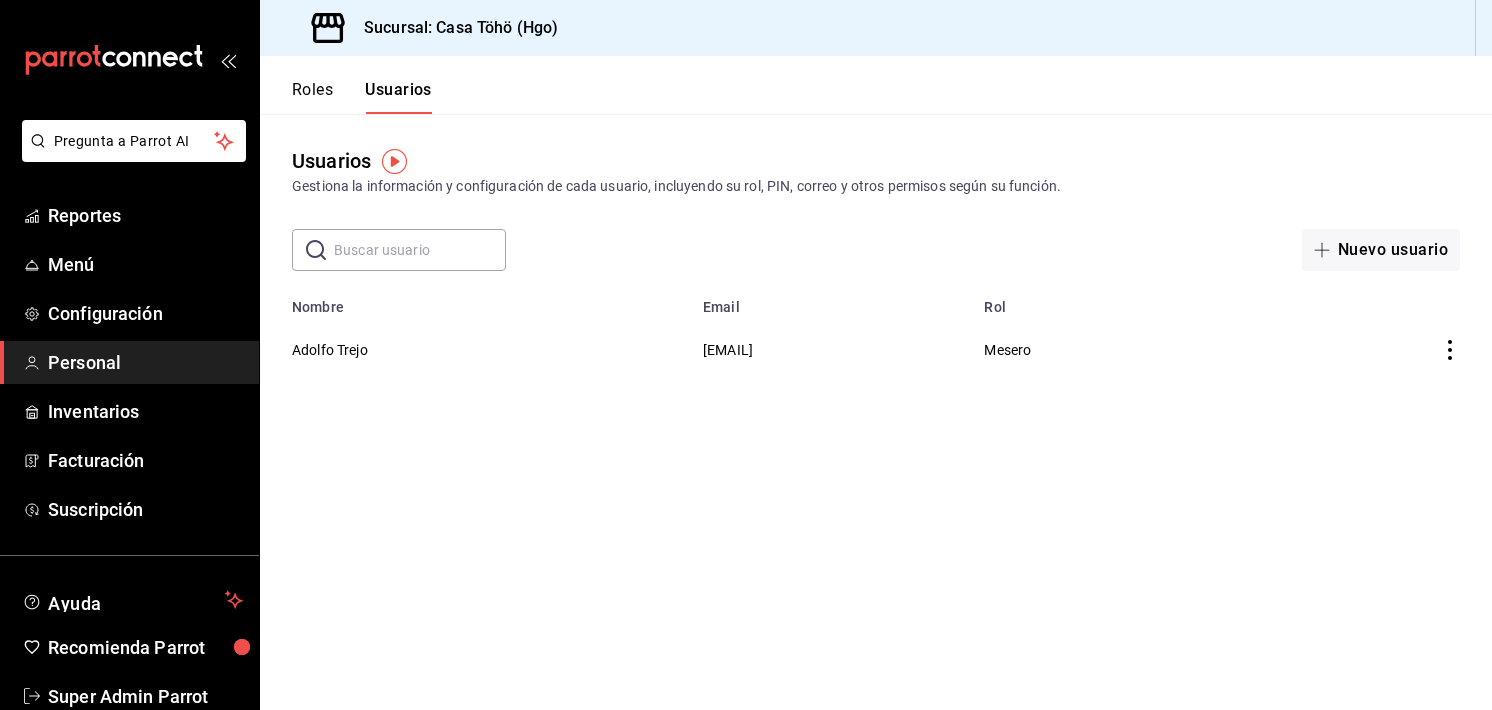 click on "Roles" at bounding box center (312, 97) 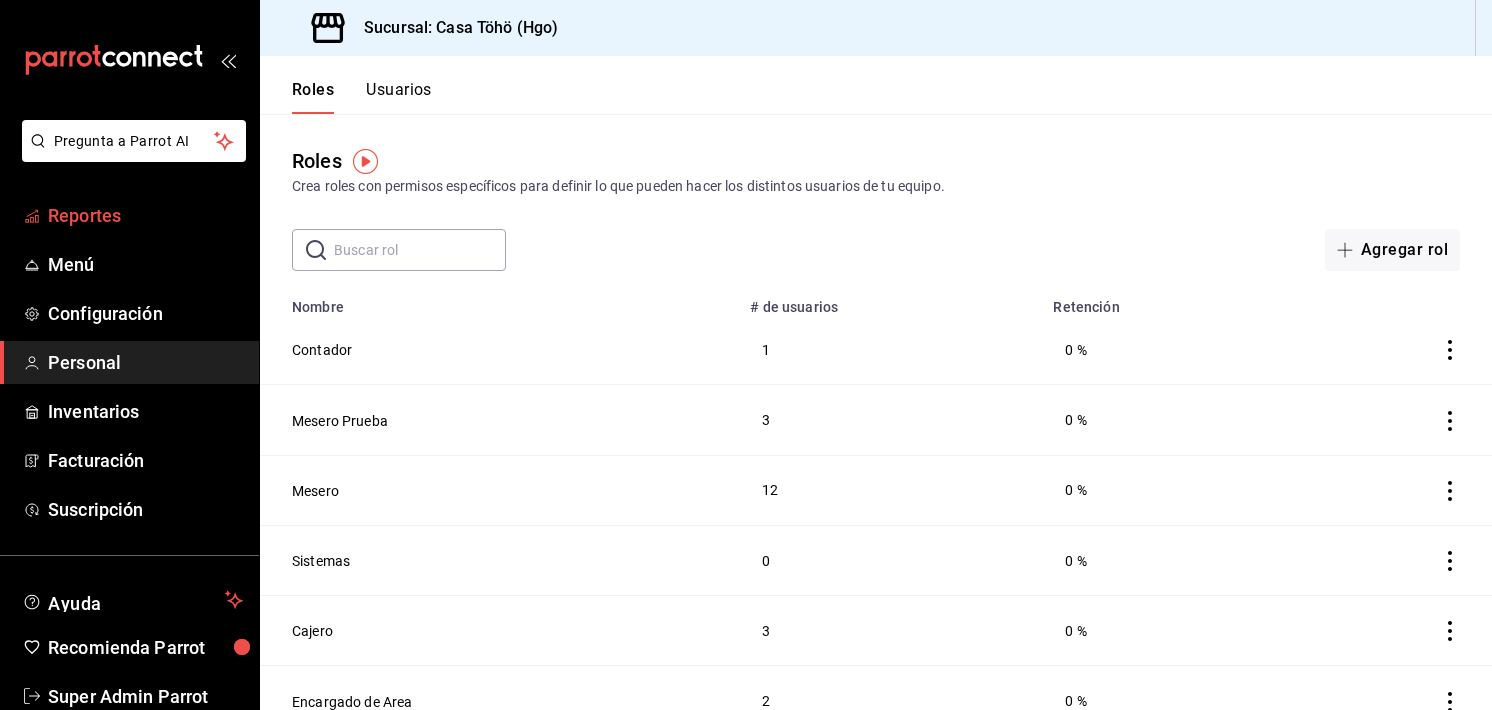 click on "Reportes" at bounding box center [145, 215] 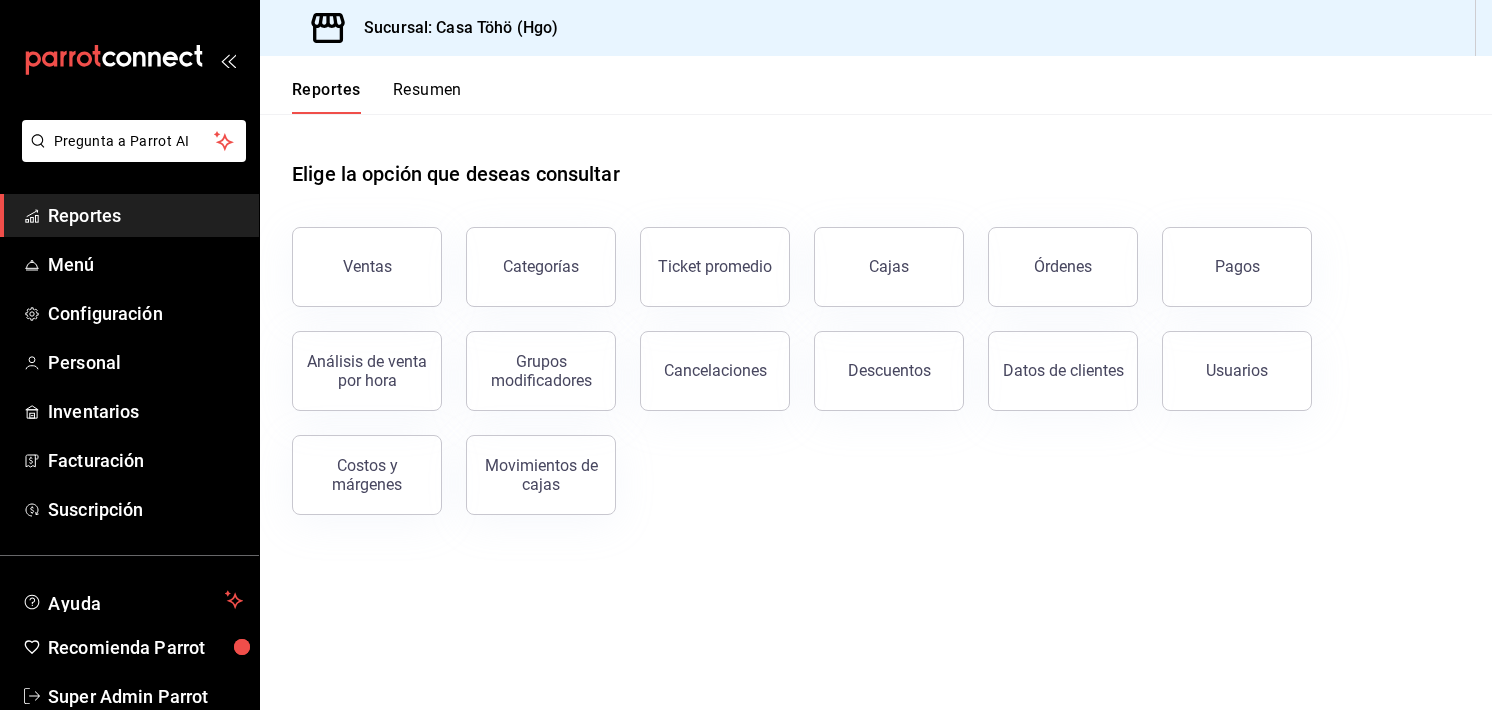 click on "Resumen" at bounding box center (427, 97) 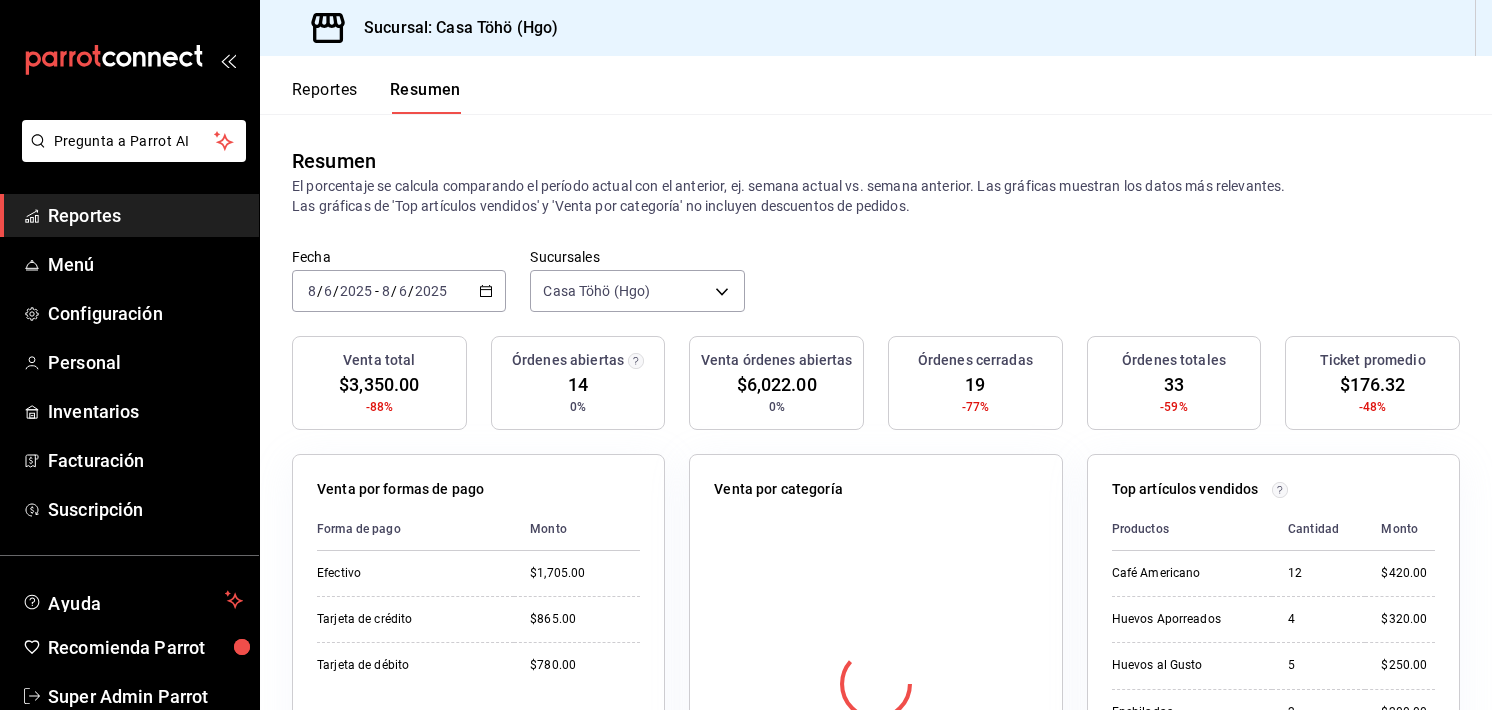 click on "Reportes" at bounding box center [325, 97] 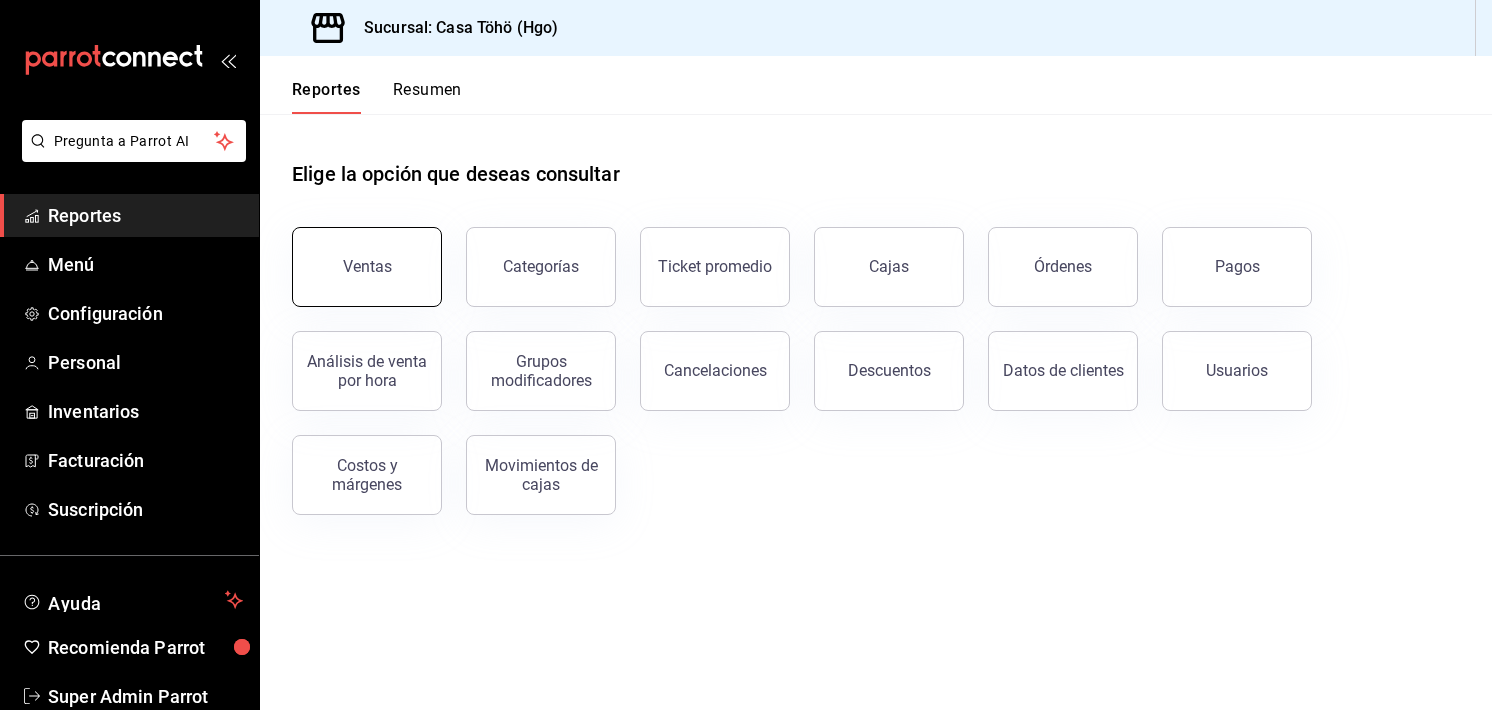click on "Ventas" at bounding box center [367, 267] 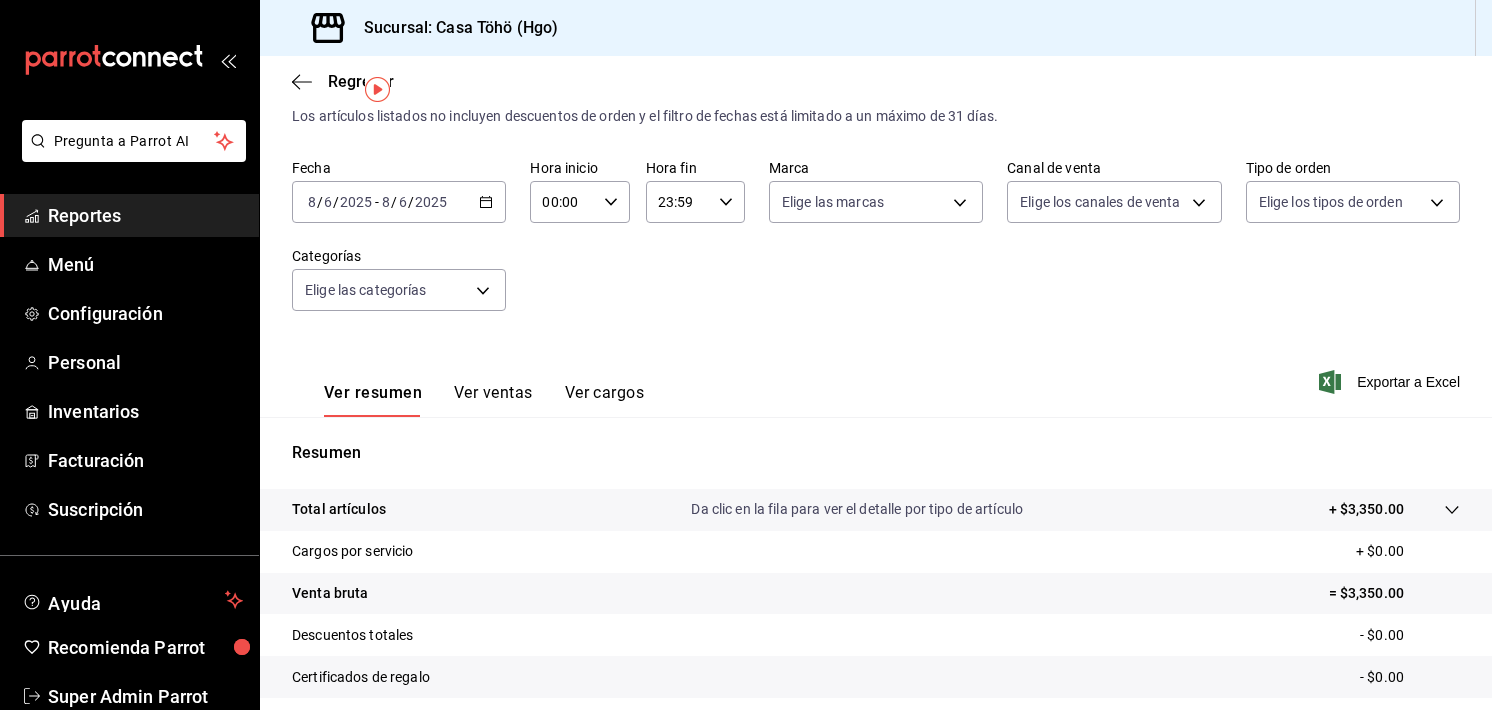 scroll, scrollTop: 52, scrollLeft: 0, axis: vertical 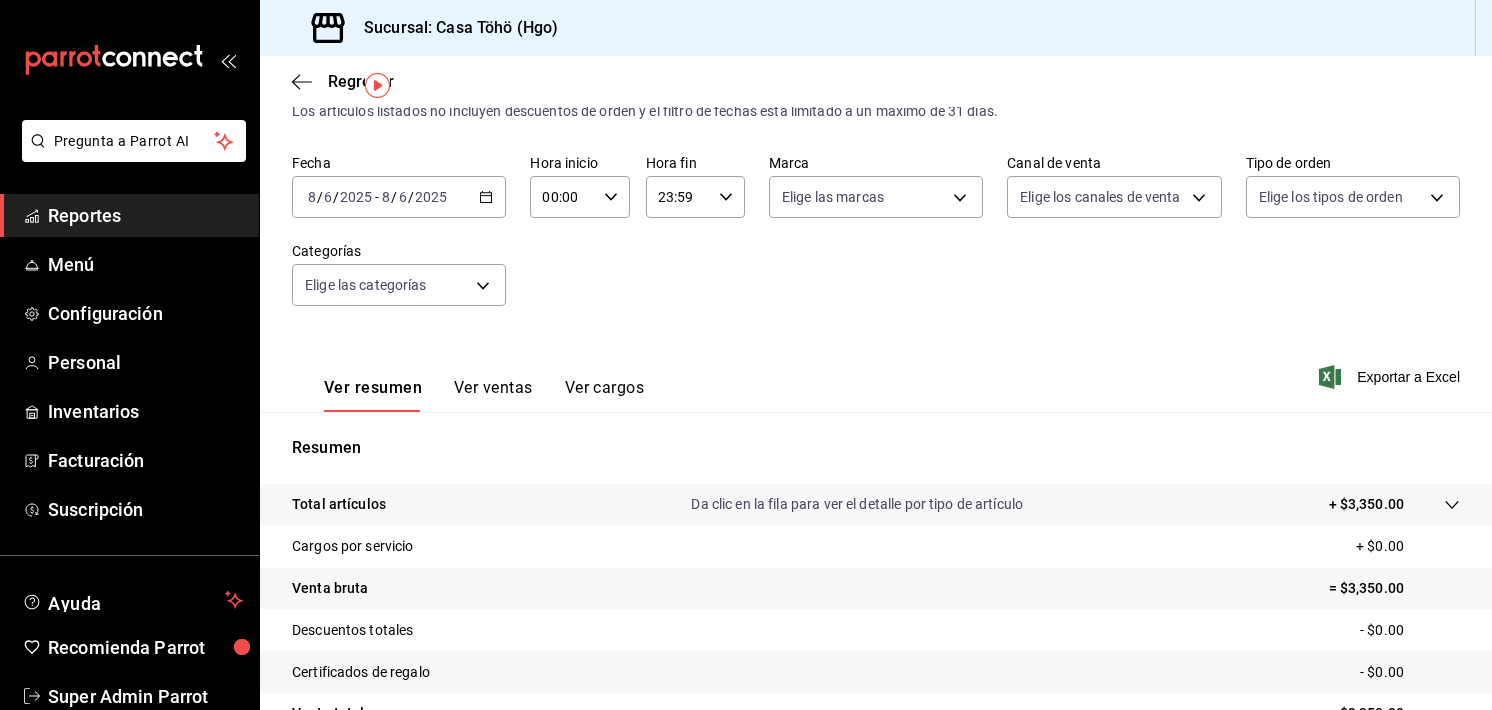 click on "Ver ventas" at bounding box center (493, 395) 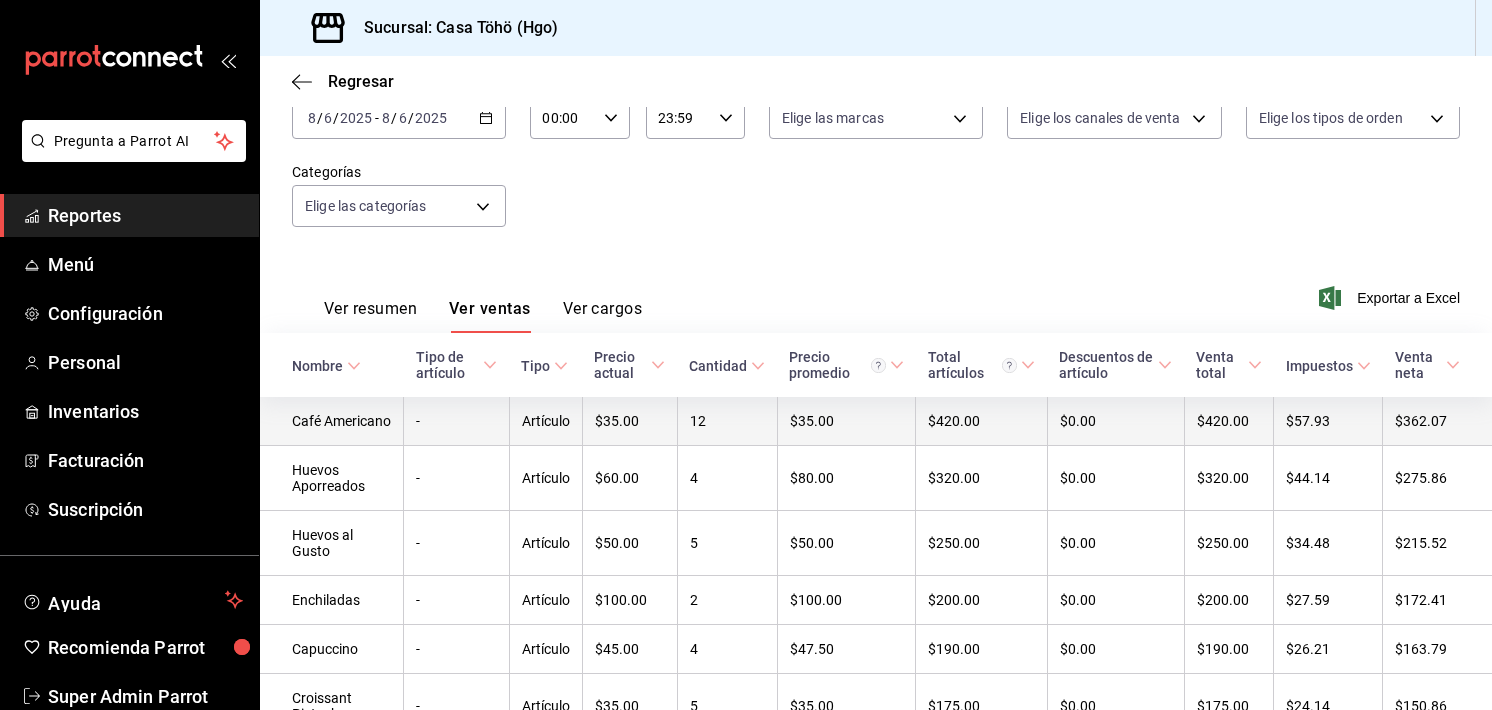 scroll, scrollTop: 0, scrollLeft: 0, axis: both 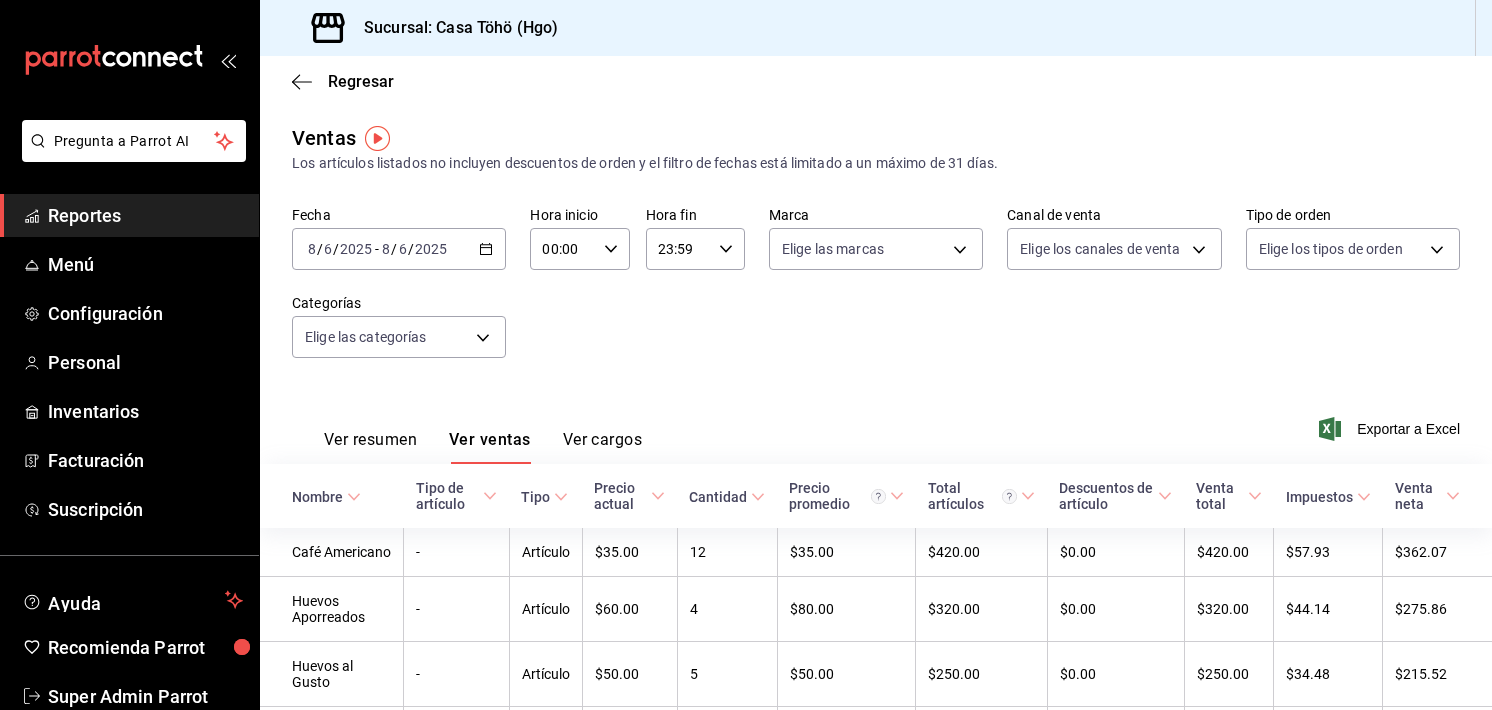 click on "2025-08-06 8 / 6 / 2025 - 2025-08-06 8 / 6 / 2025" at bounding box center [399, 249] 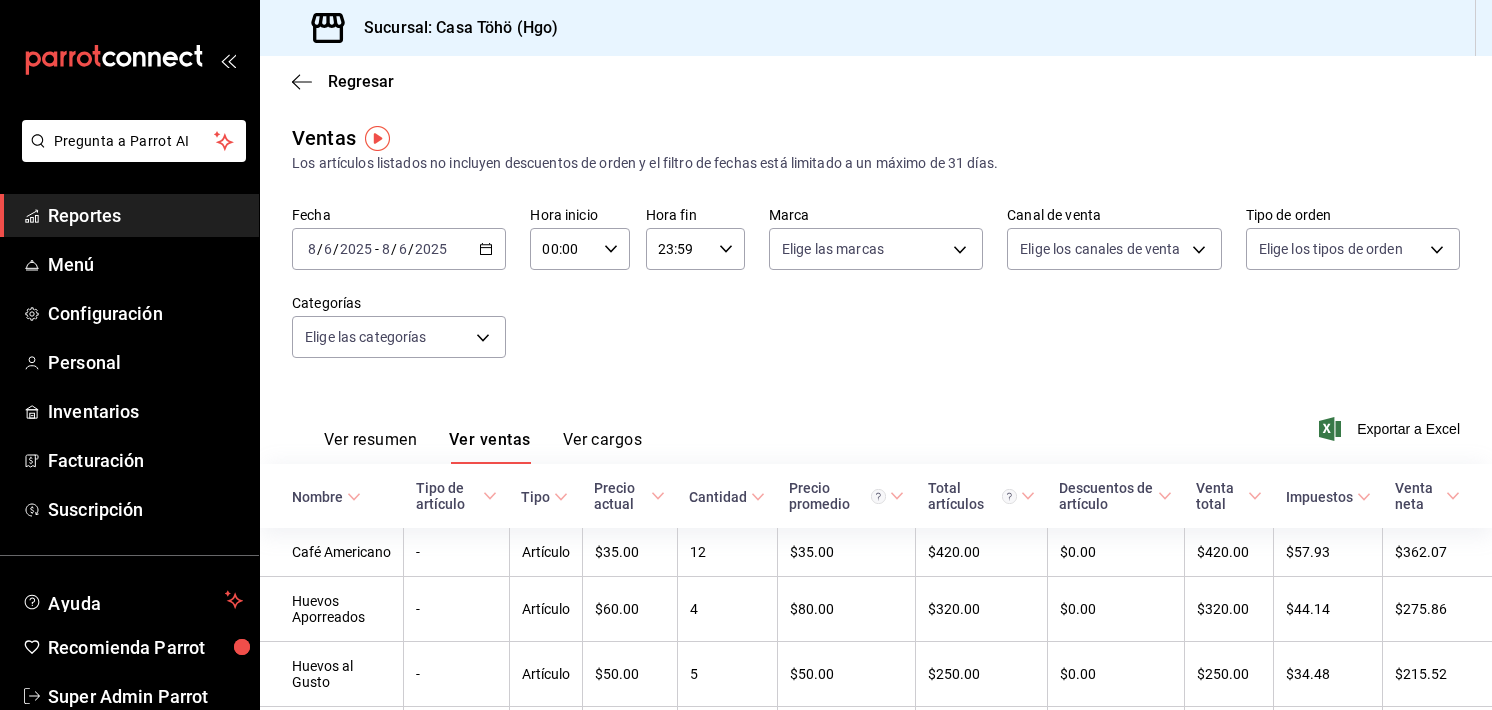 click on "23:59" at bounding box center (678, 249) 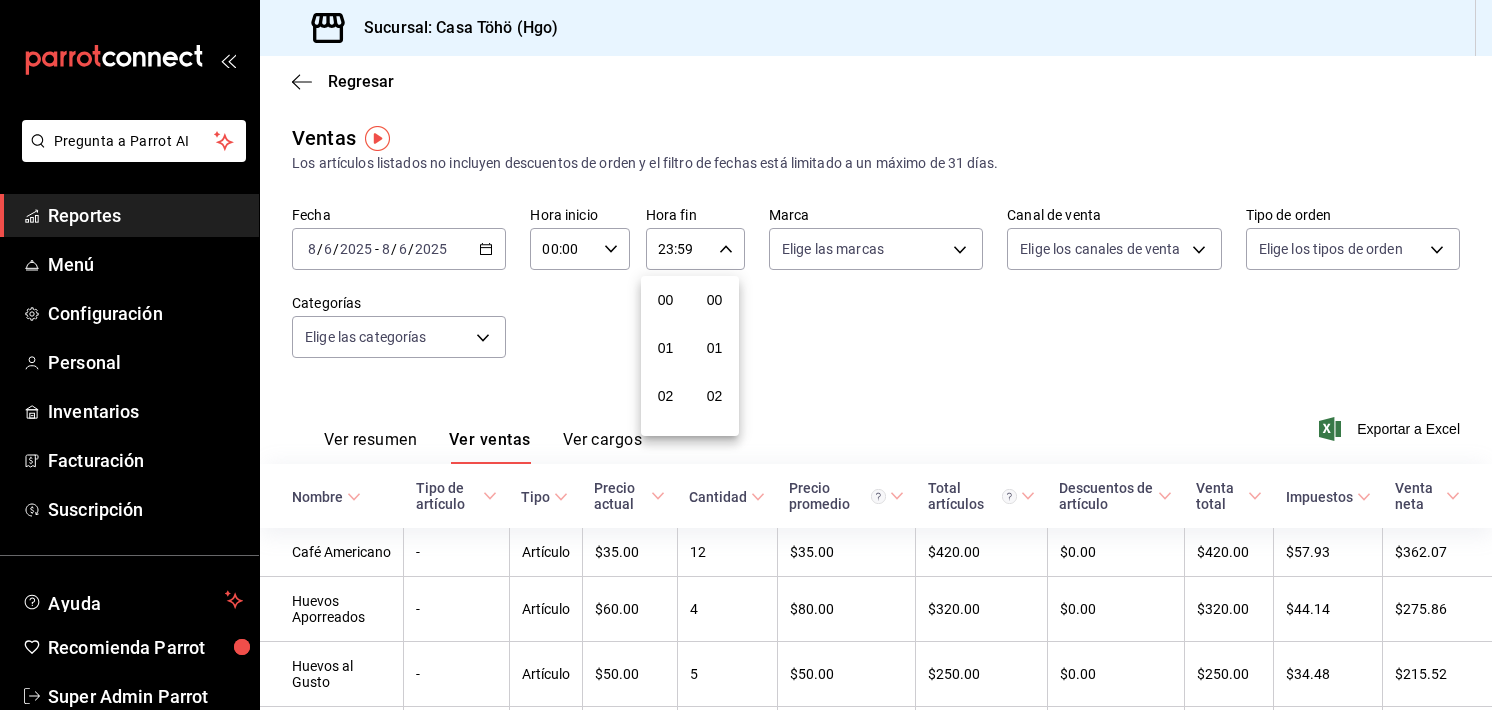 scroll, scrollTop: 1011, scrollLeft: 0, axis: vertical 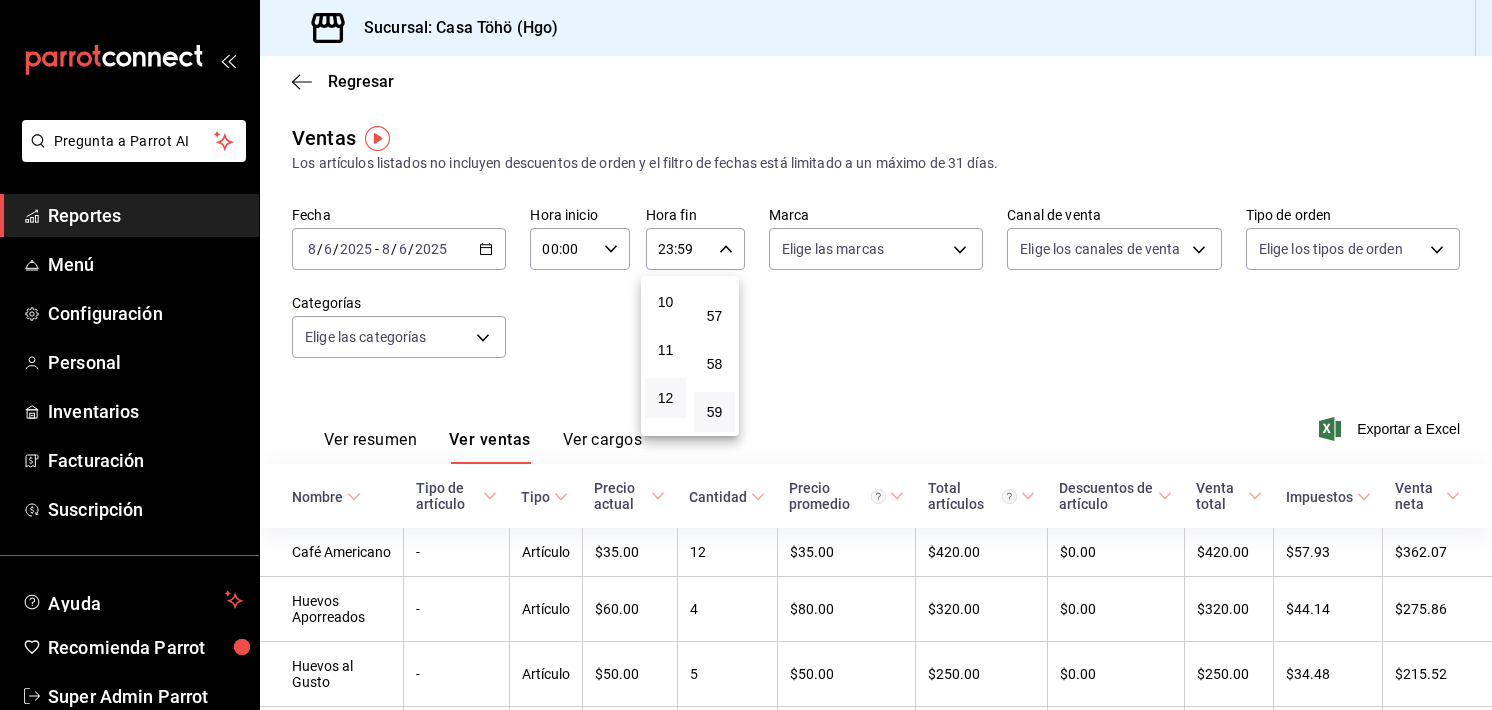click on "12" at bounding box center [665, 398] 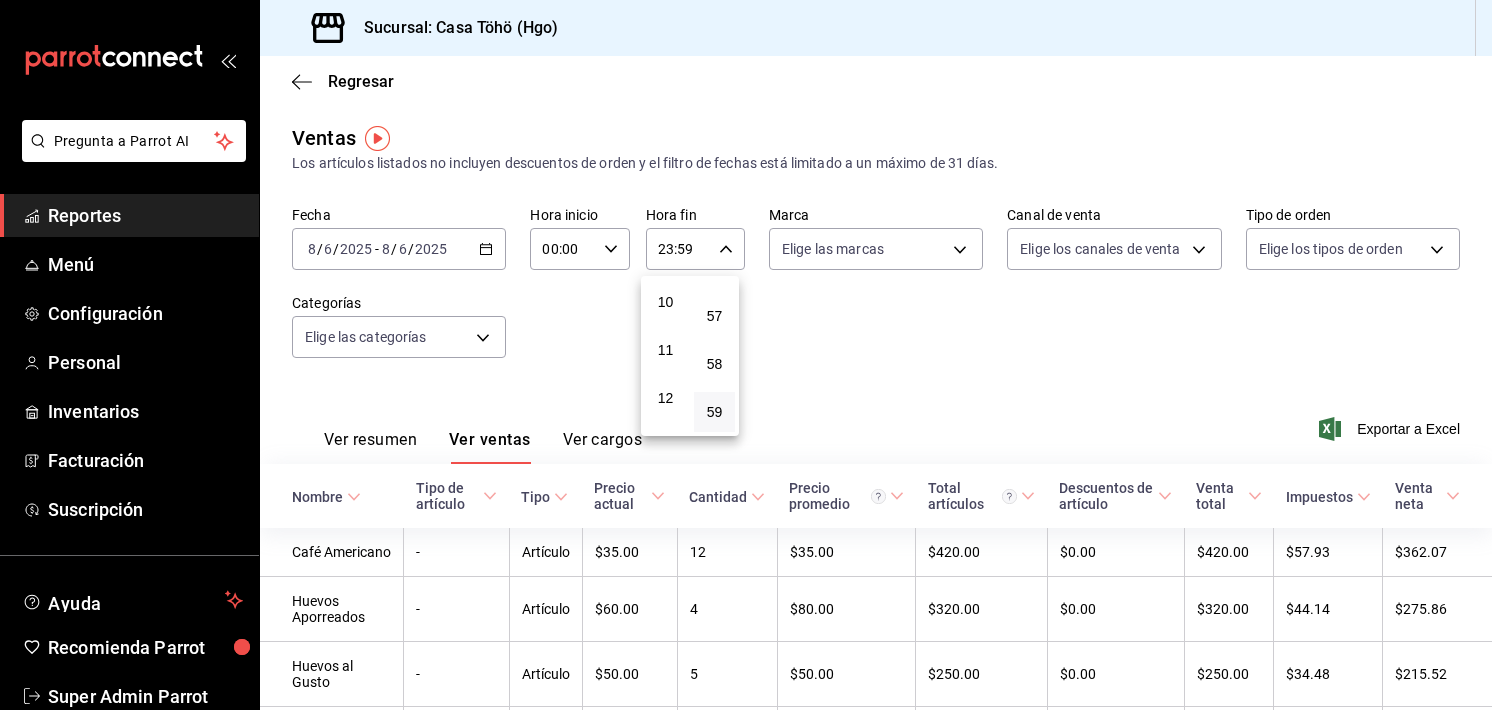 type on "12:59" 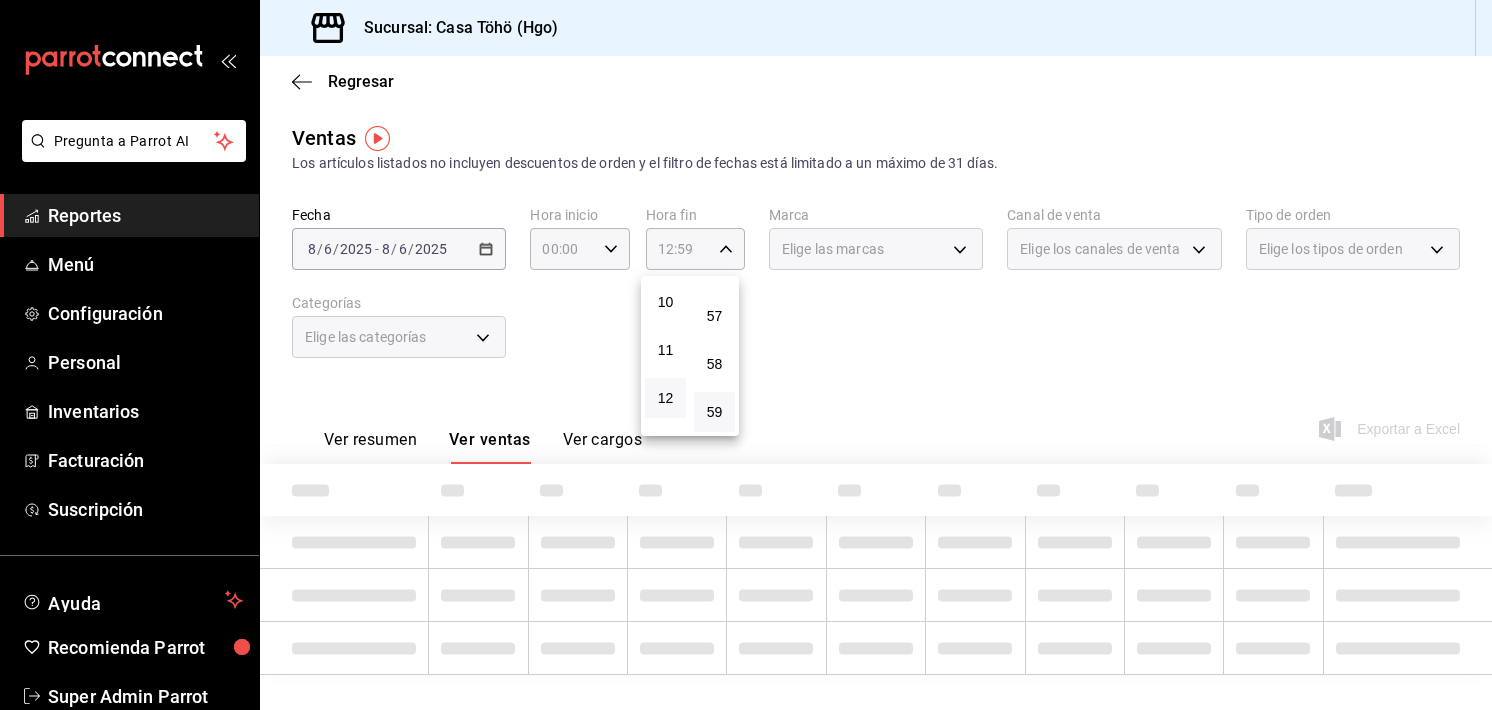 click at bounding box center (746, 355) 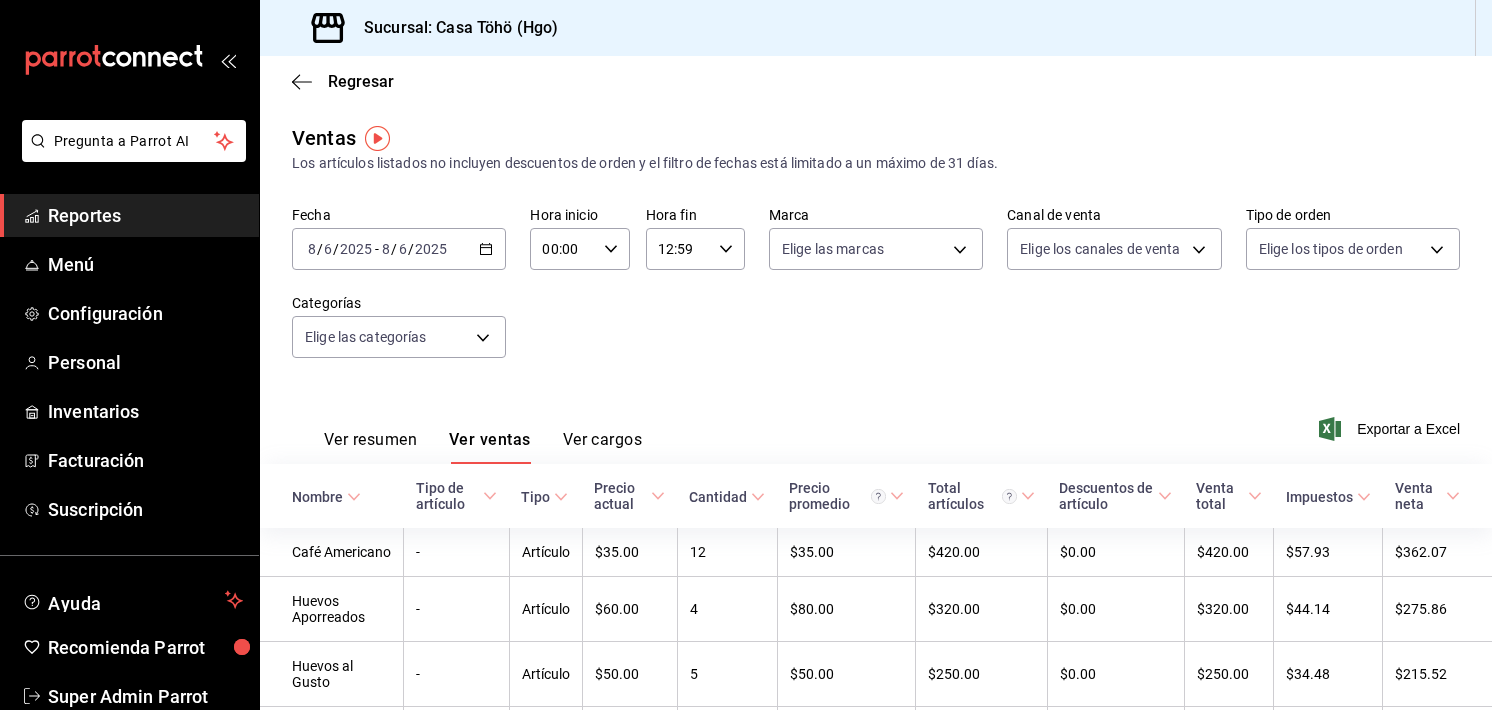 click 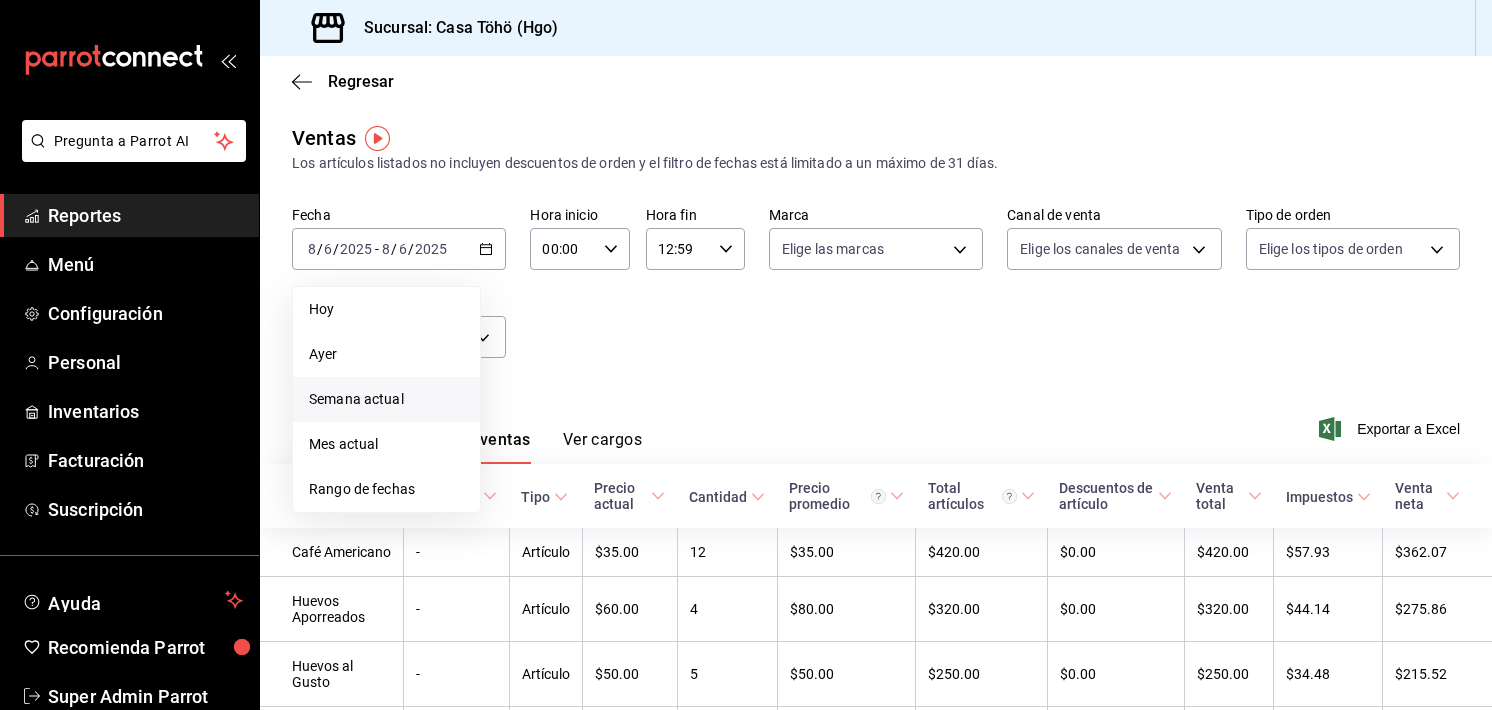 click on "Semana actual" at bounding box center [386, 399] 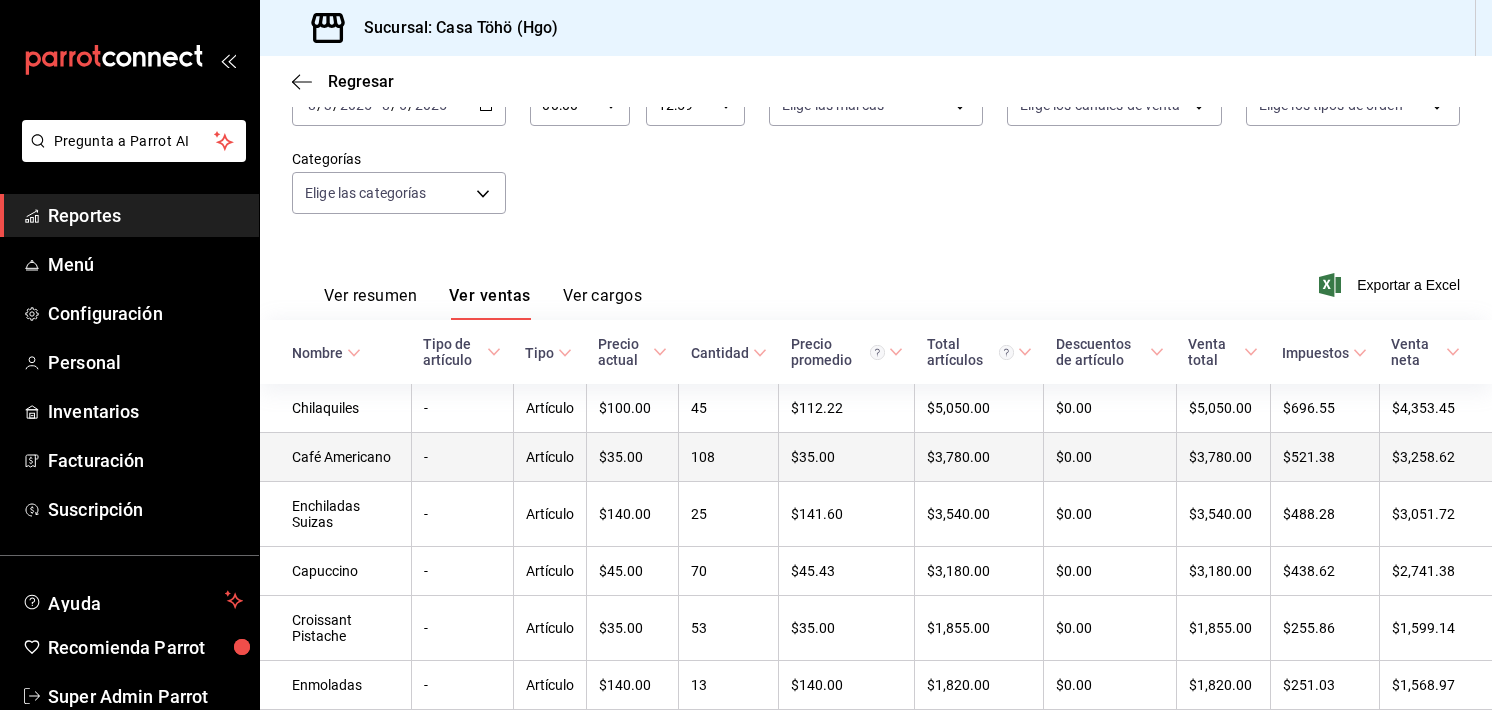 scroll, scrollTop: 147, scrollLeft: 0, axis: vertical 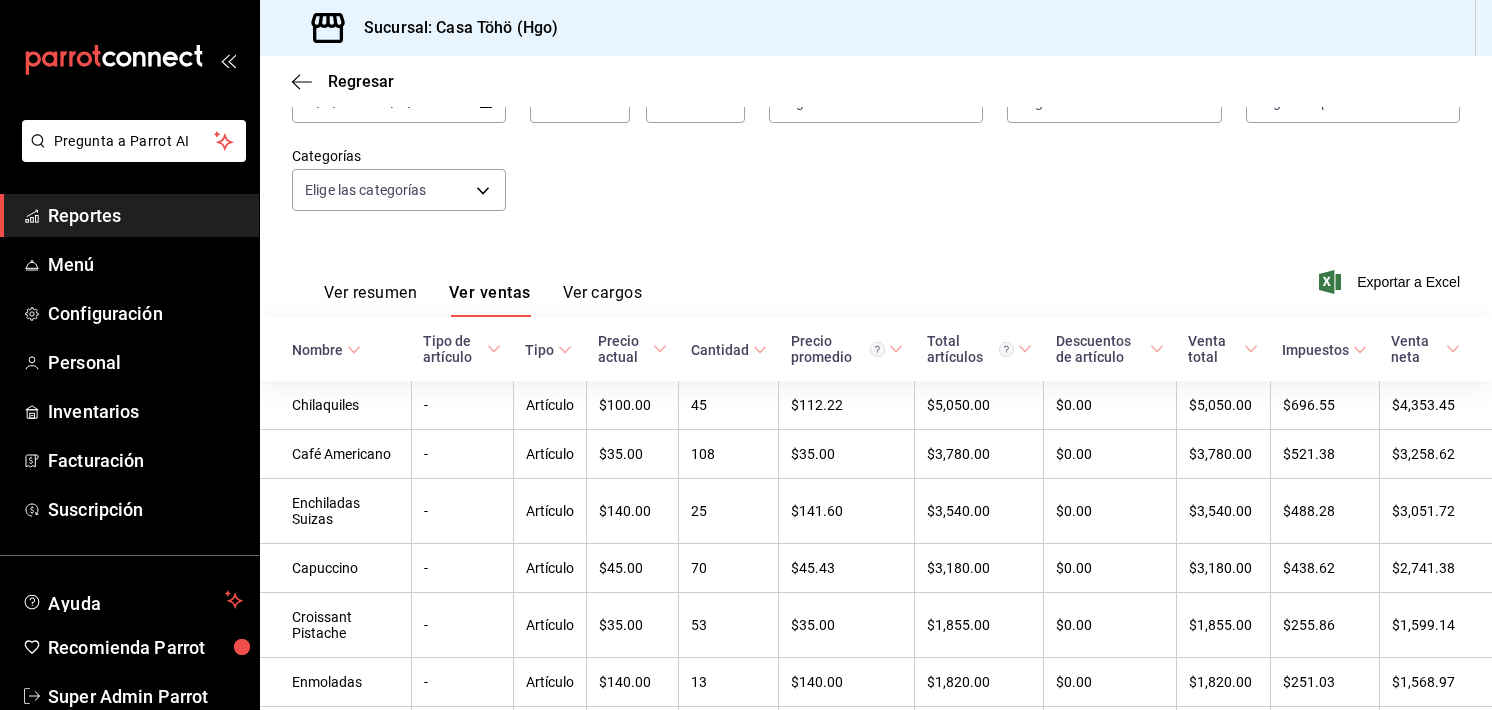 click 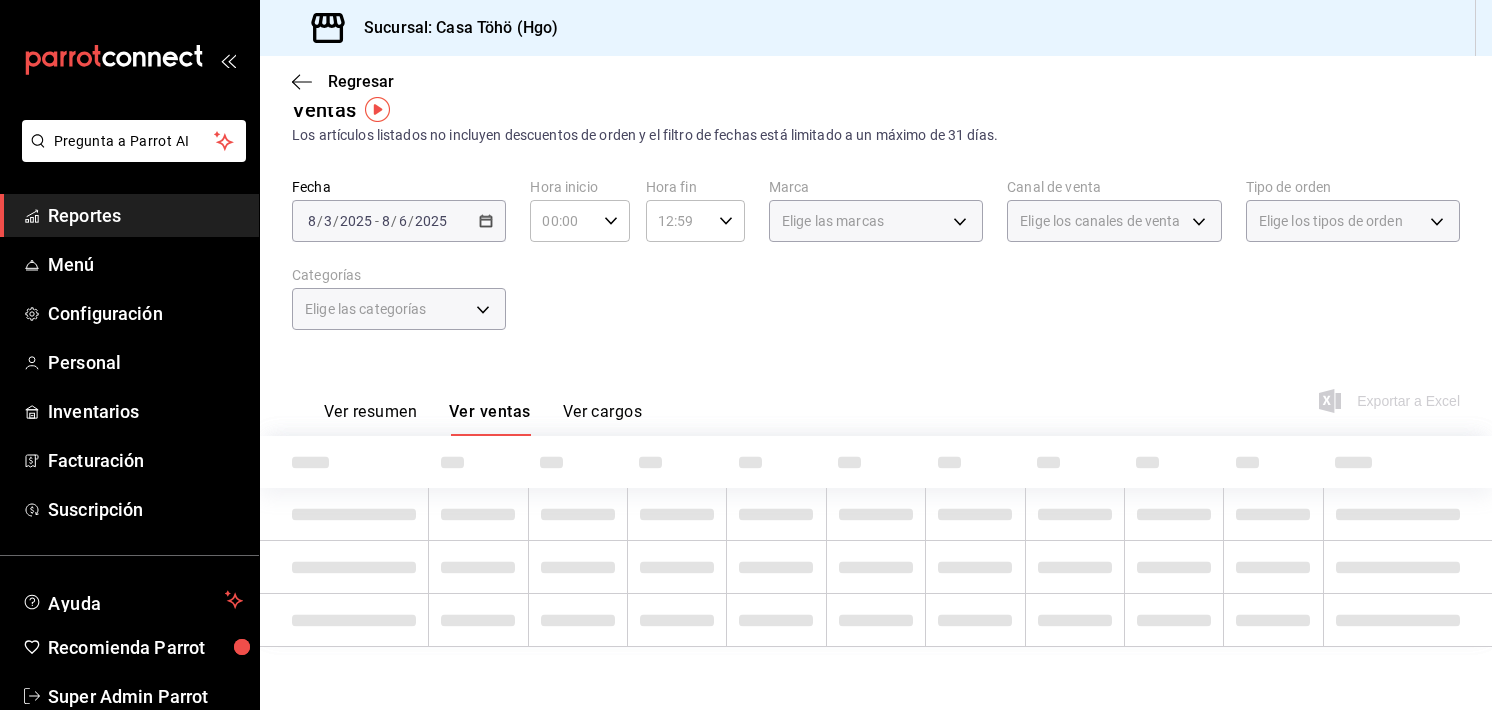 scroll, scrollTop: 147, scrollLeft: 0, axis: vertical 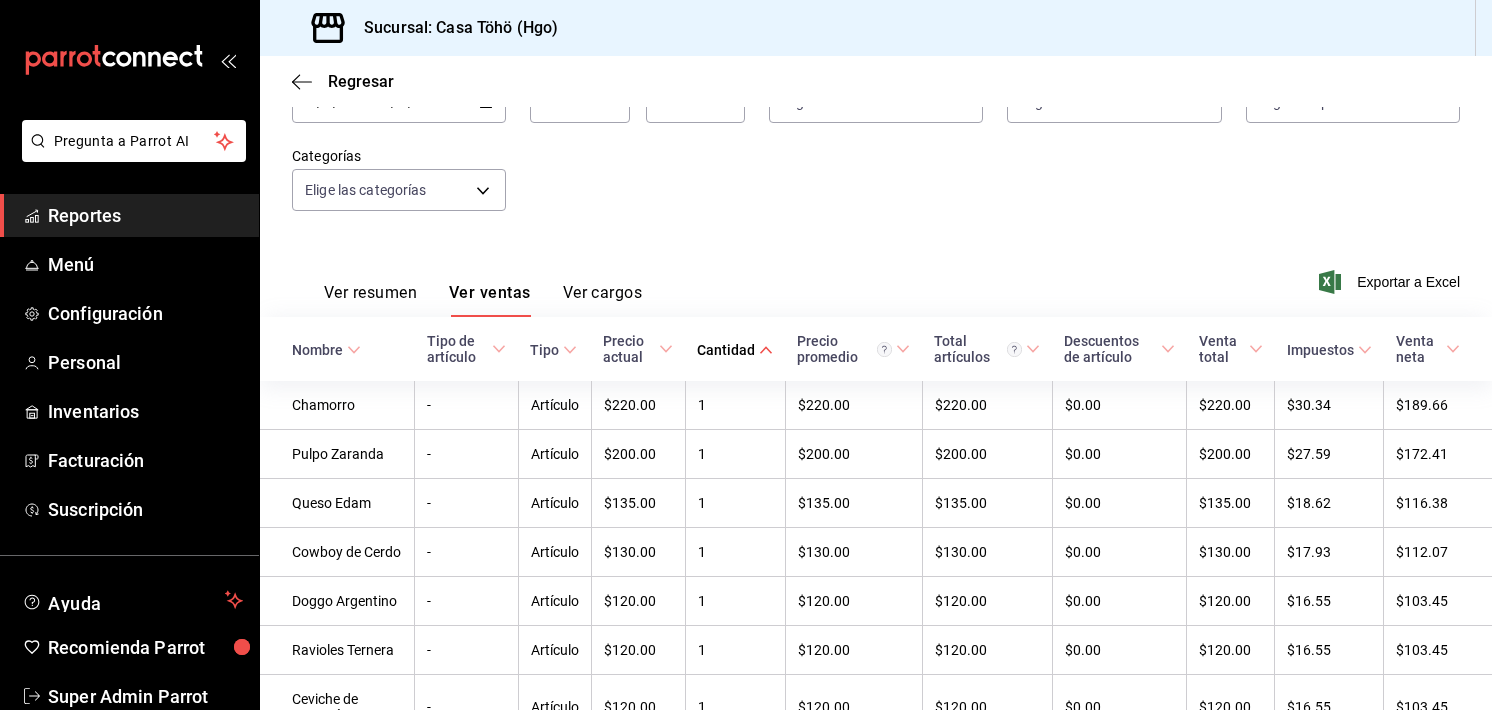click 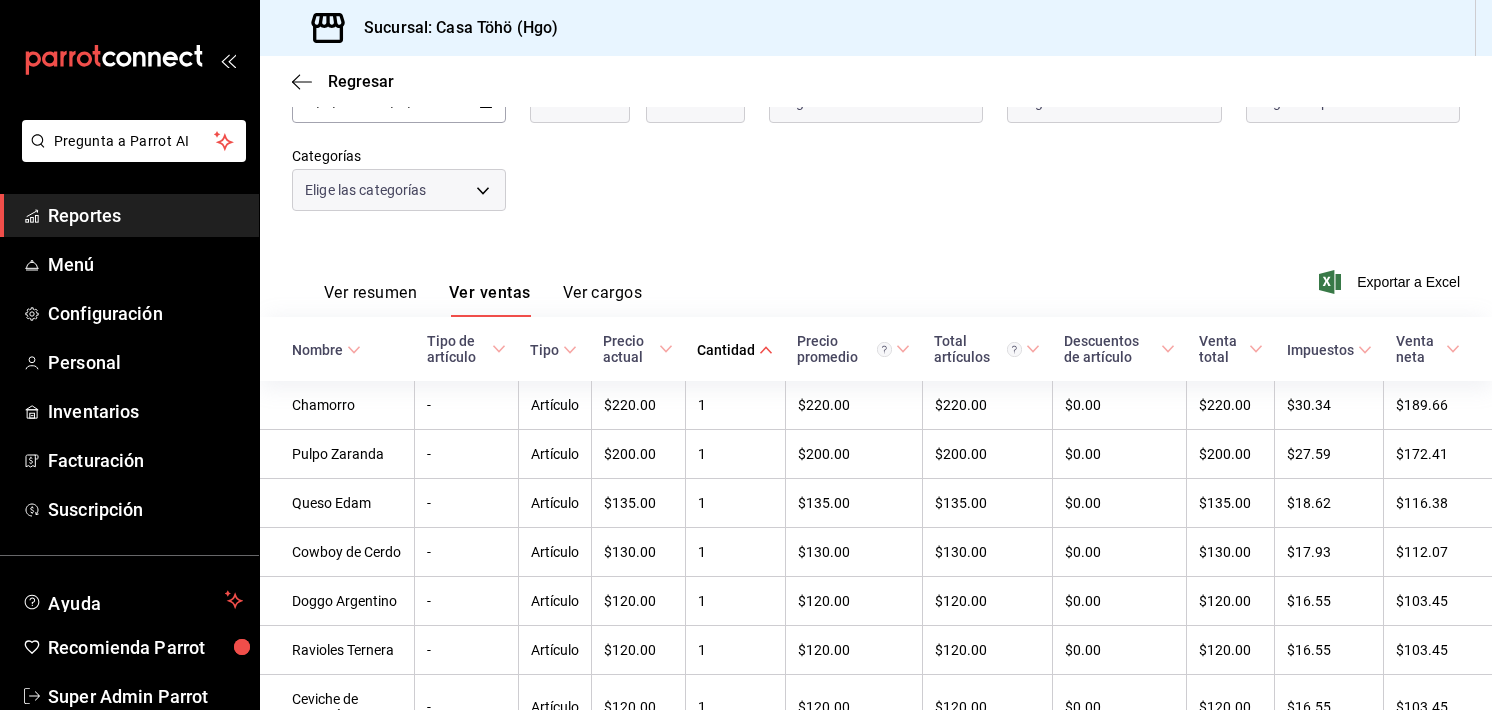 scroll, scrollTop: 28, scrollLeft: 0, axis: vertical 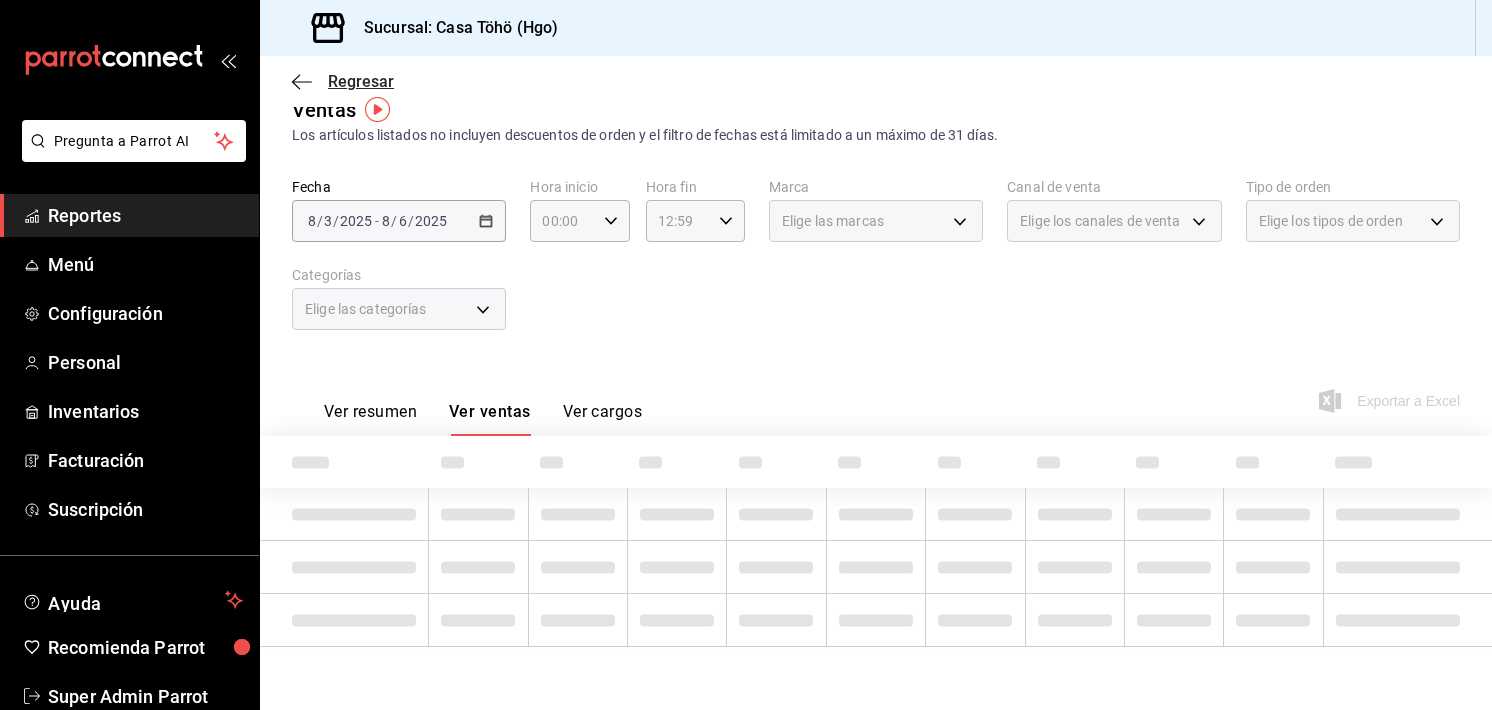 click 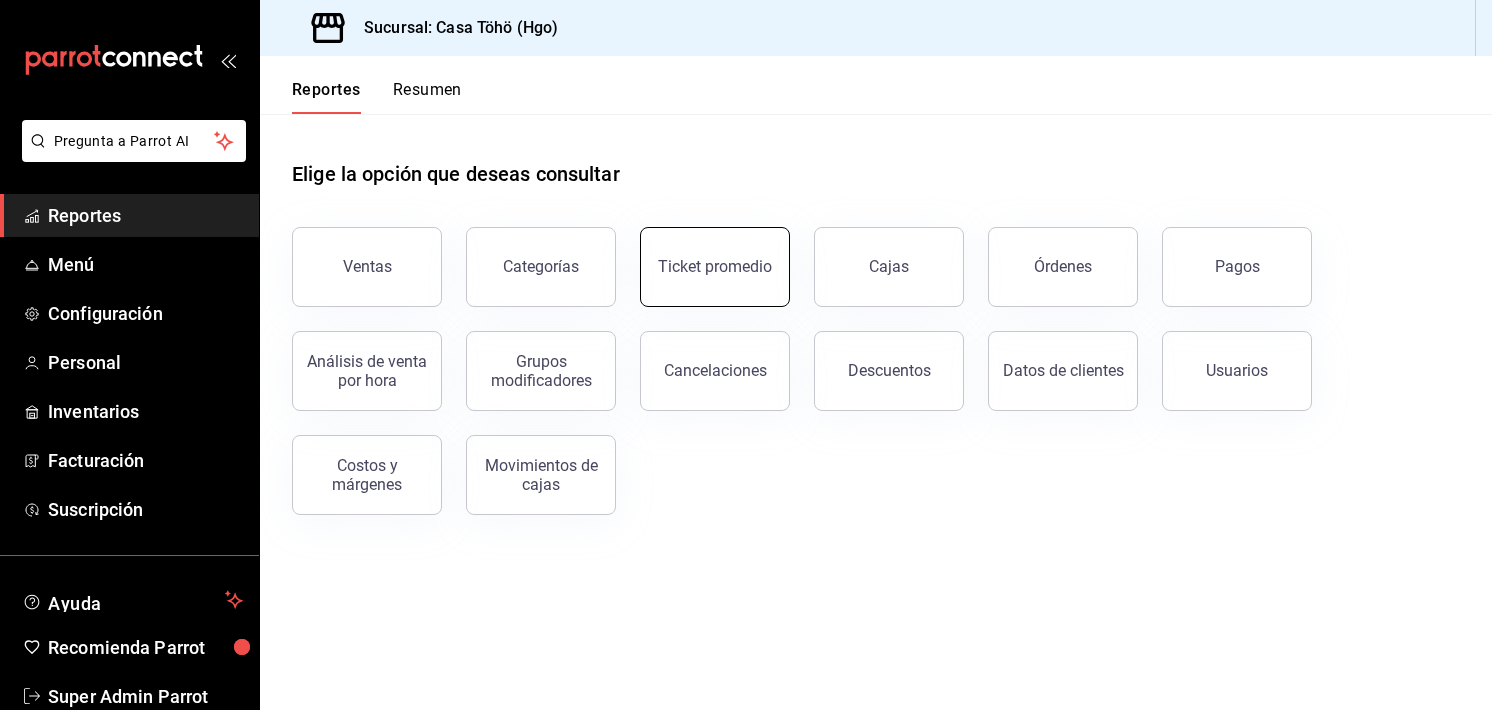 click on "Ticket promedio" at bounding box center (715, 266) 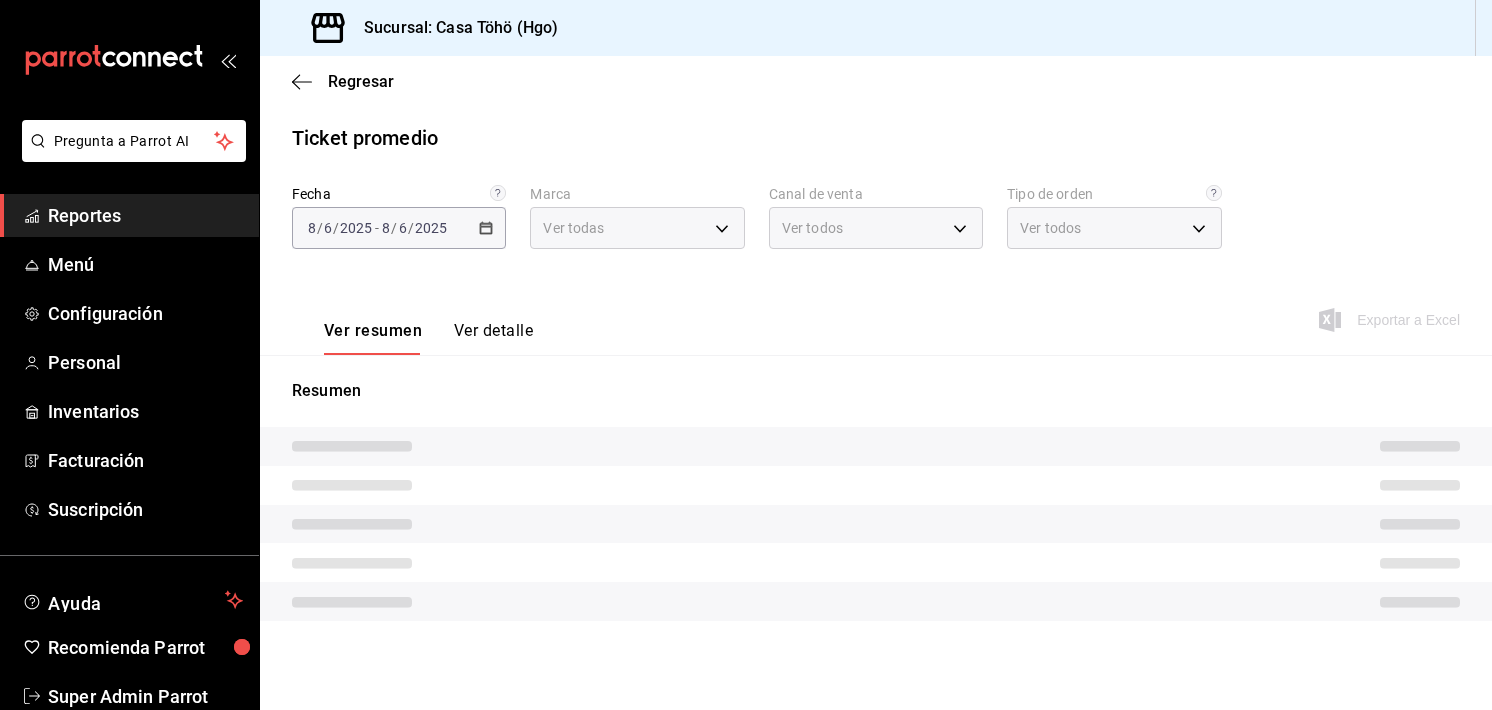 type on "3863094e-80de-4485-9a79-27000a153f73" 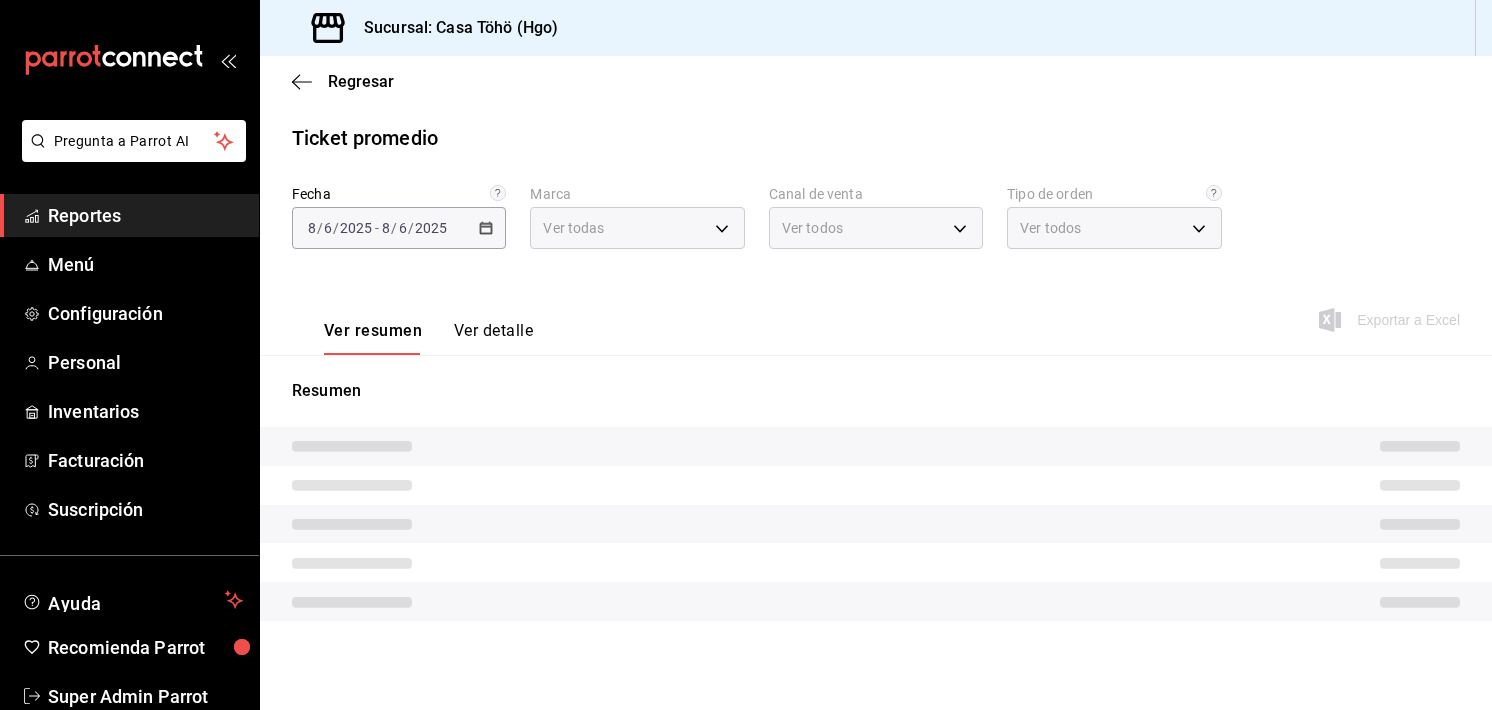 type on "PARROT,UBER_EATS,RAPPI,DIDI_FOOD,ONLINE" 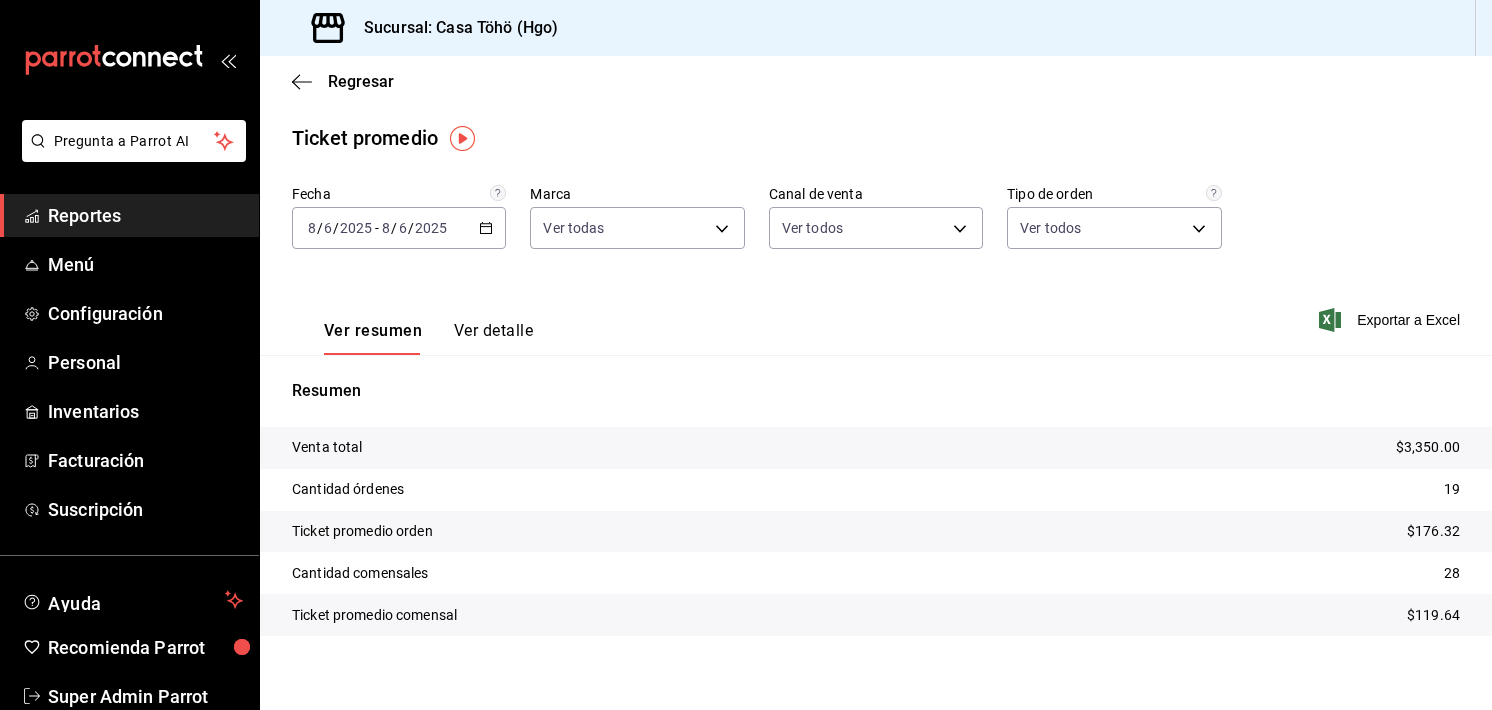 click 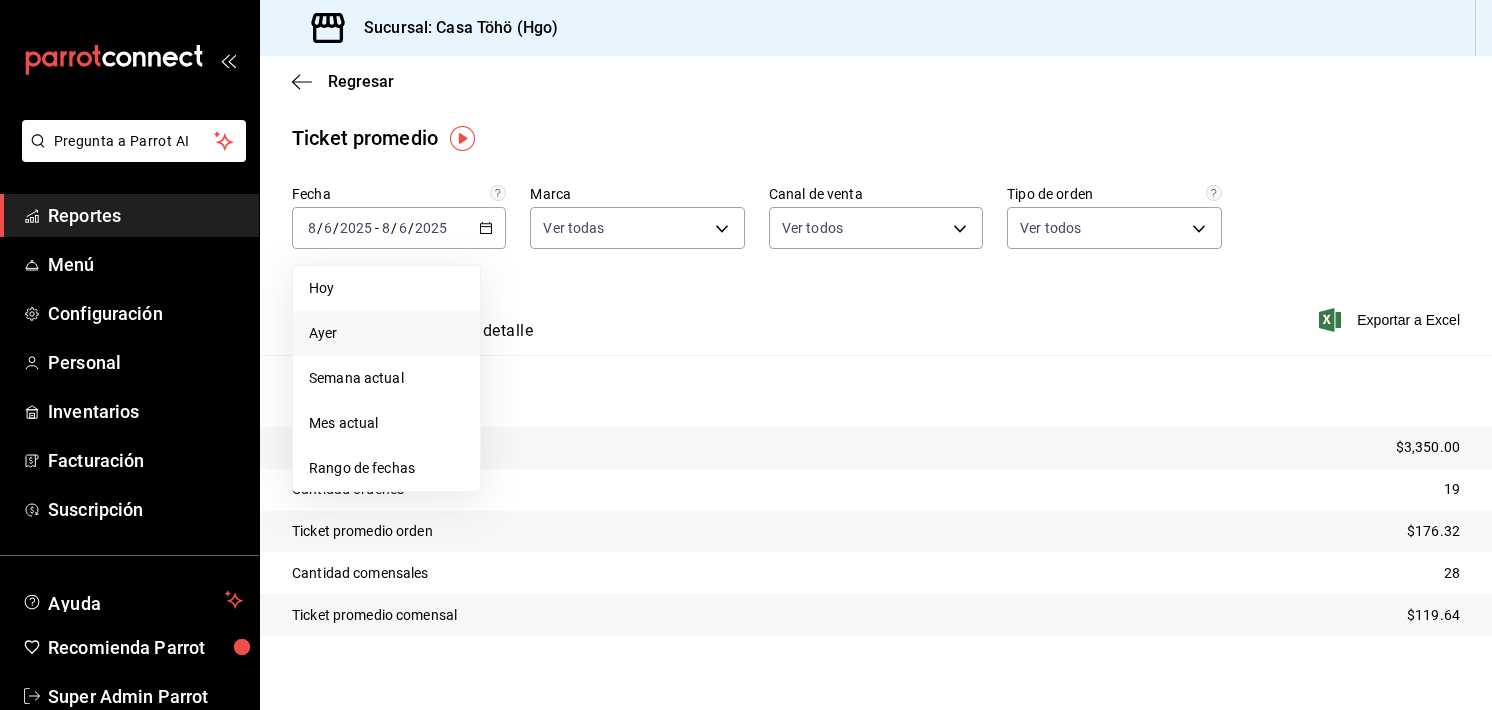 click on "Ayer" at bounding box center (386, 333) 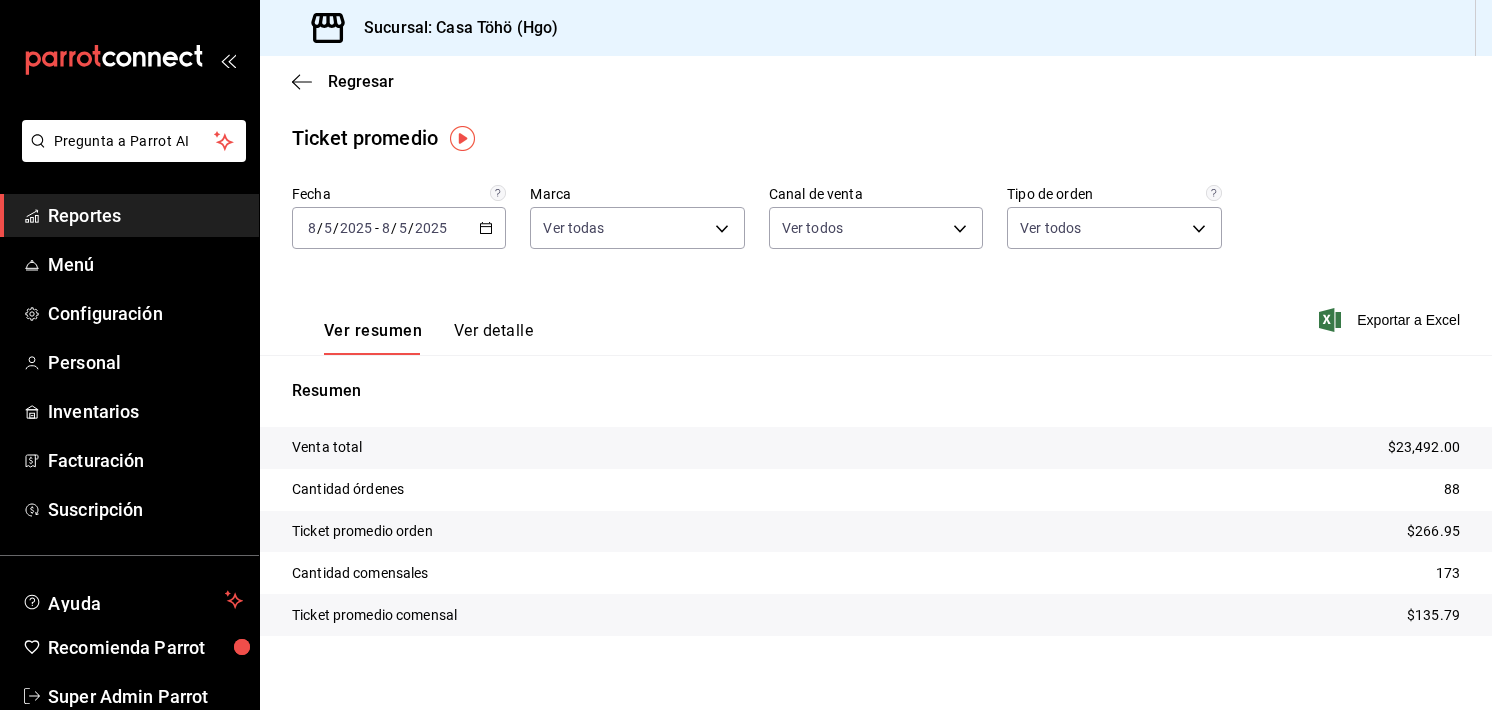 scroll, scrollTop: 14, scrollLeft: 0, axis: vertical 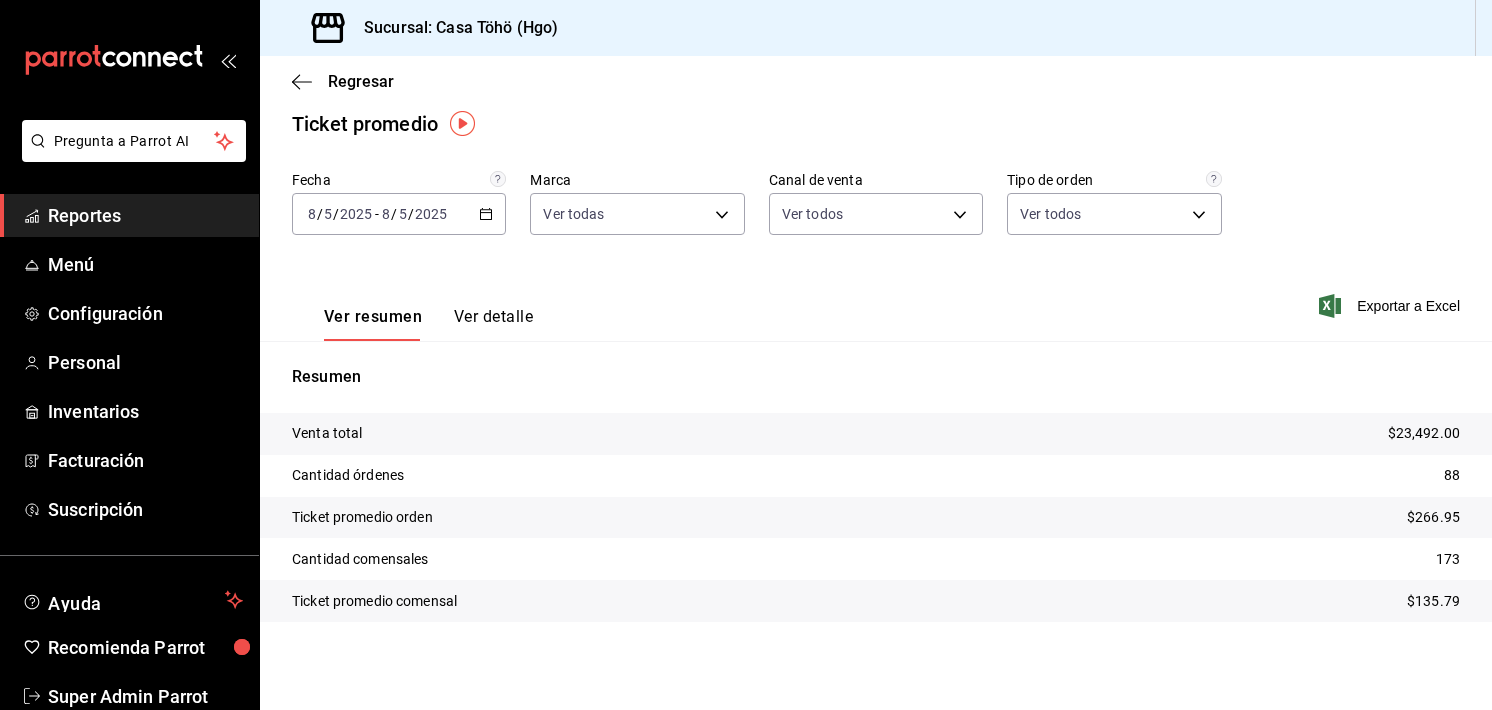 click on "Ver detalle" at bounding box center (493, 324) 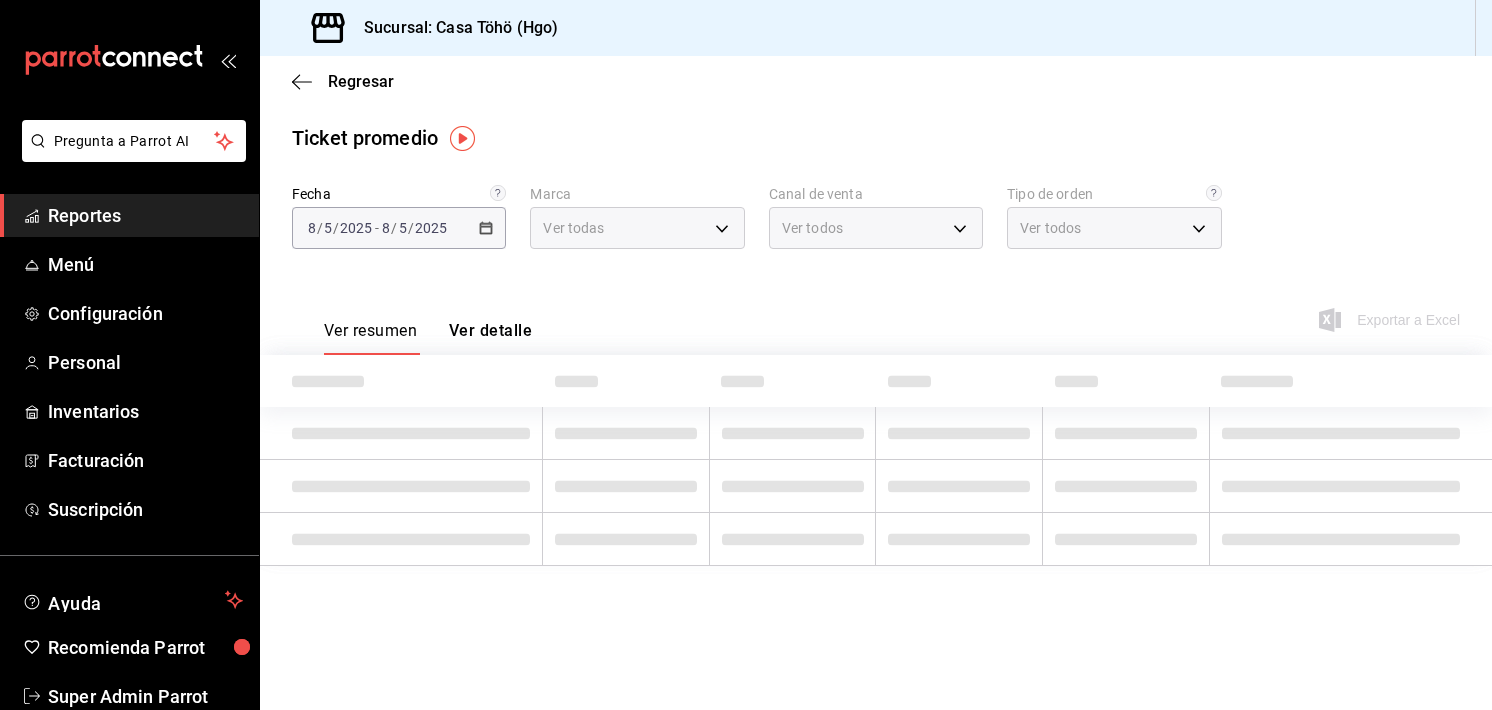 scroll, scrollTop: 0, scrollLeft: 0, axis: both 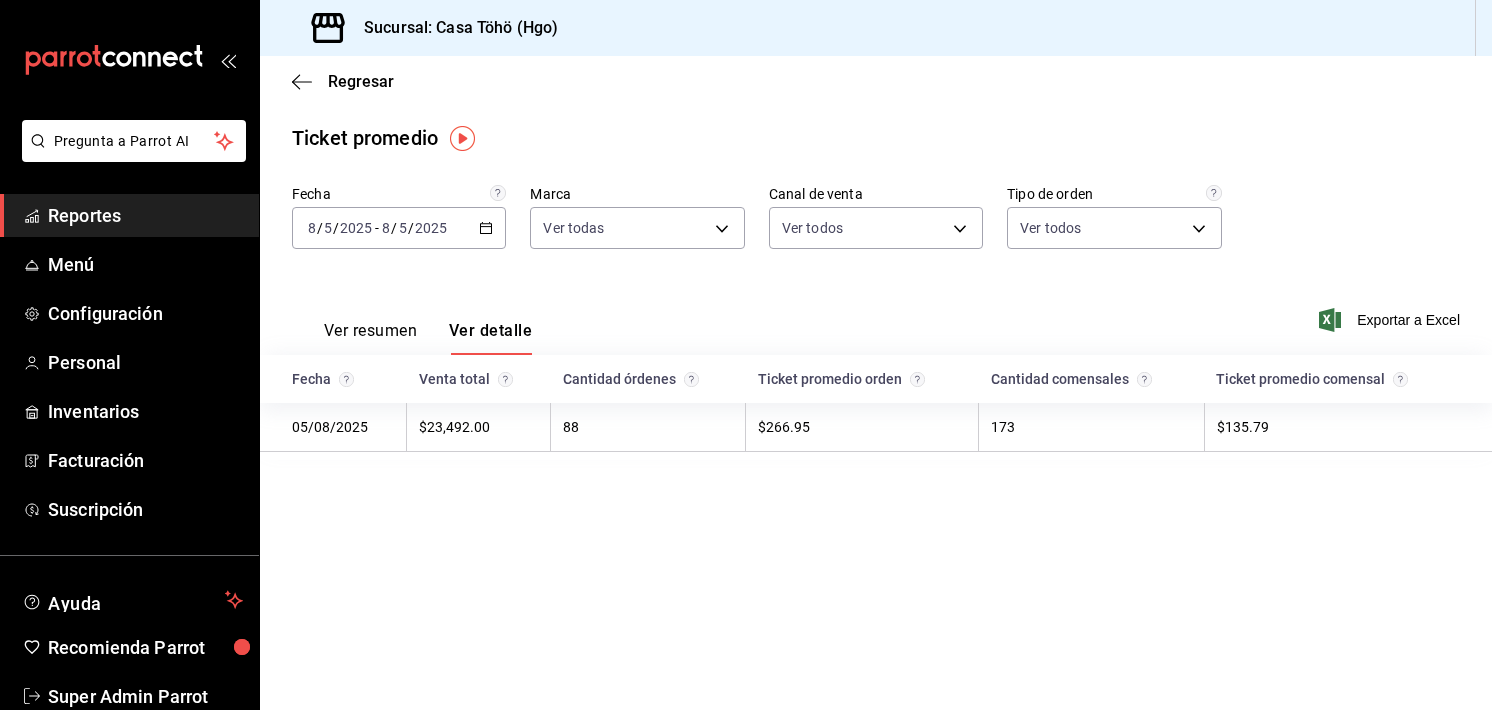 click on "Regresar" at bounding box center [876, 81] 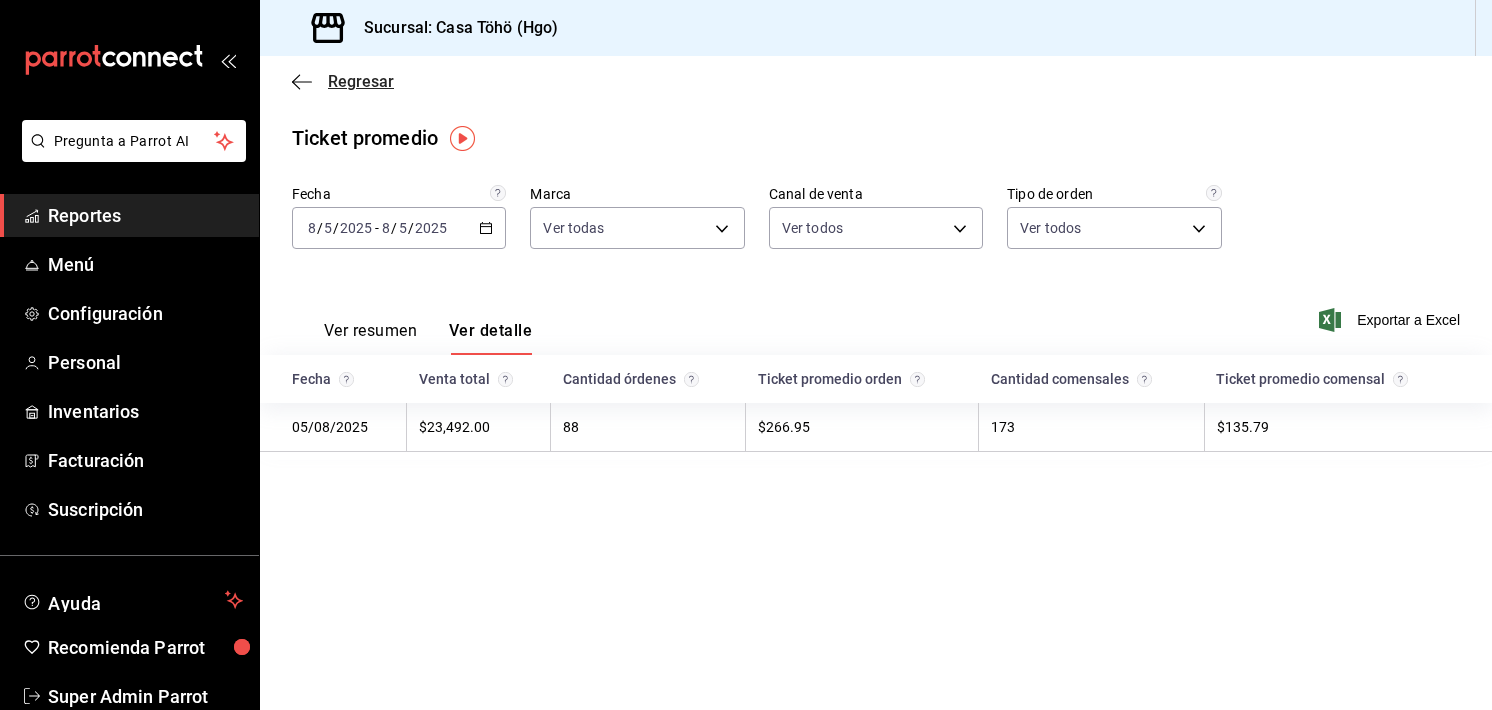 click 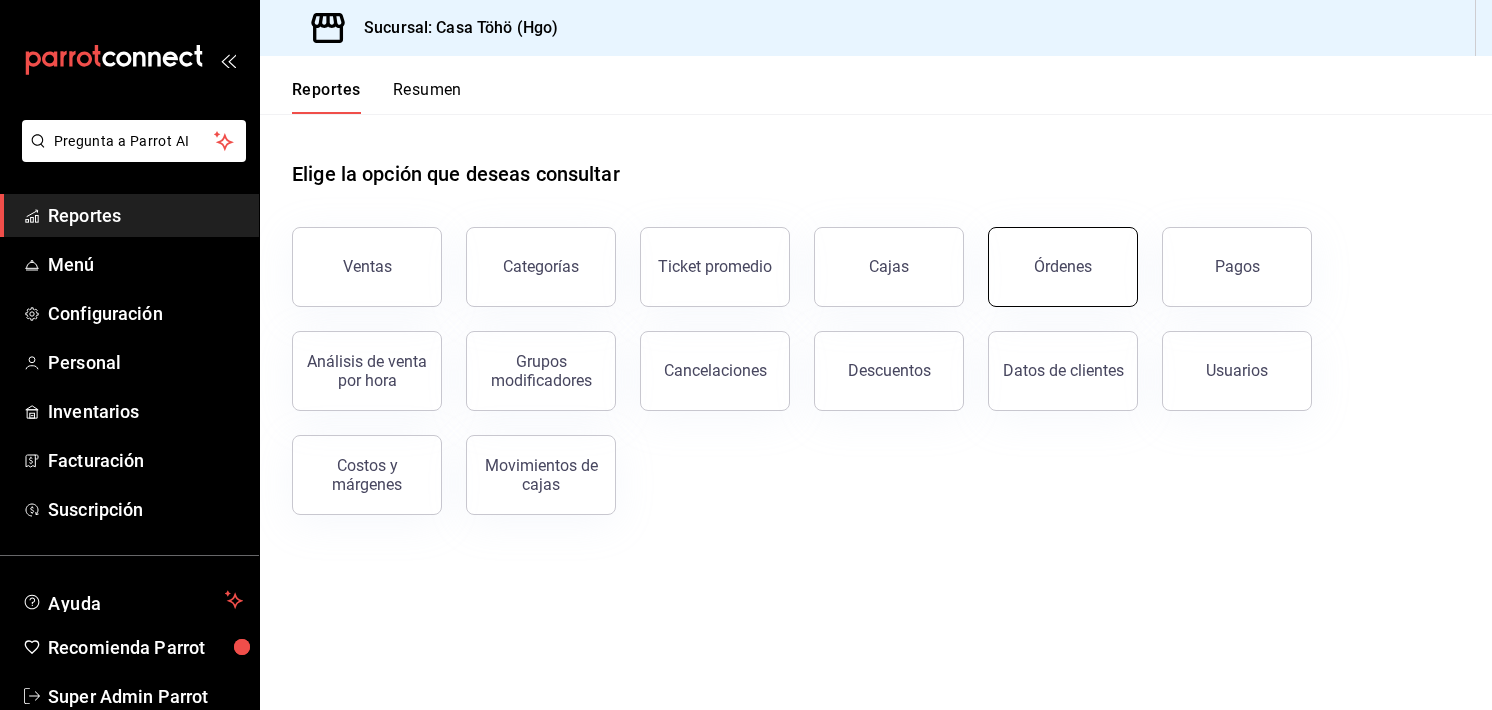 click on "Órdenes" at bounding box center [1063, 267] 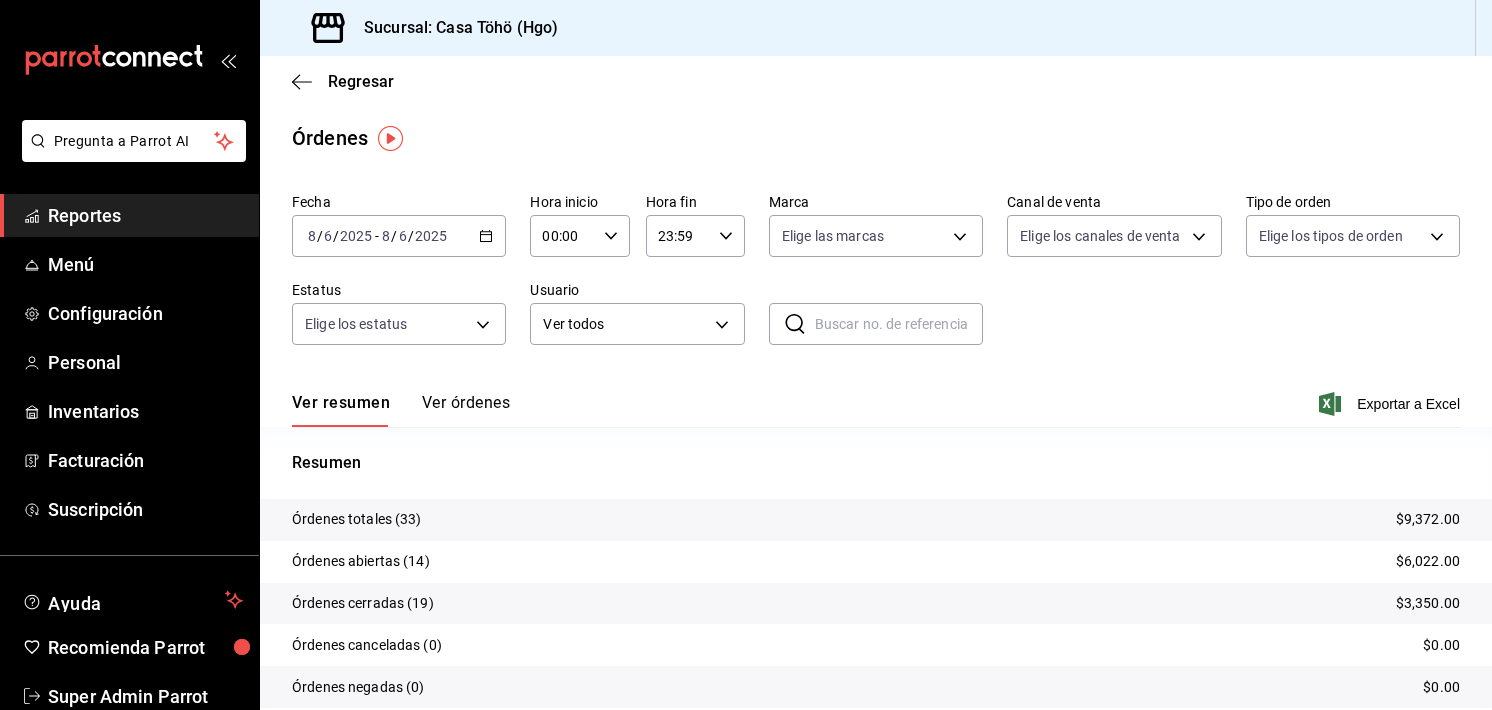 click 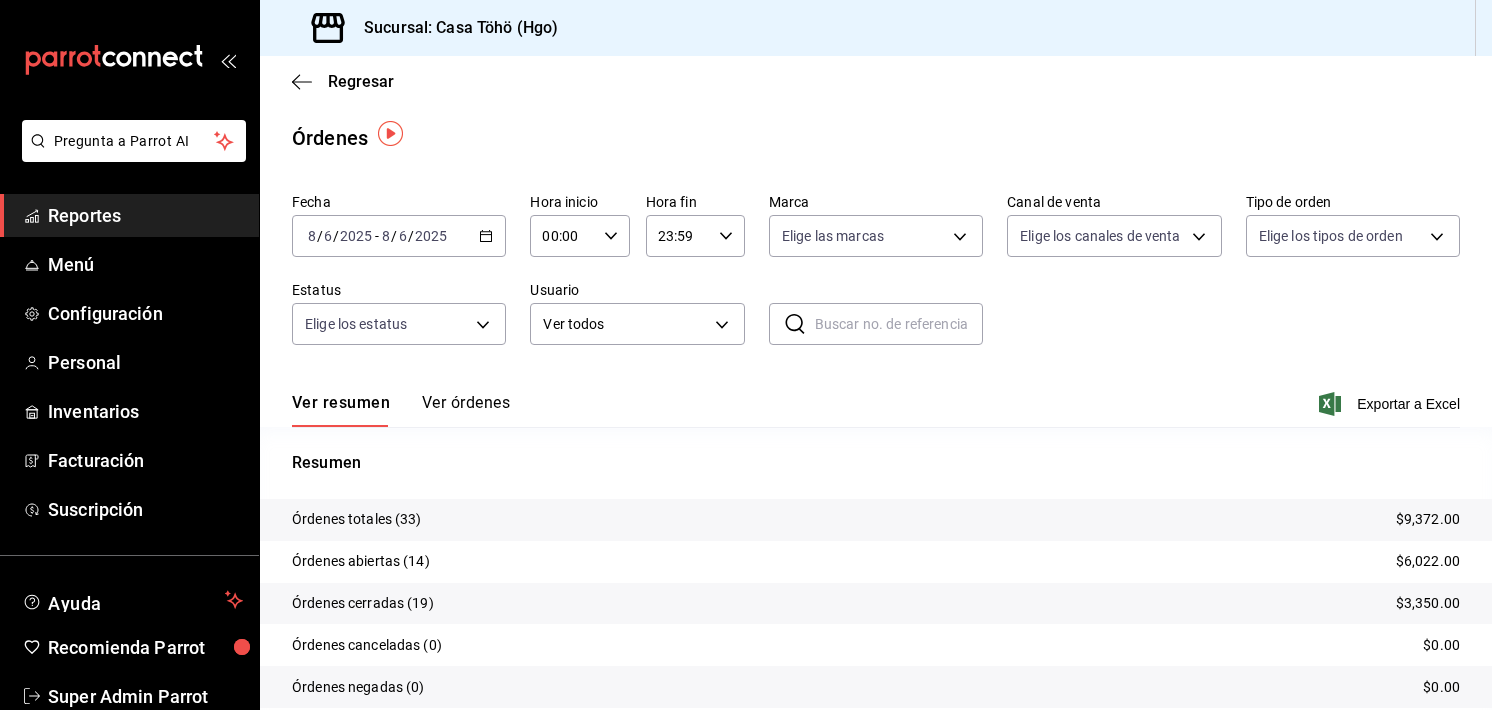 scroll, scrollTop: 76, scrollLeft: 0, axis: vertical 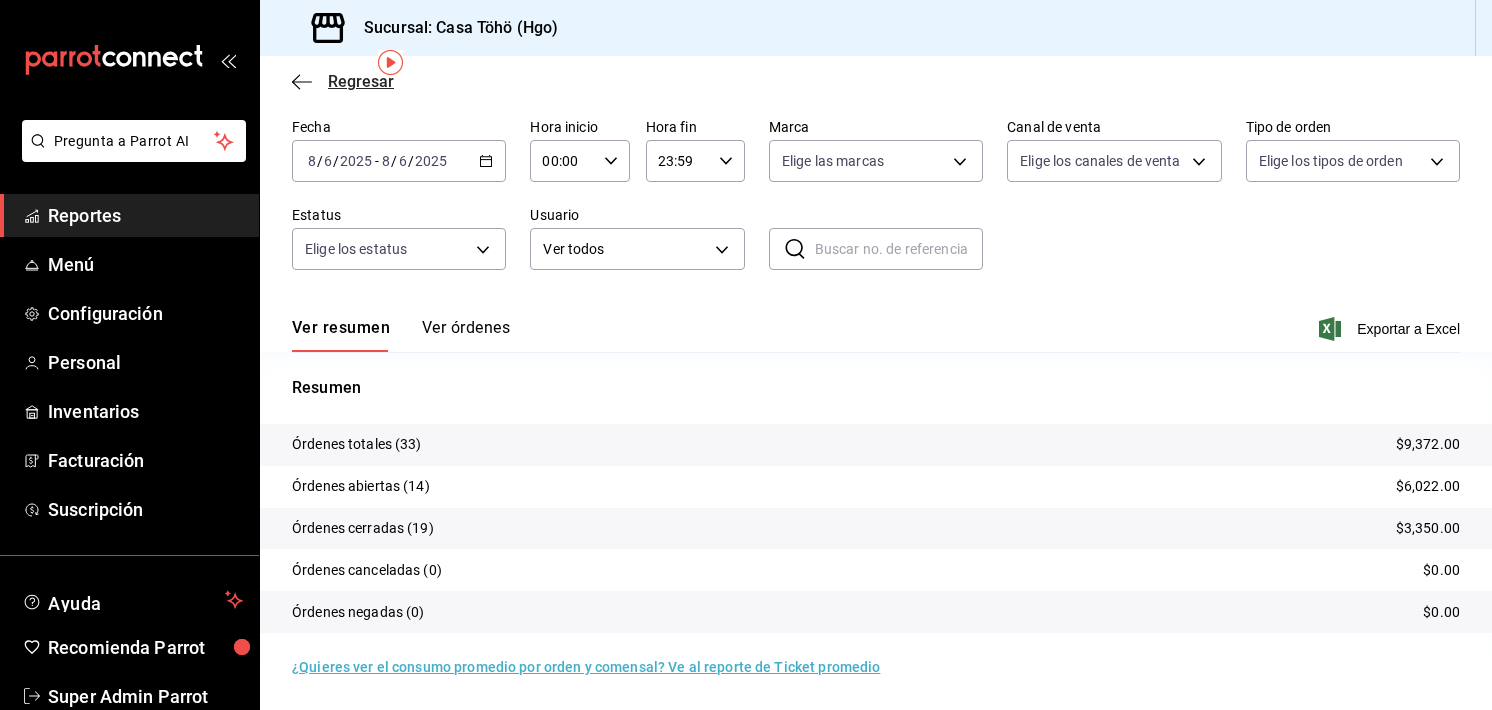 click on "Regresar" at bounding box center [361, 81] 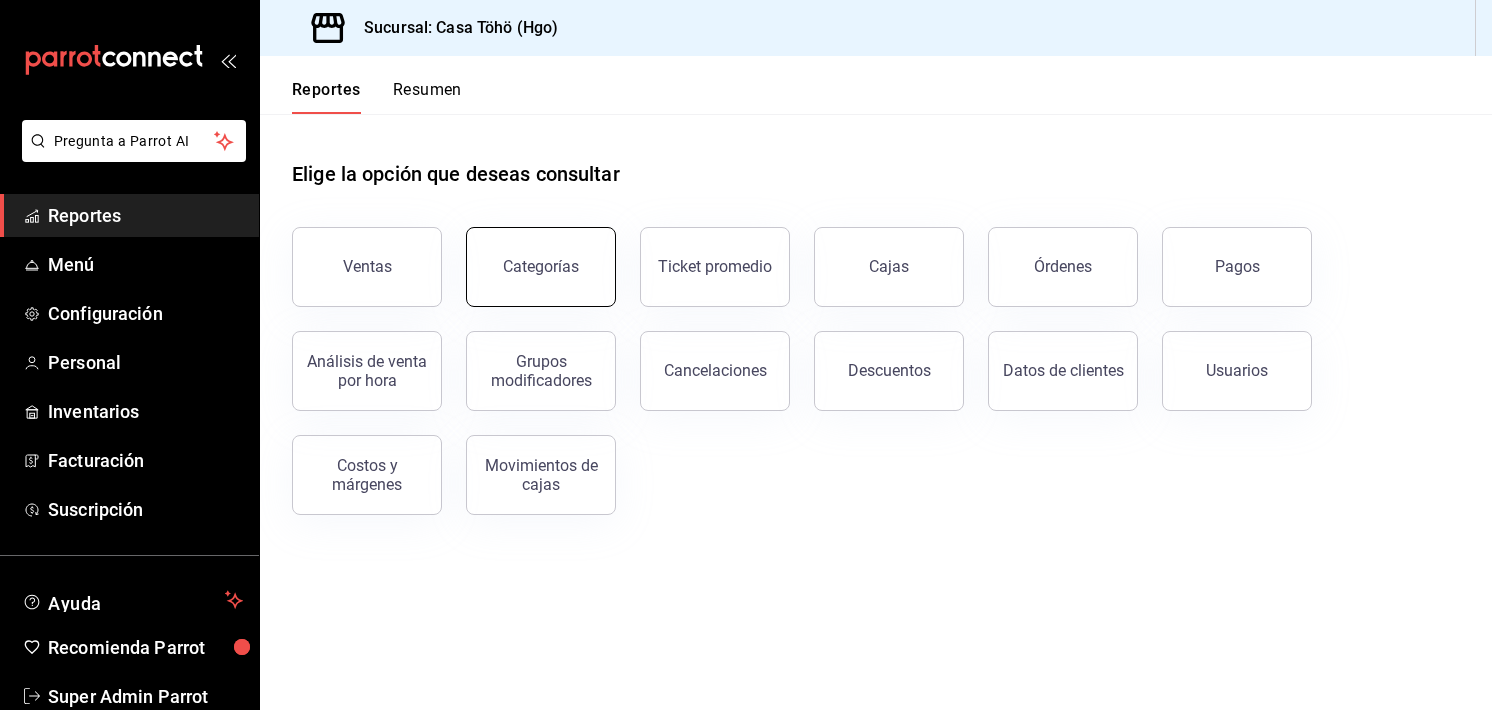 click on "Categorías" at bounding box center (541, 267) 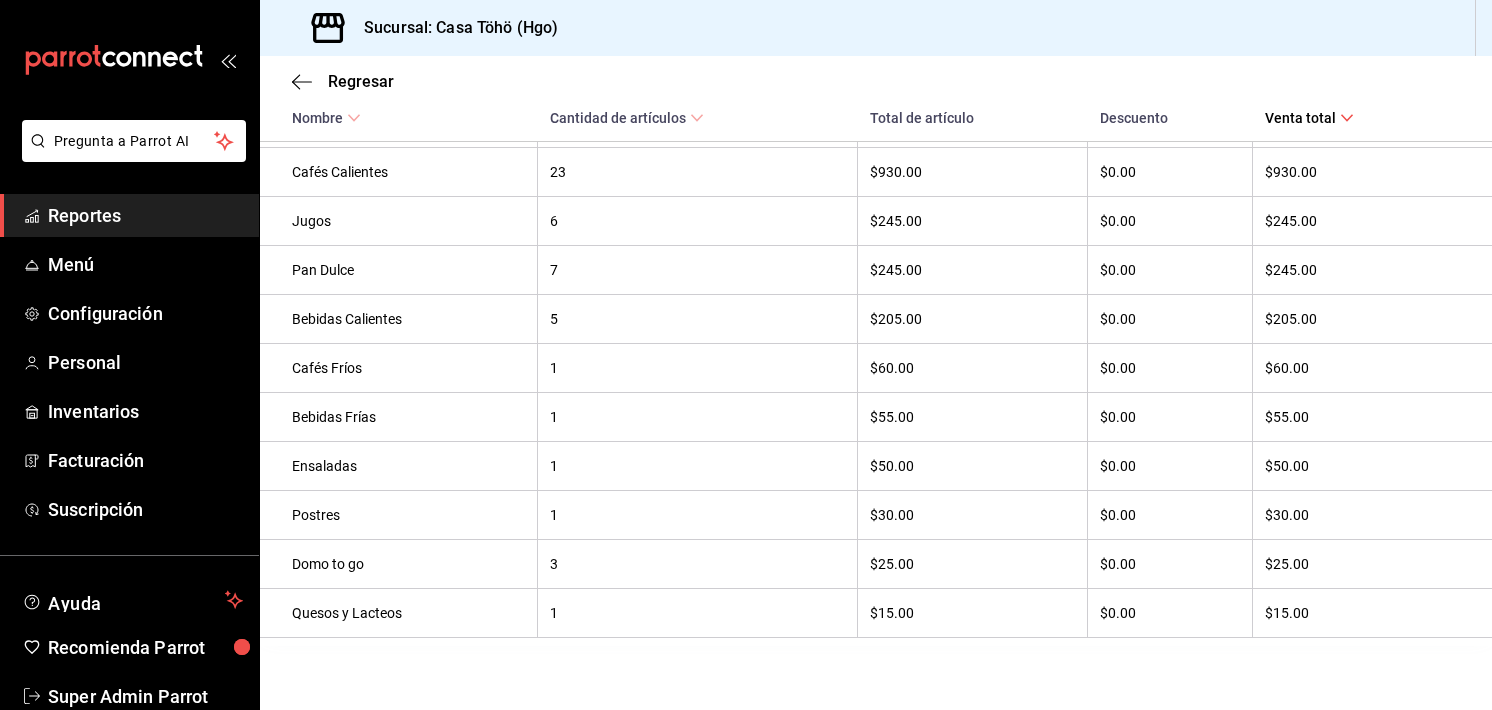 scroll, scrollTop: 0, scrollLeft: 0, axis: both 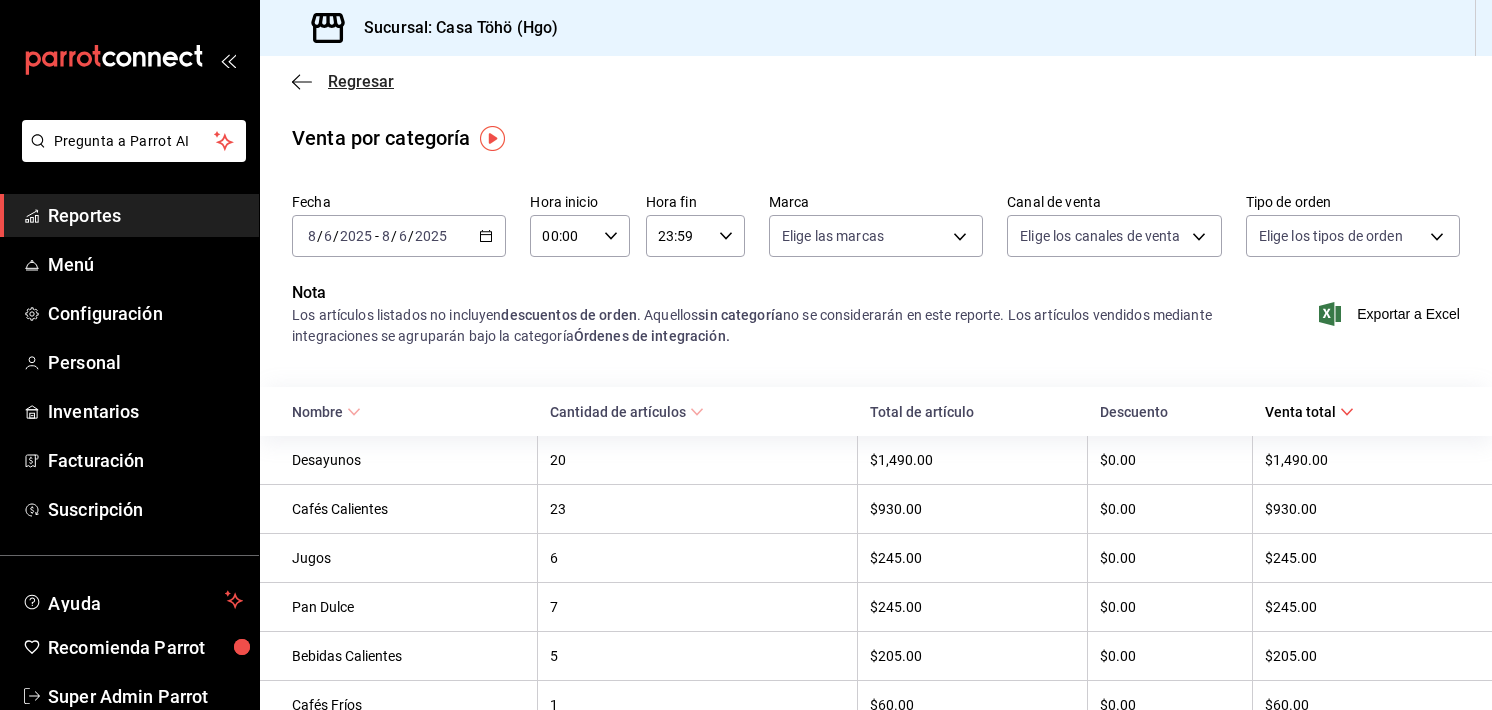 click 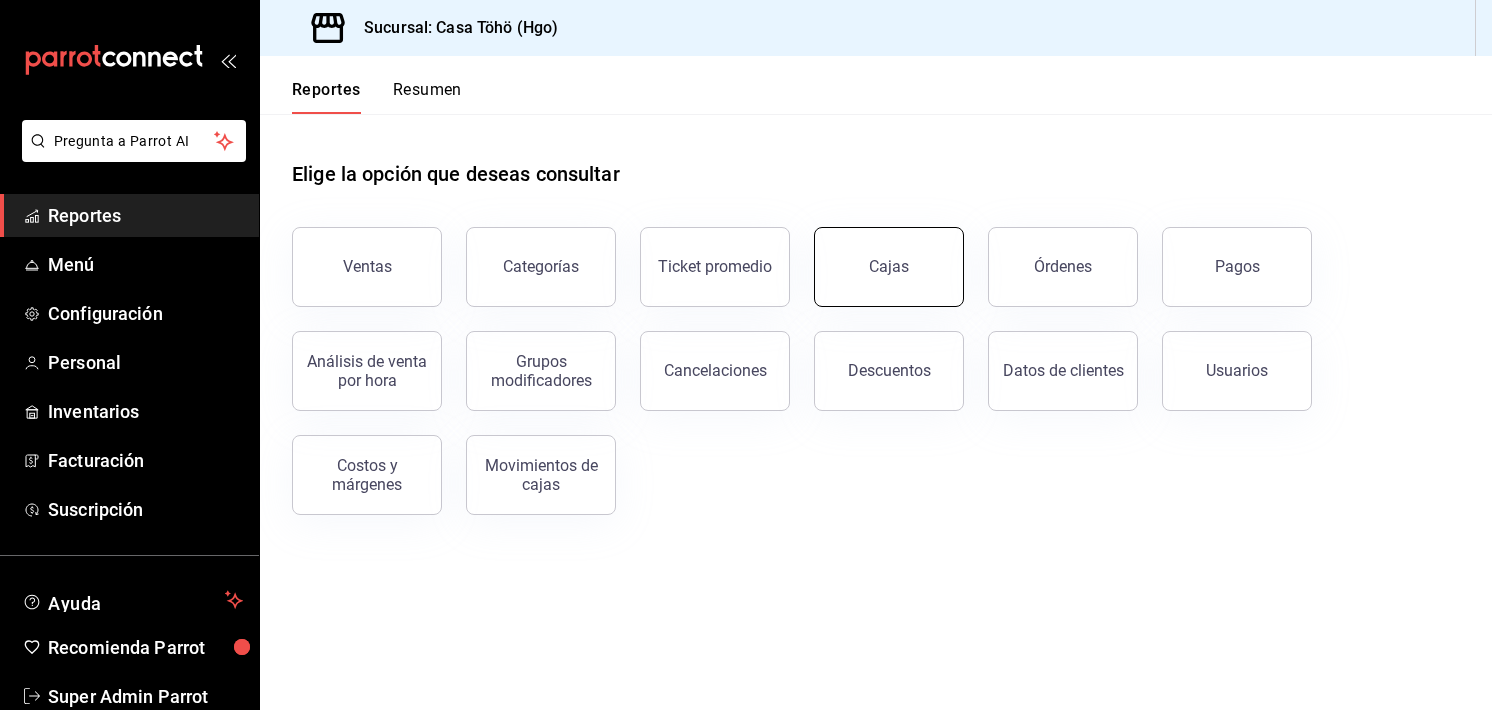 click on "Cajas" at bounding box center [889, 266] 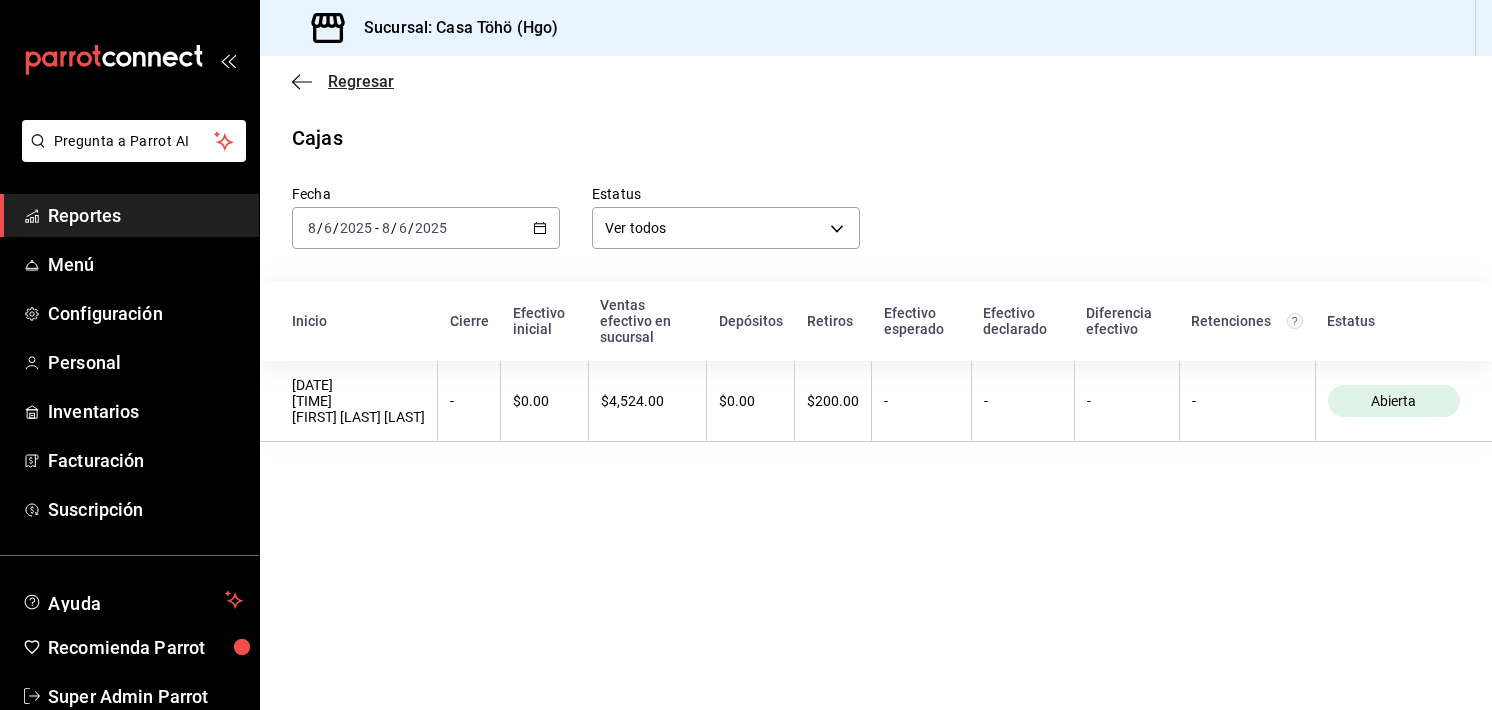 click 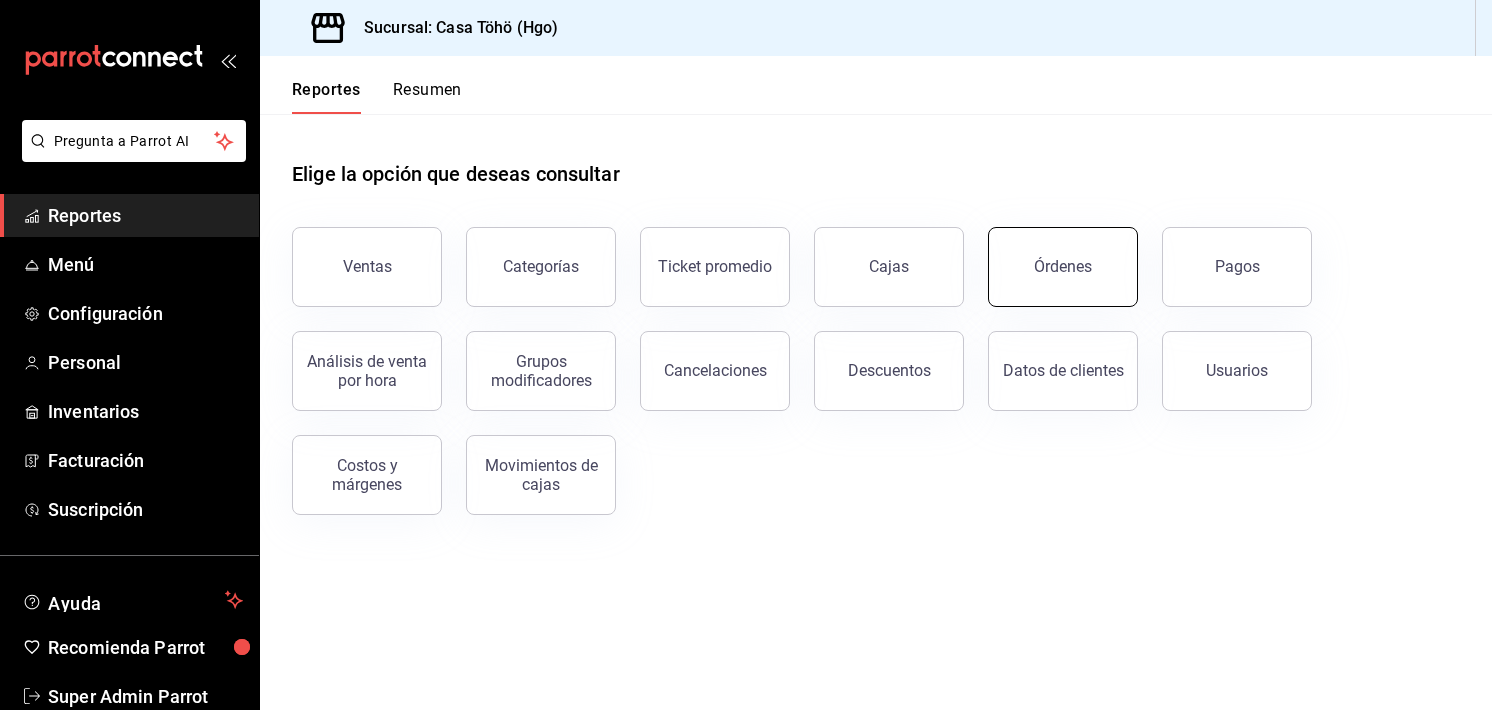 click on "Órdenes" at bounding box center [1063, 267] 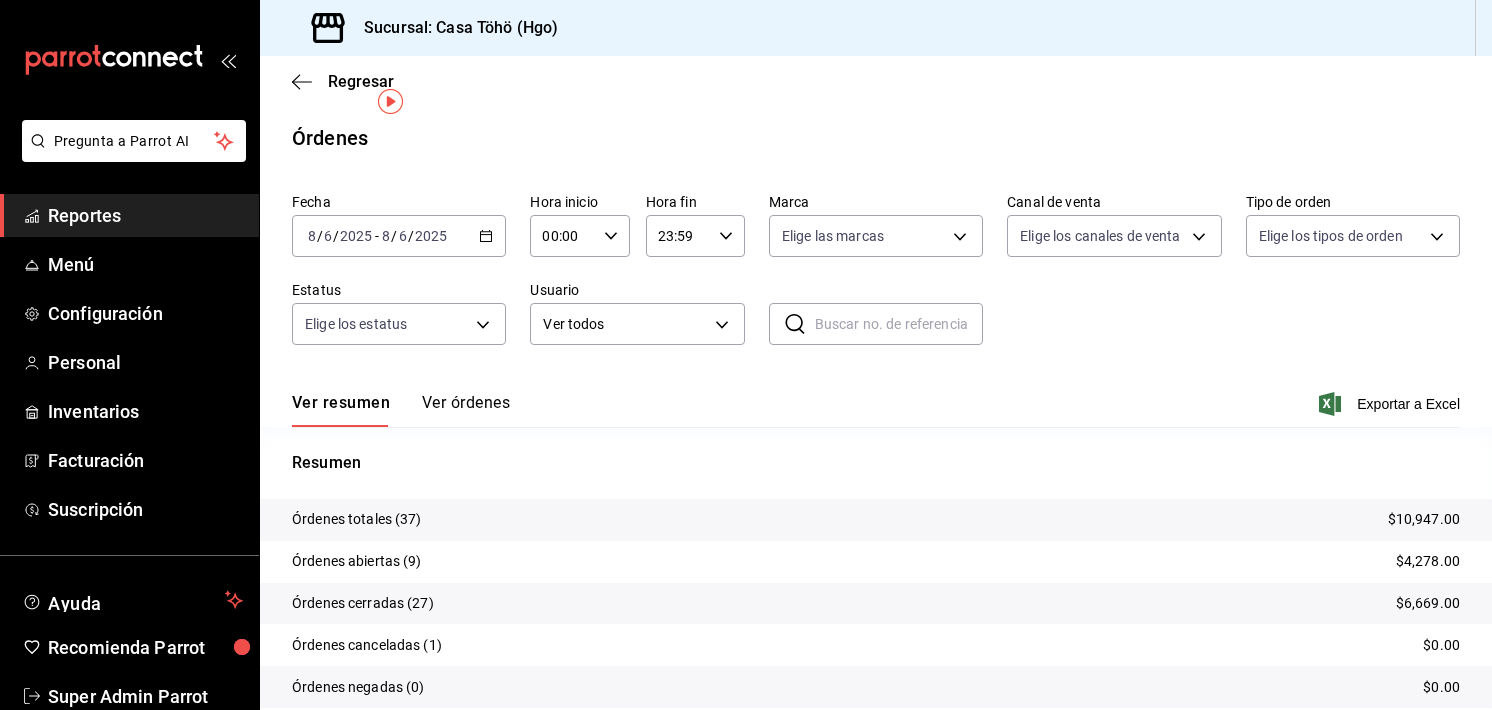 scroll, scrollTop: 56, scrollLeft: 0, axis: vertical 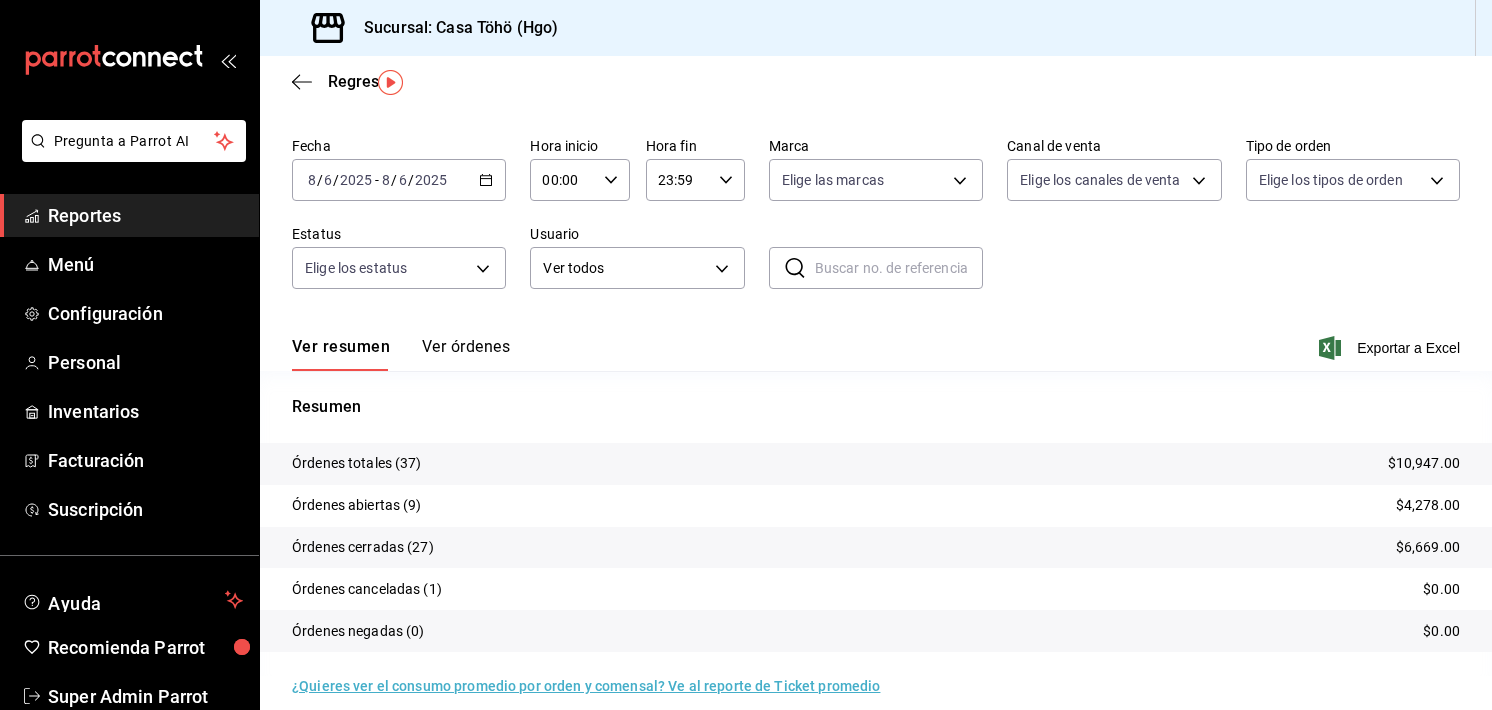 click on "Ver órdenes" at bounding box center [466, 354] 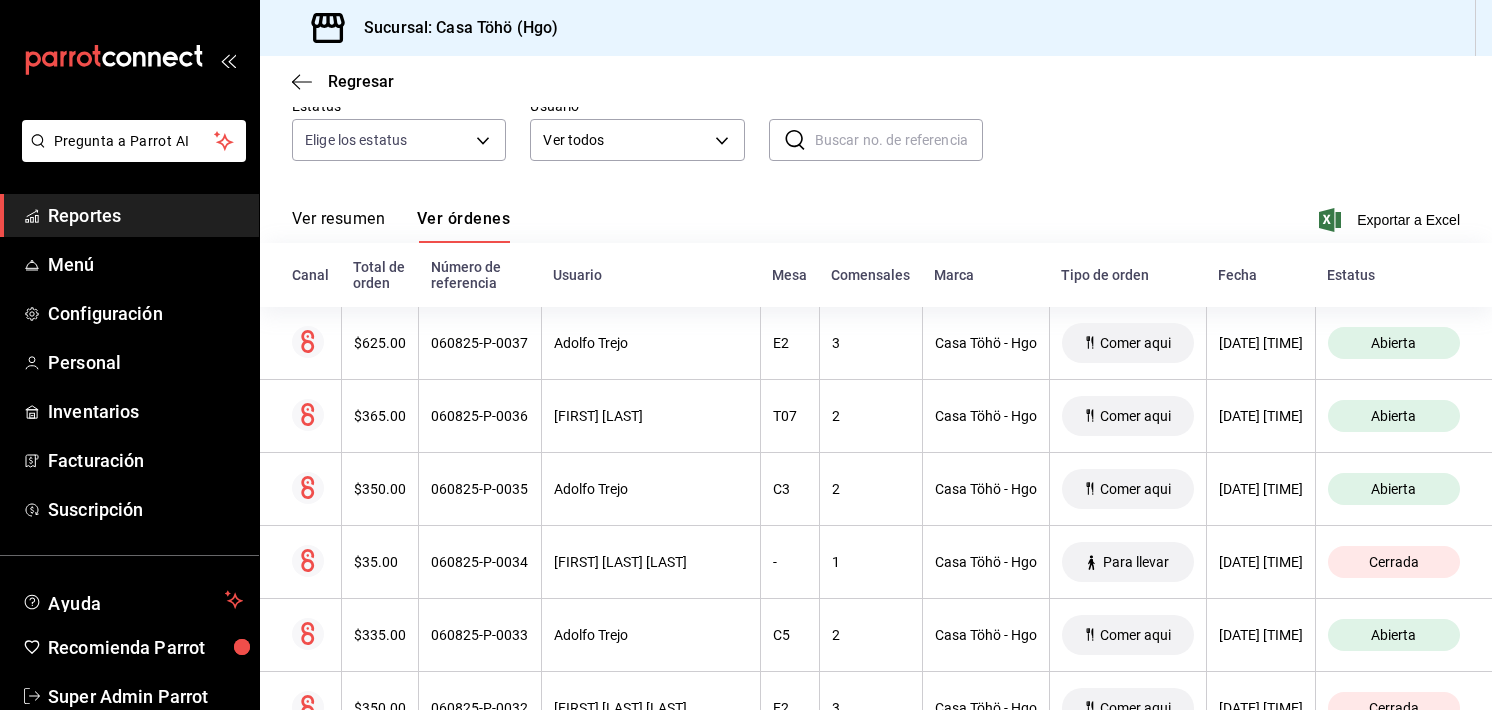 scroll, scrollTop: 188, scrollLeft: 0, axis: vertical 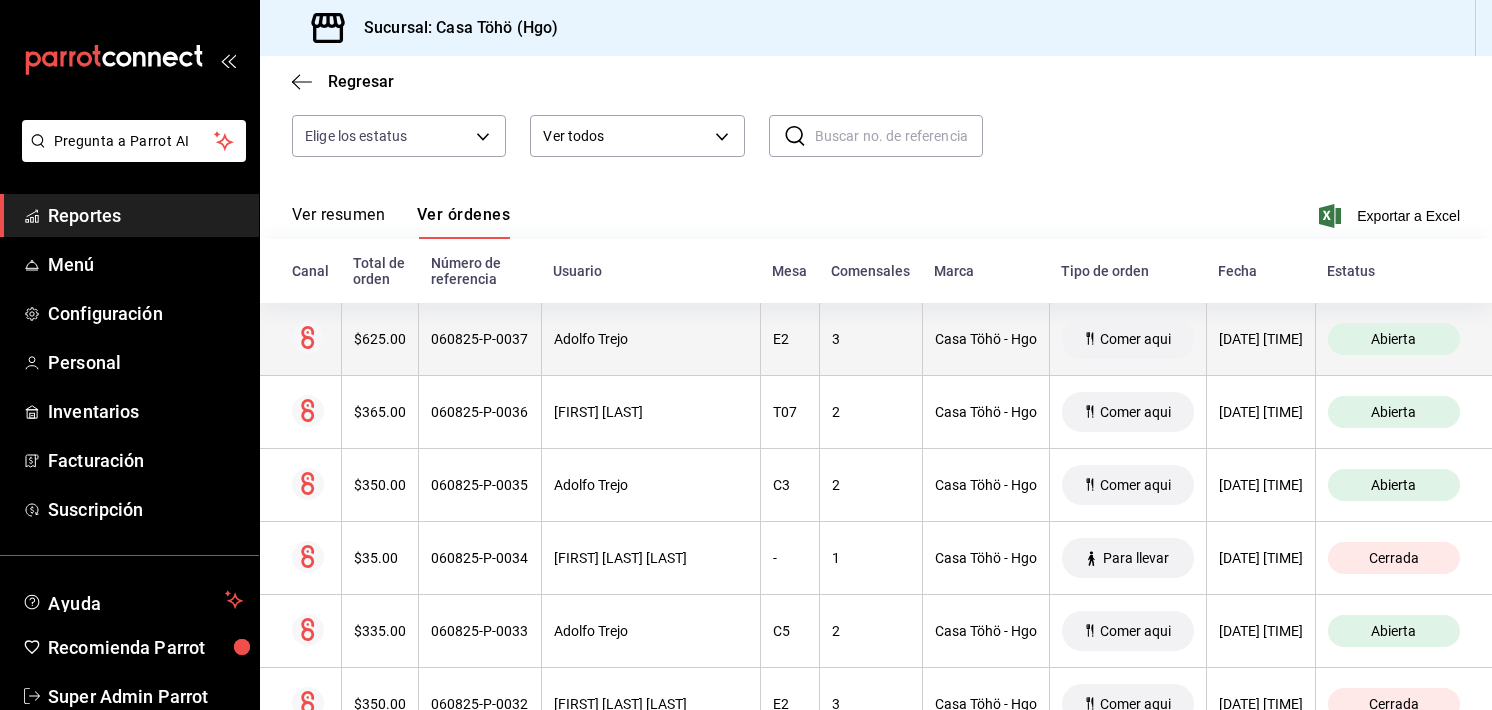 click on "Casa Töhö - Hgo" at bounding box center (985, 339) 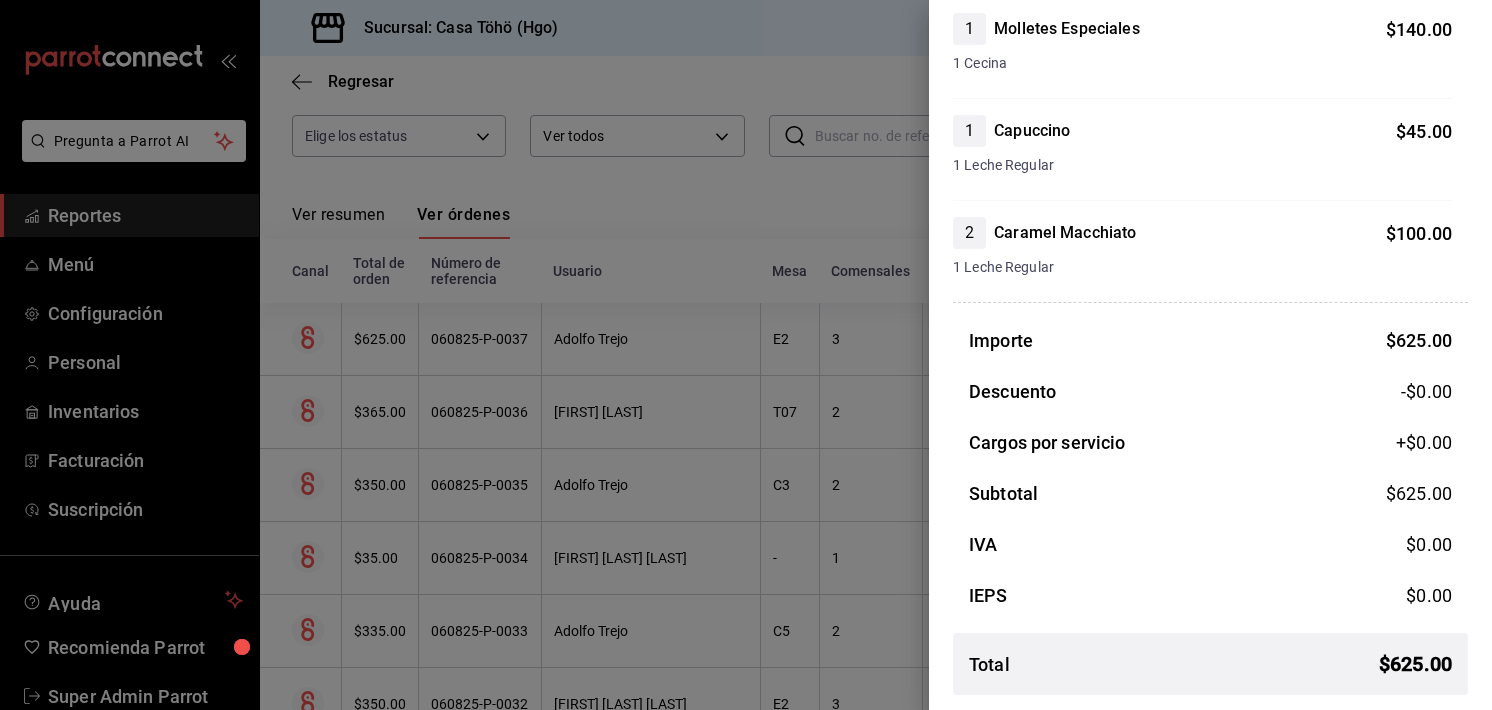 scroll, scrollTop: 0, scrollLeft: 0, axis: both 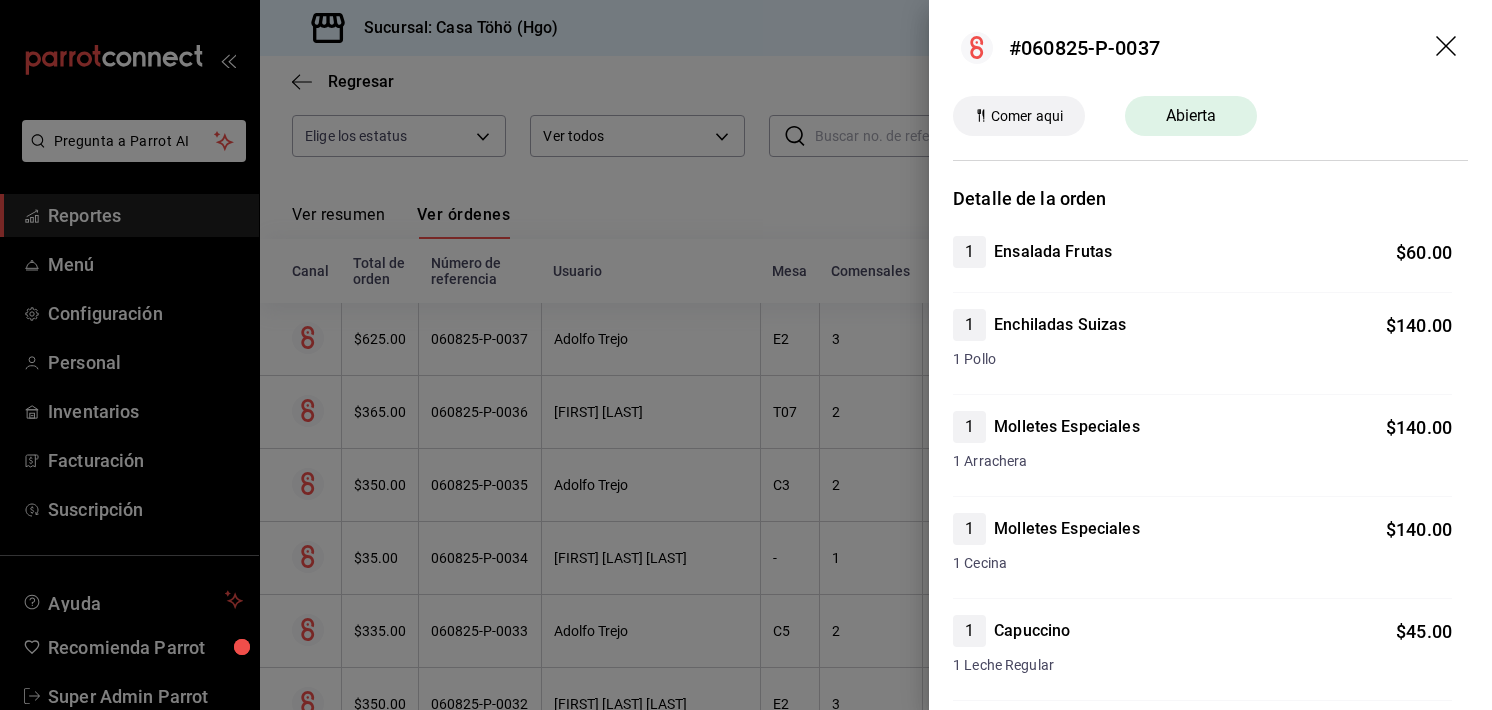 click 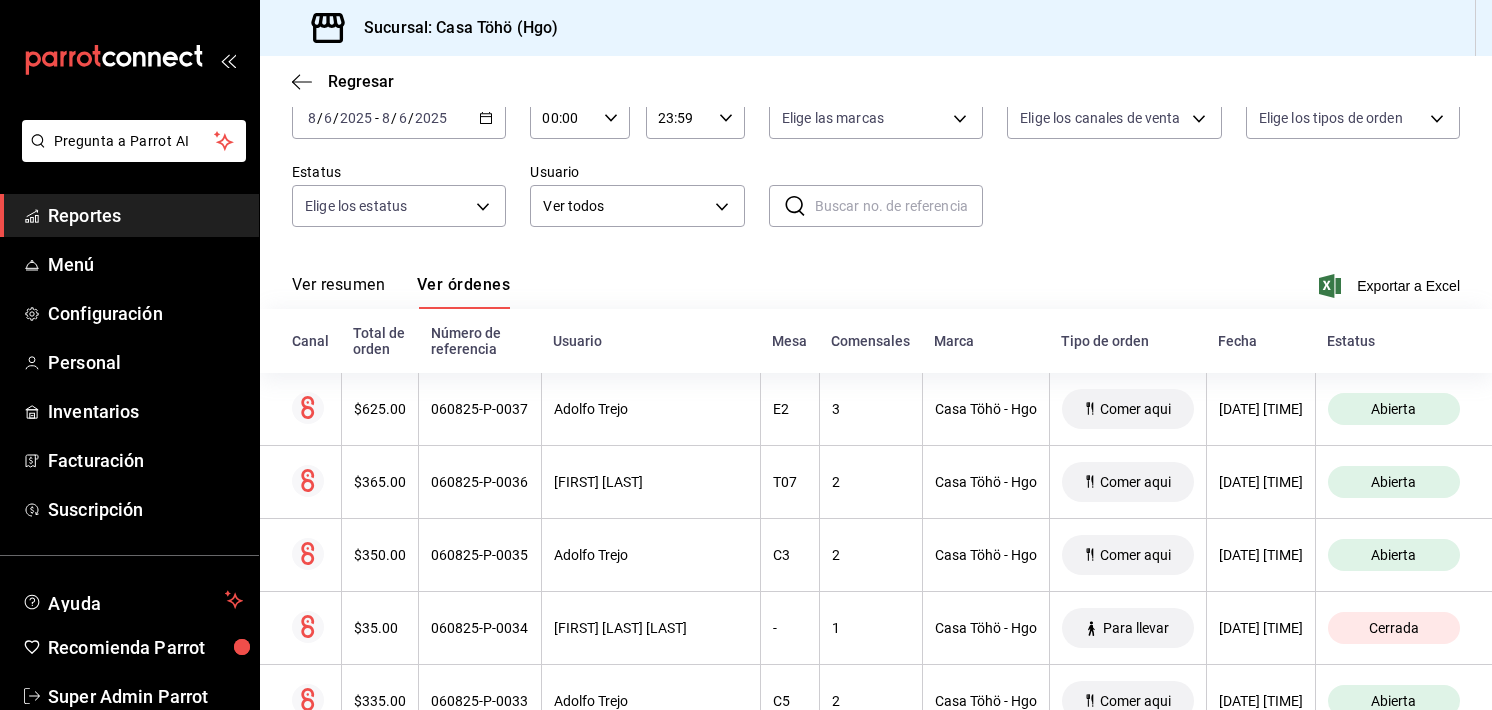 scroll, scrollTop: 0, scrollLeft: 0, axis: both 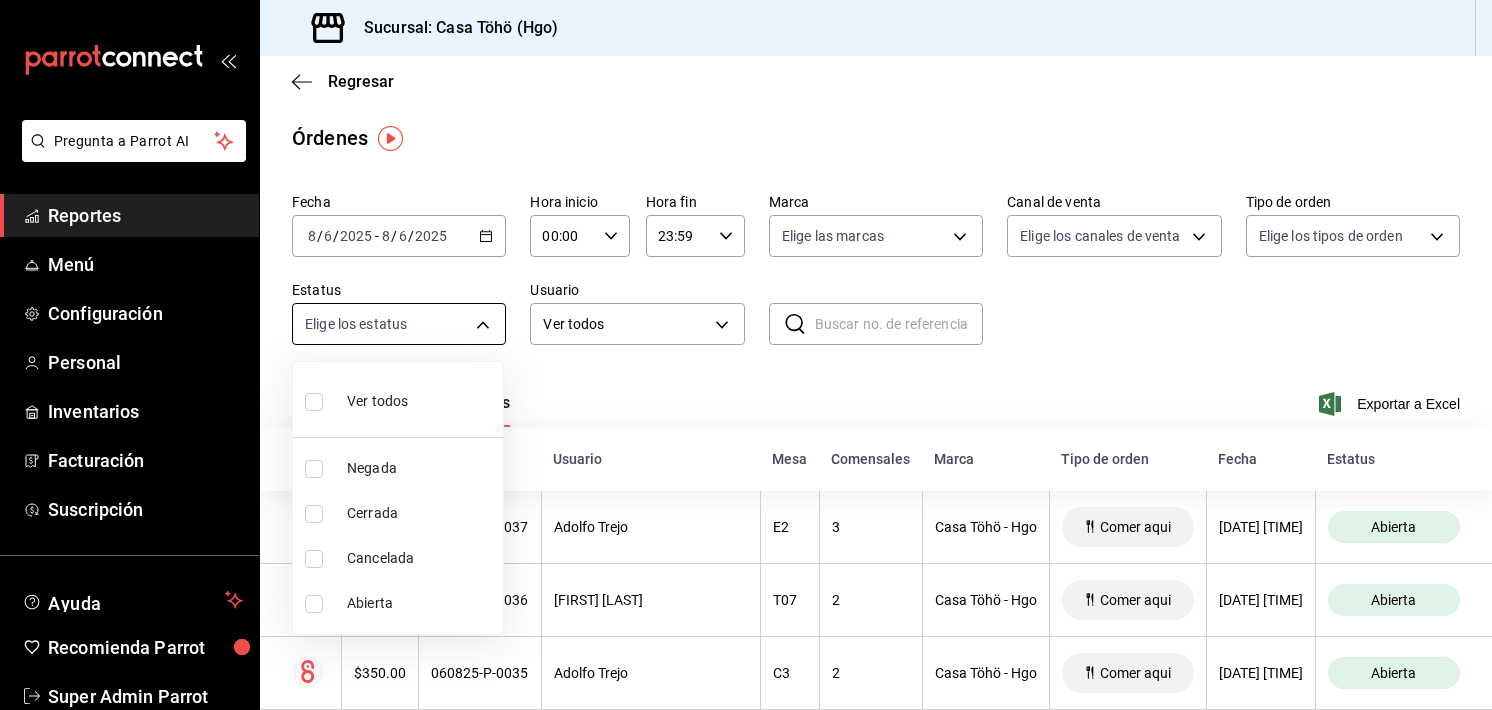 click on "Pregunta a Parrot AI Reportes   Menú   Configuración   Personal   Inventarios   Facturación   Suscripción   Ayuda Recomienda Parrot   Super Admin Parrot   Sugerir nueva función   Sucursal: Casa Töhö (Hgo) Regresar Órdenes Fecha 2025-08-06 8 / 6 / 2025 - 2025-08-06 8 / 6 / 2025 Hora inicio 00:00 Hora inicio Hora fin 23:59 Hora fin Marca Elige las marcas Canal de venta Elige los canales de venta Tipo de orden Elige los tipos de orden Estatus Elige los estatus Usuario Ver todos ALL ​ ​ Ver resumen Ver órdenes Exportar a Excel Canal Total de orden Número de referencia Usuario Mesa Comensales Marca Tipo de orden Fecha Estatus $625.00 060825-P-0037 [FIRST] [LAST] E2 3 Casa Töhö - Hgo Comer aqui [DATE] [TIME] Abierta $365.00 060825-P-0036 [FIRST] [LAST] T07 2 Casa Töhö - Hgo Comer aqui [DATE] [TIME] Abierta $350.00 060825-P-0035 [FIRST] [LAST] C3 2 Casa Töhö - Hgo Comer aqui [DATE] [TIME] Abierta $35.00 060825-P-0034 [FIRST] [LAST] - 1 Casa Töhö - Hgo Para llevar Cerrada C5" at bounding box center (746, 355) 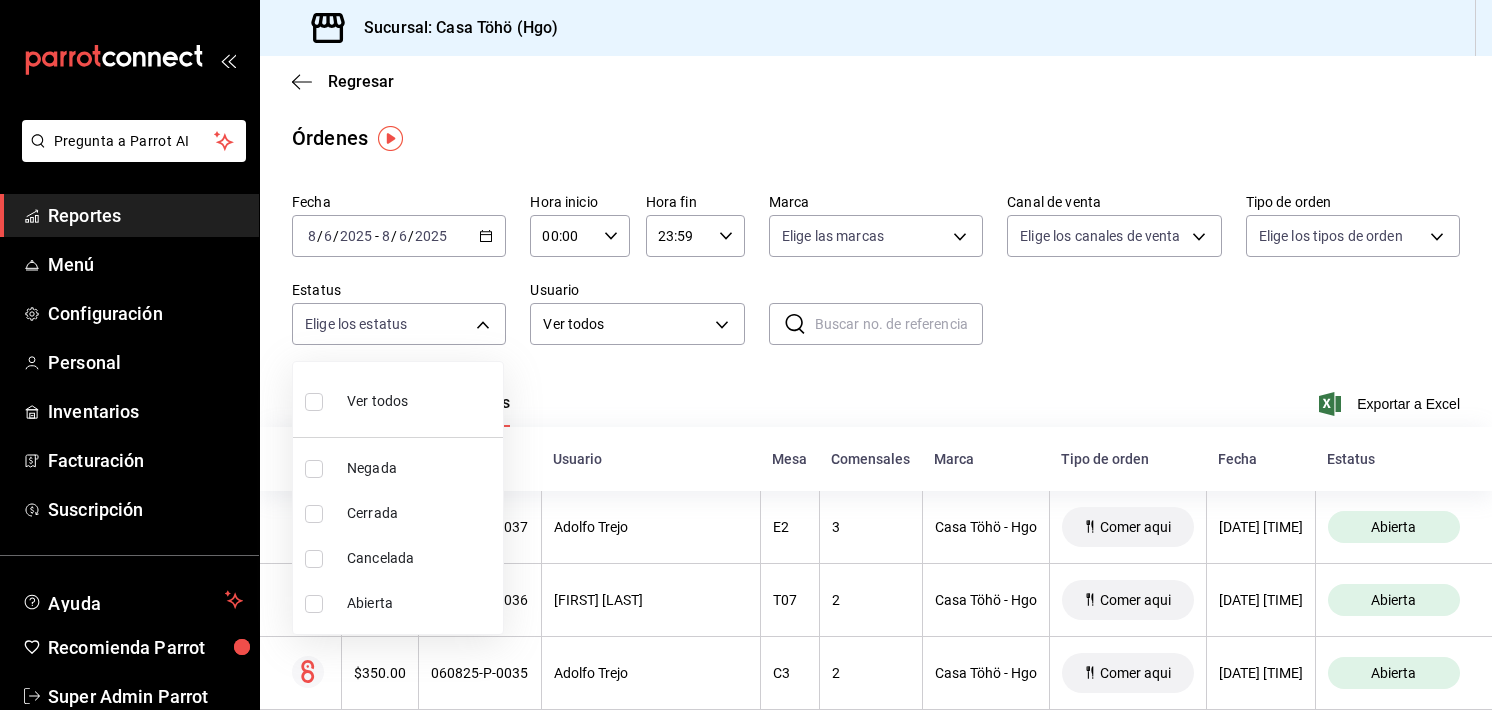click on "Cancelada" at bounding box center (421, 558) 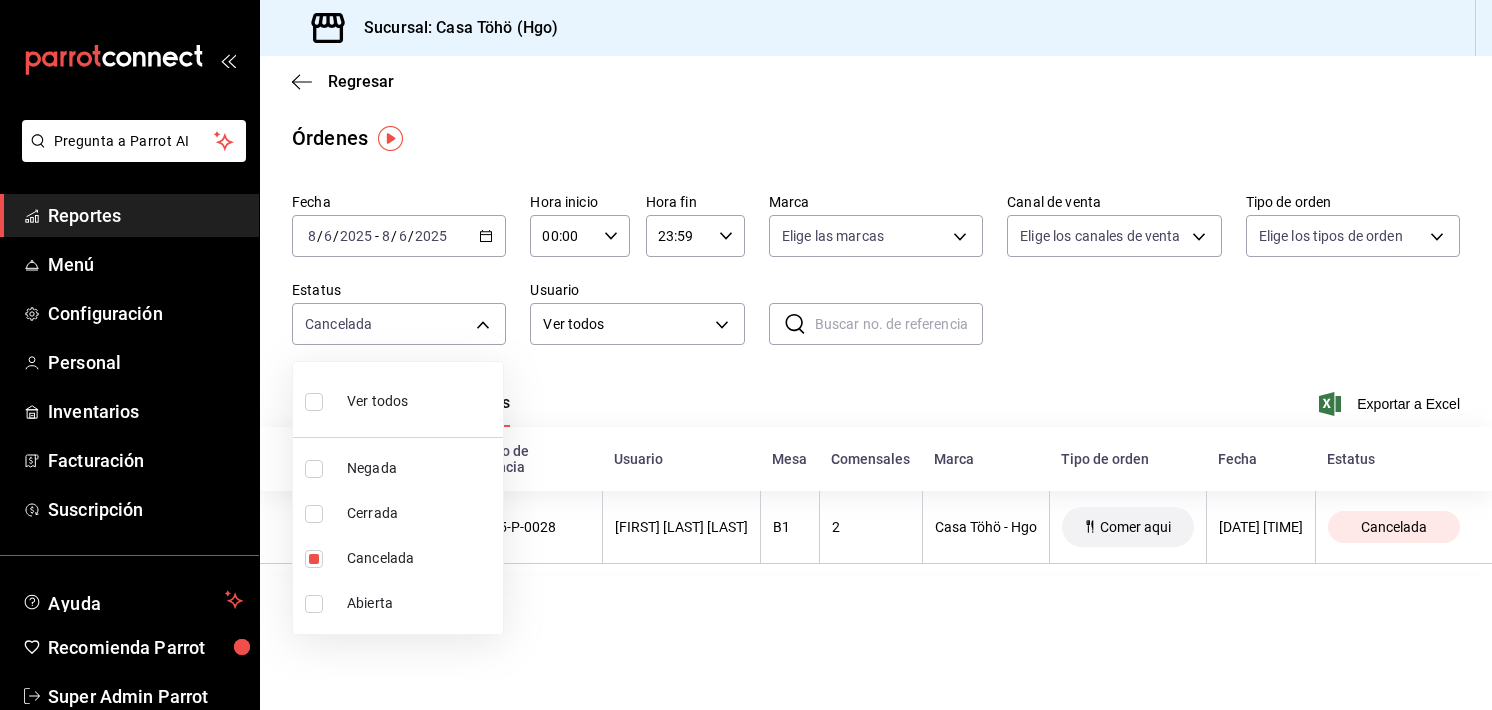 click at bounding box center (746, 355) 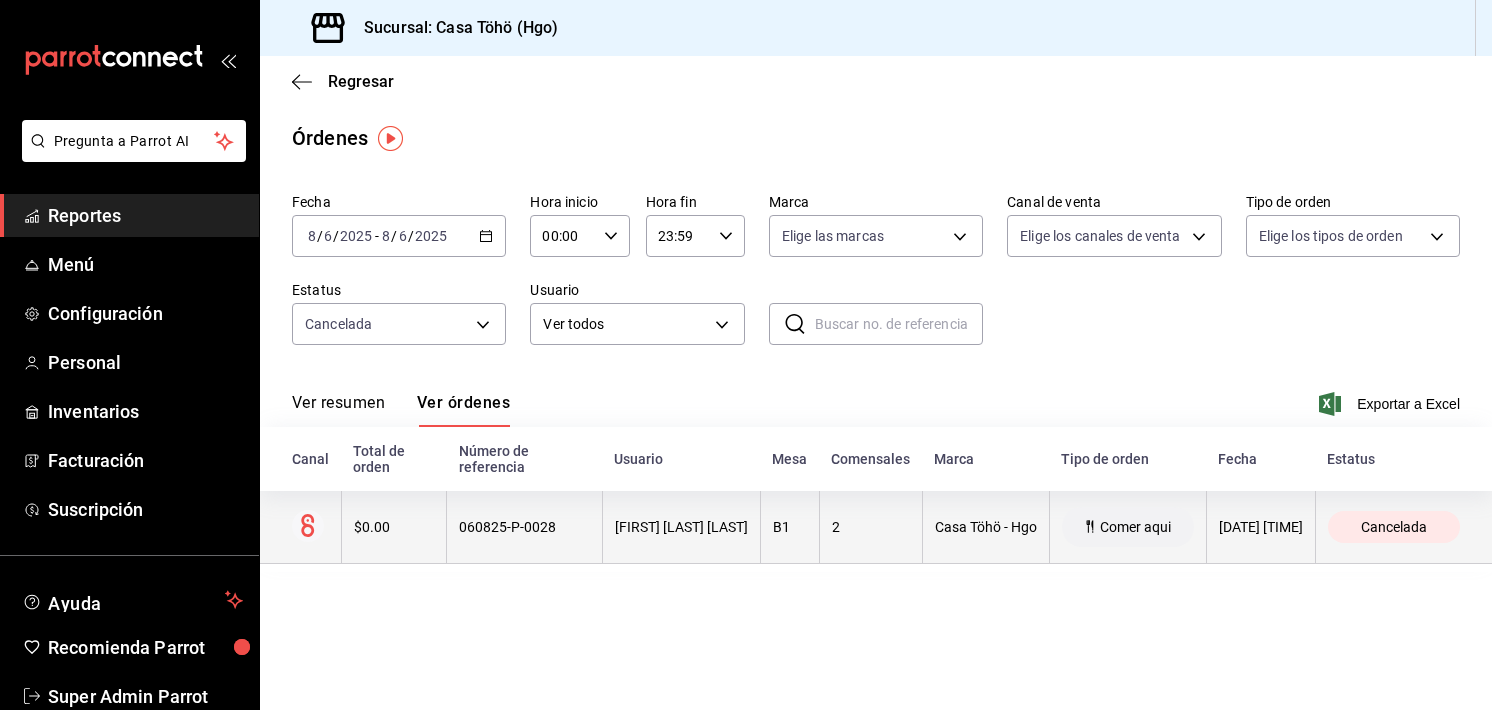 click on "[FIRST] [LAST] [LAST]" at bounding box center [681, 527] 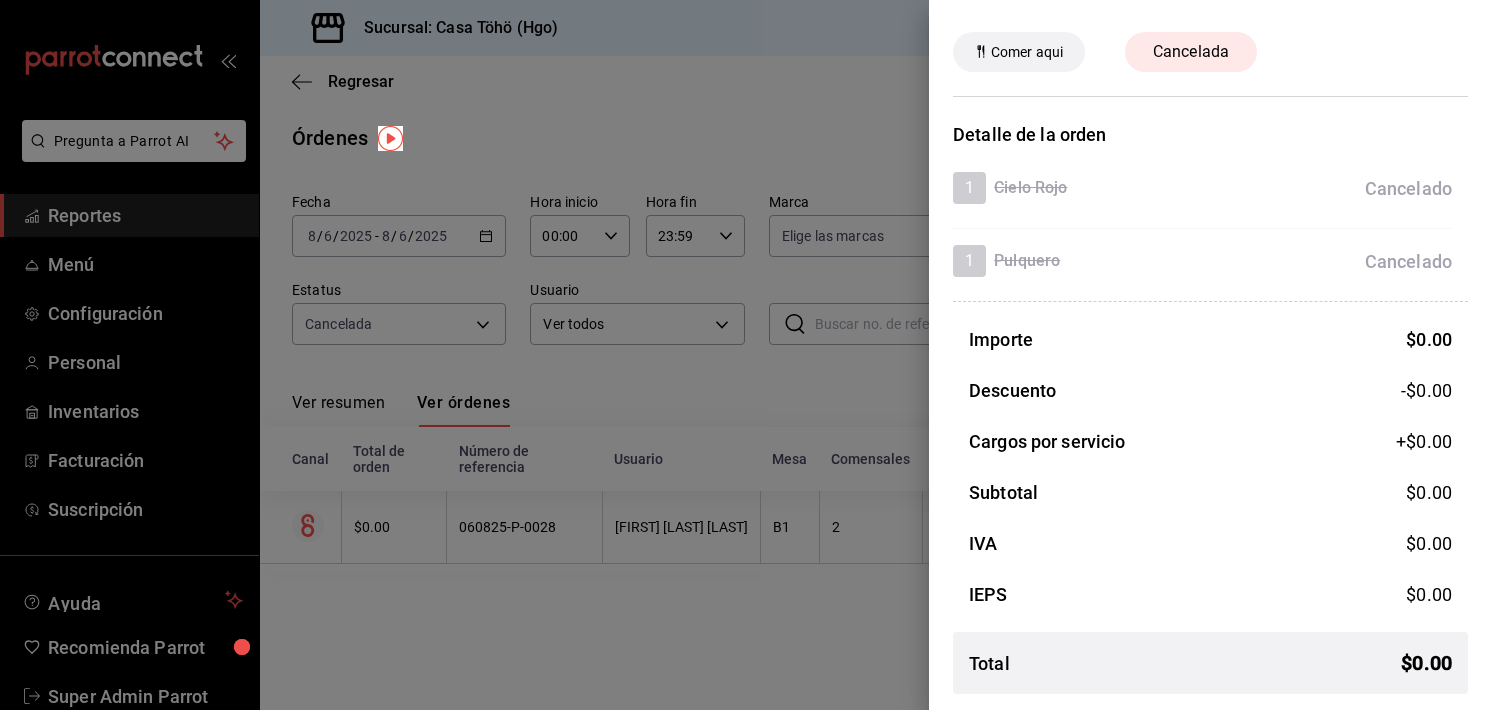 scroll, scrollTop: 0, scrollLeft: 0, axis: both 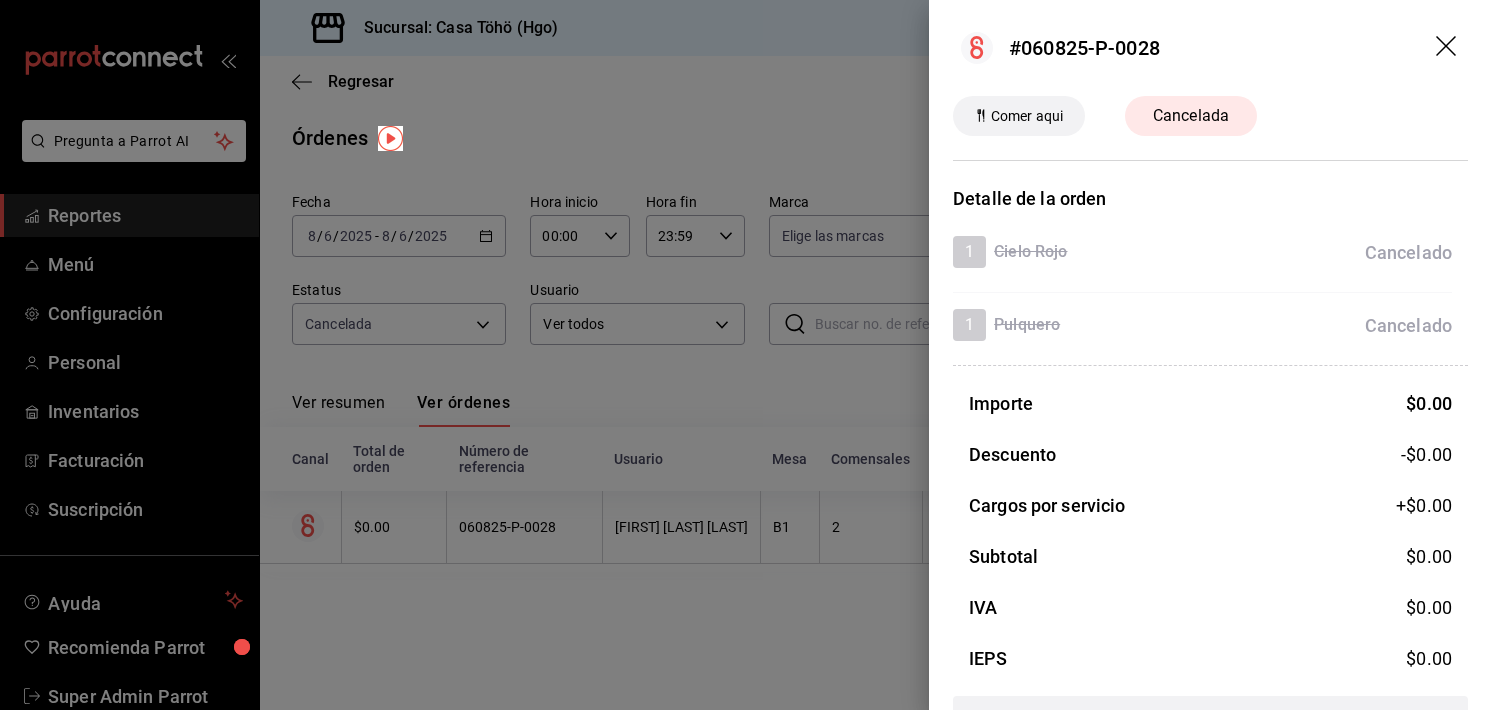 click 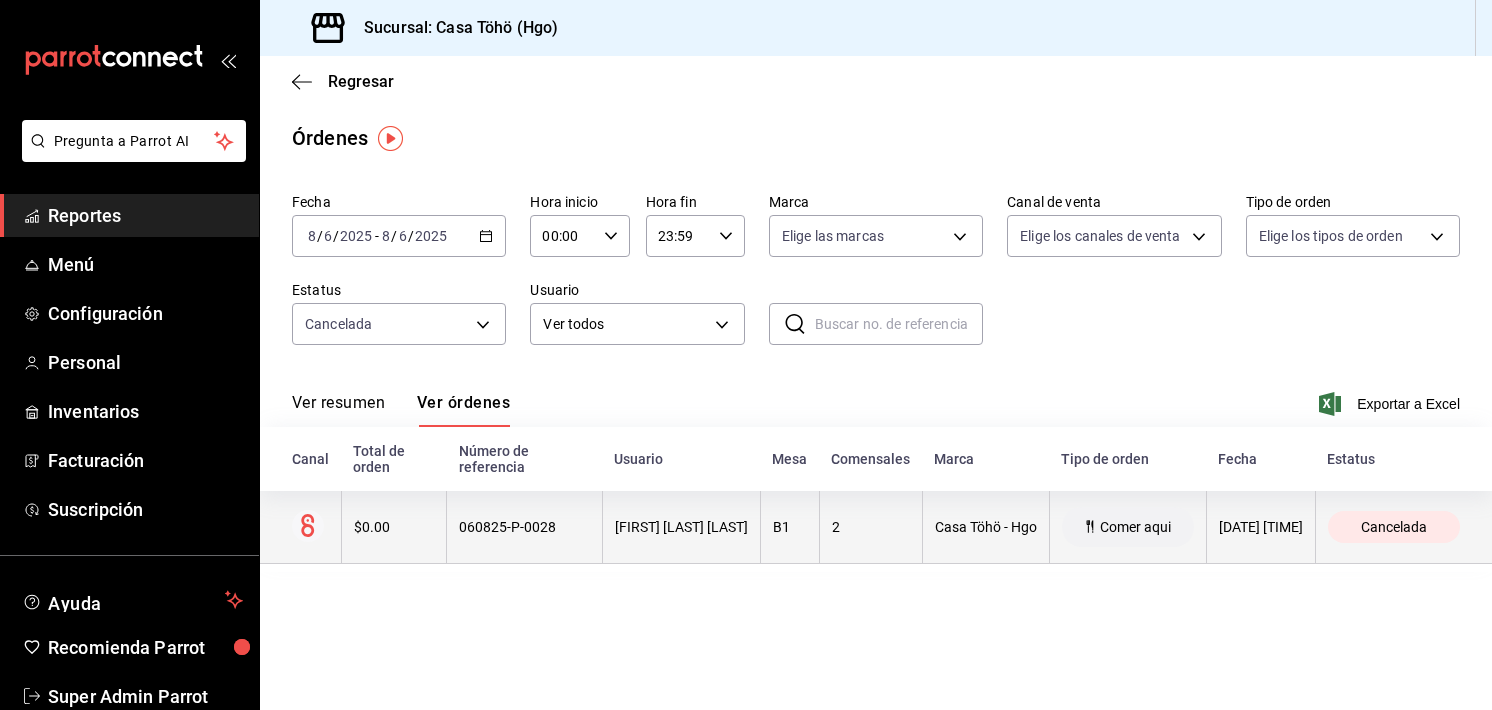 click on "Cancelada" at bounding box center [1394, 527] 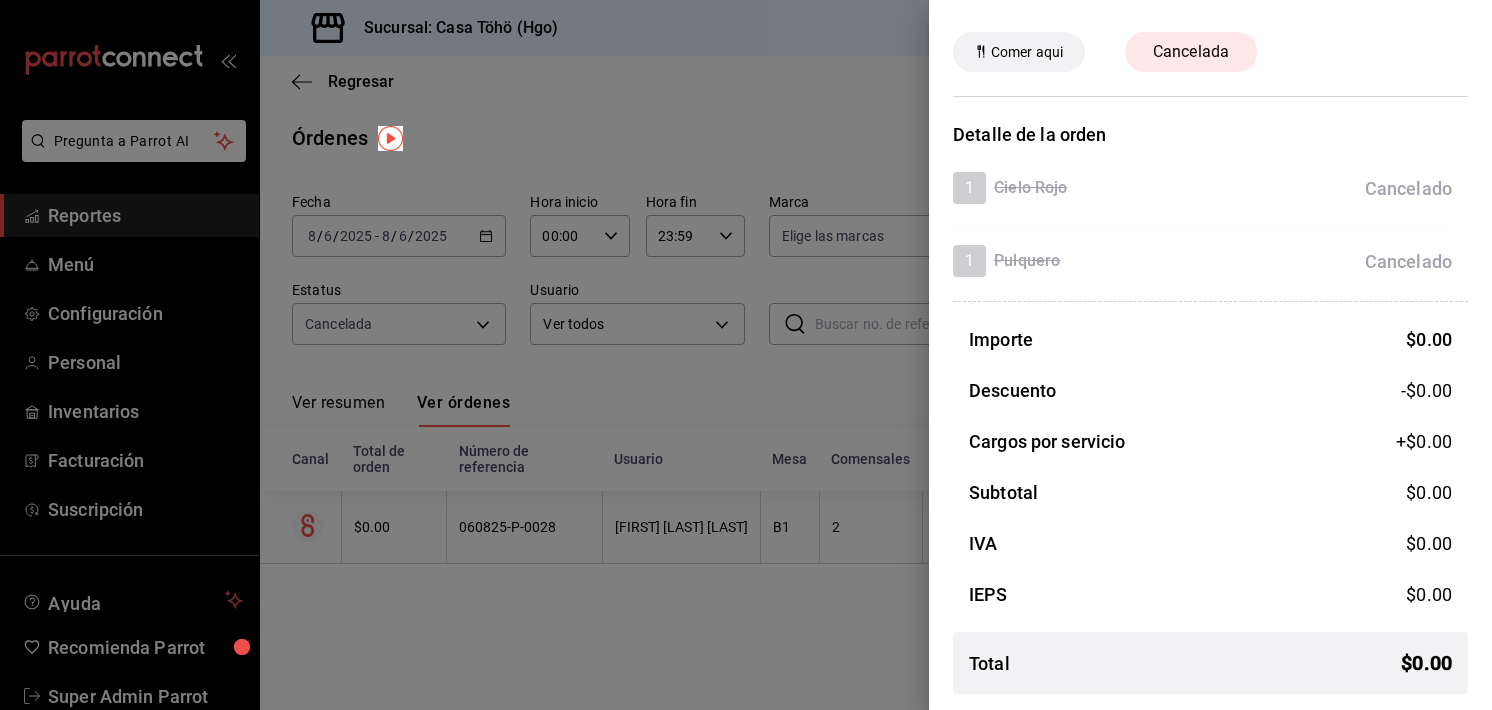 scroll, scrollTop: 0, scrollLeft: 0, axis: both 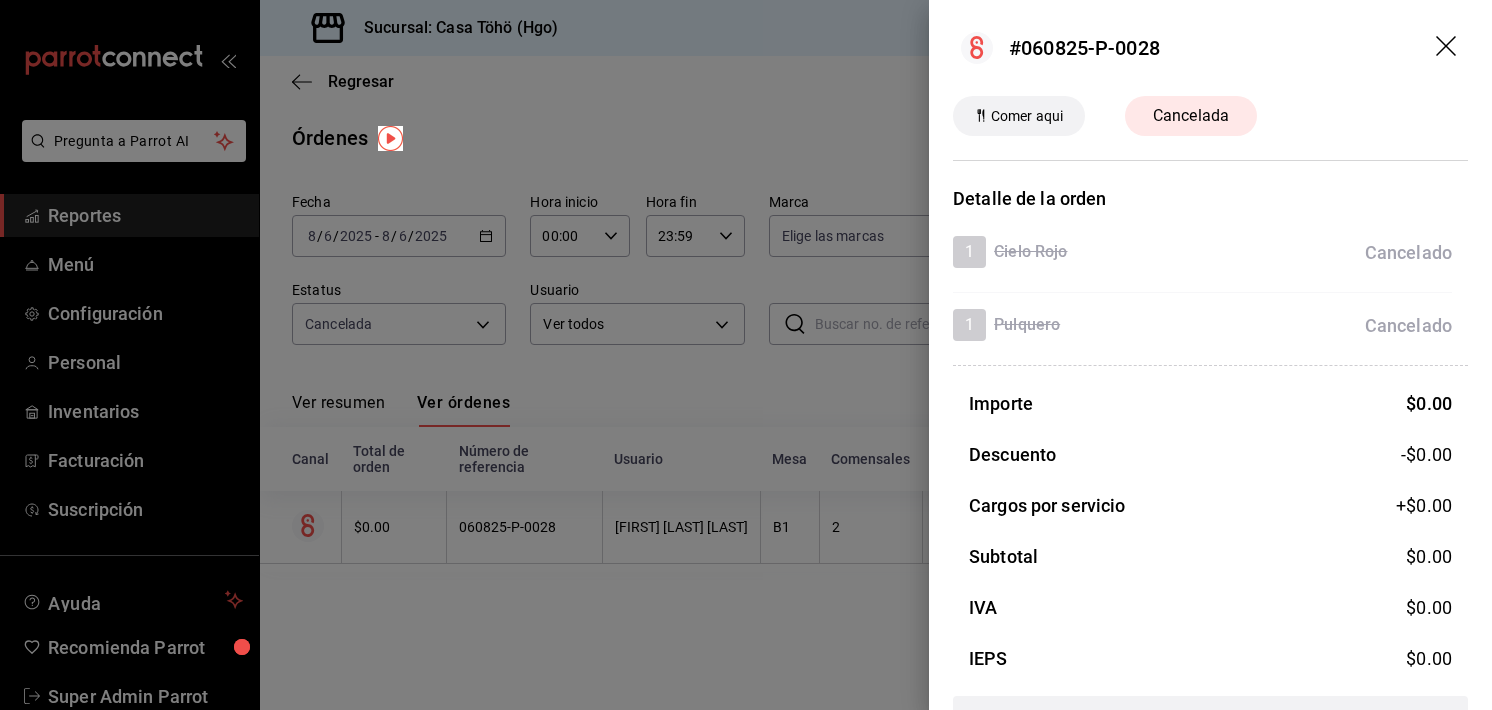 click on "#060825-P-0028" at bounding box center (1210, 48) 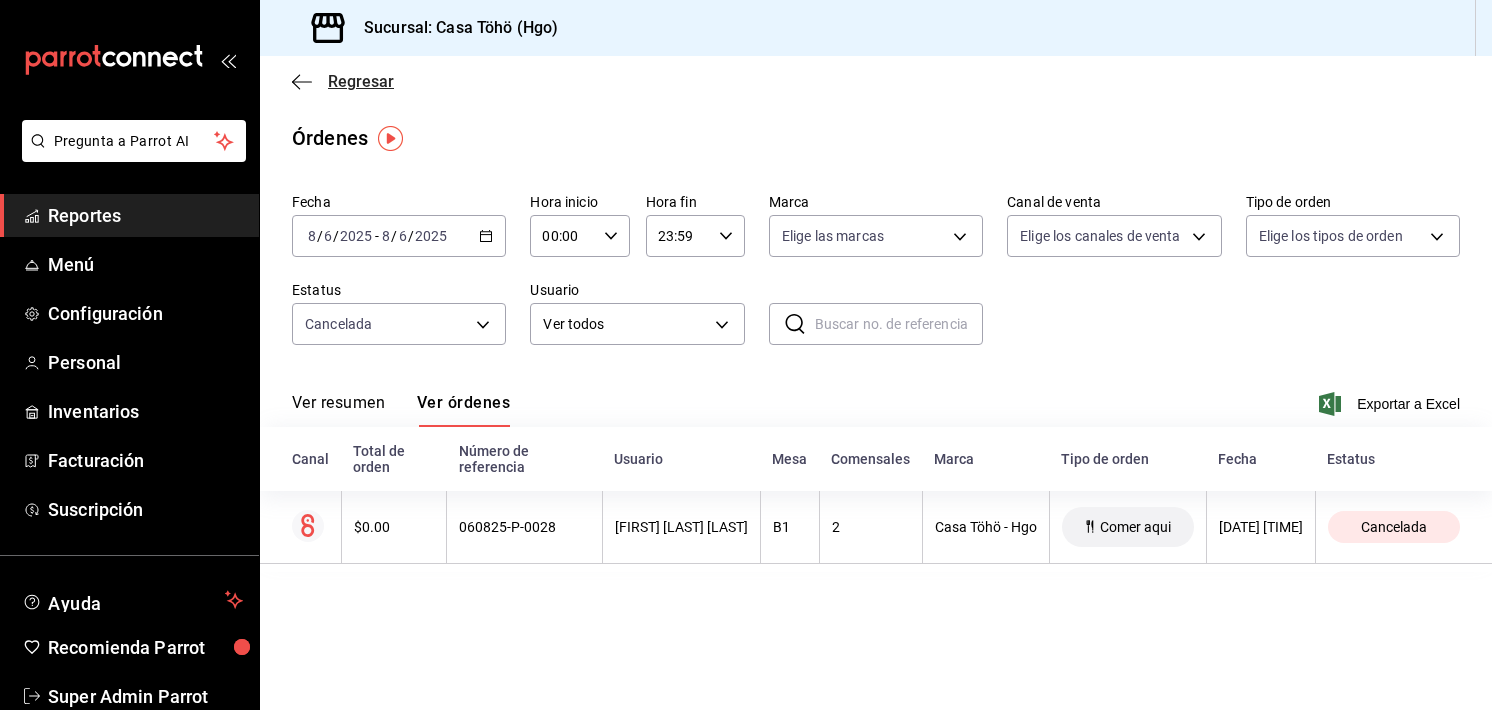click 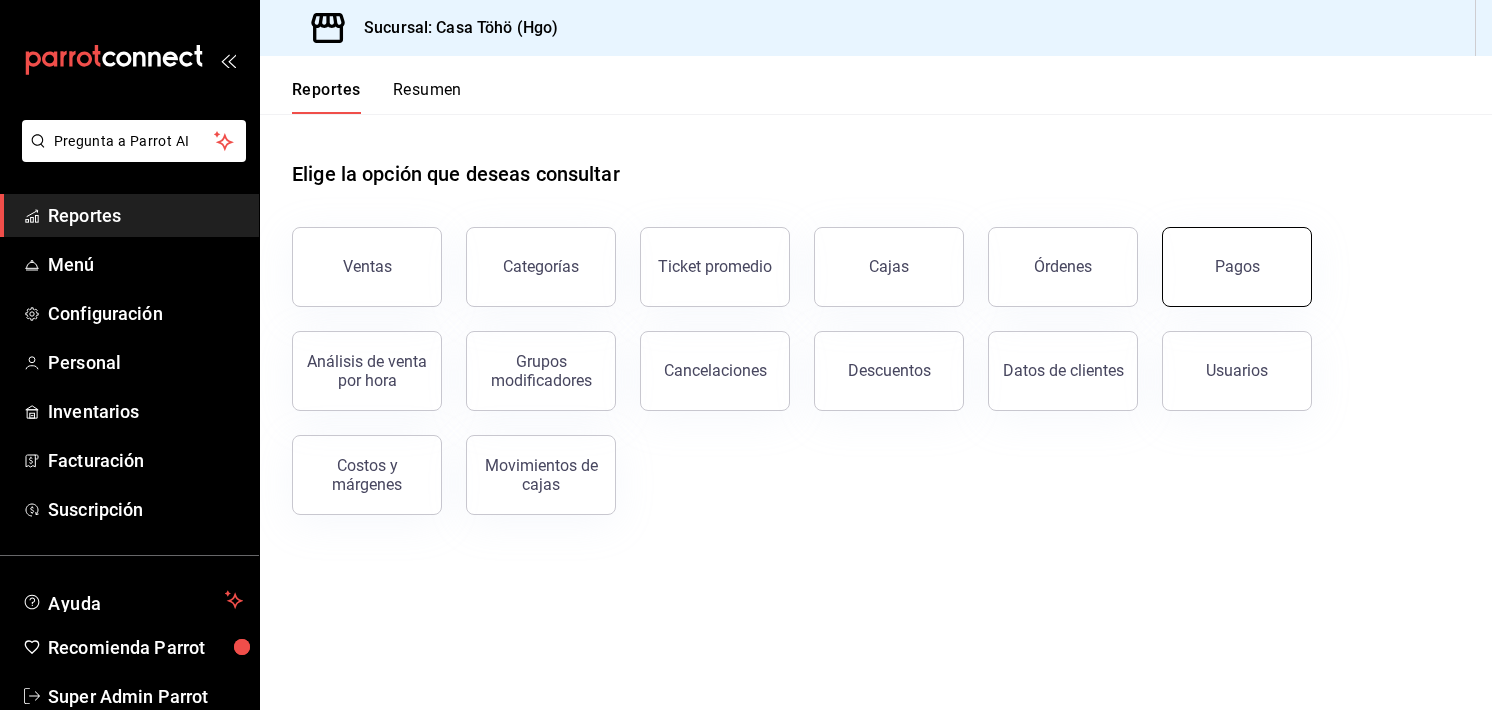 click on "Pagos" at bounding box center (1237, 266) 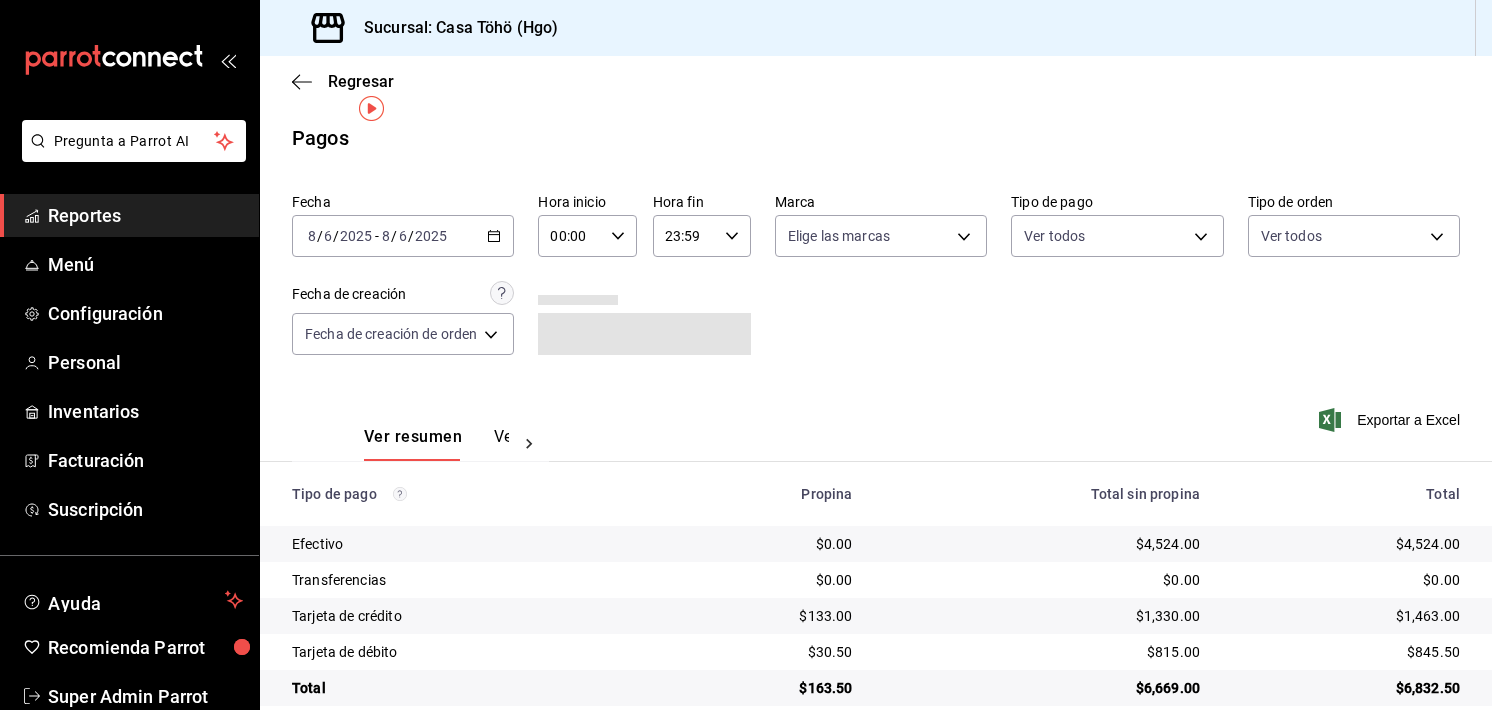 scroll, scrollTop: 29, scrollLeft: 0, axis: vertical 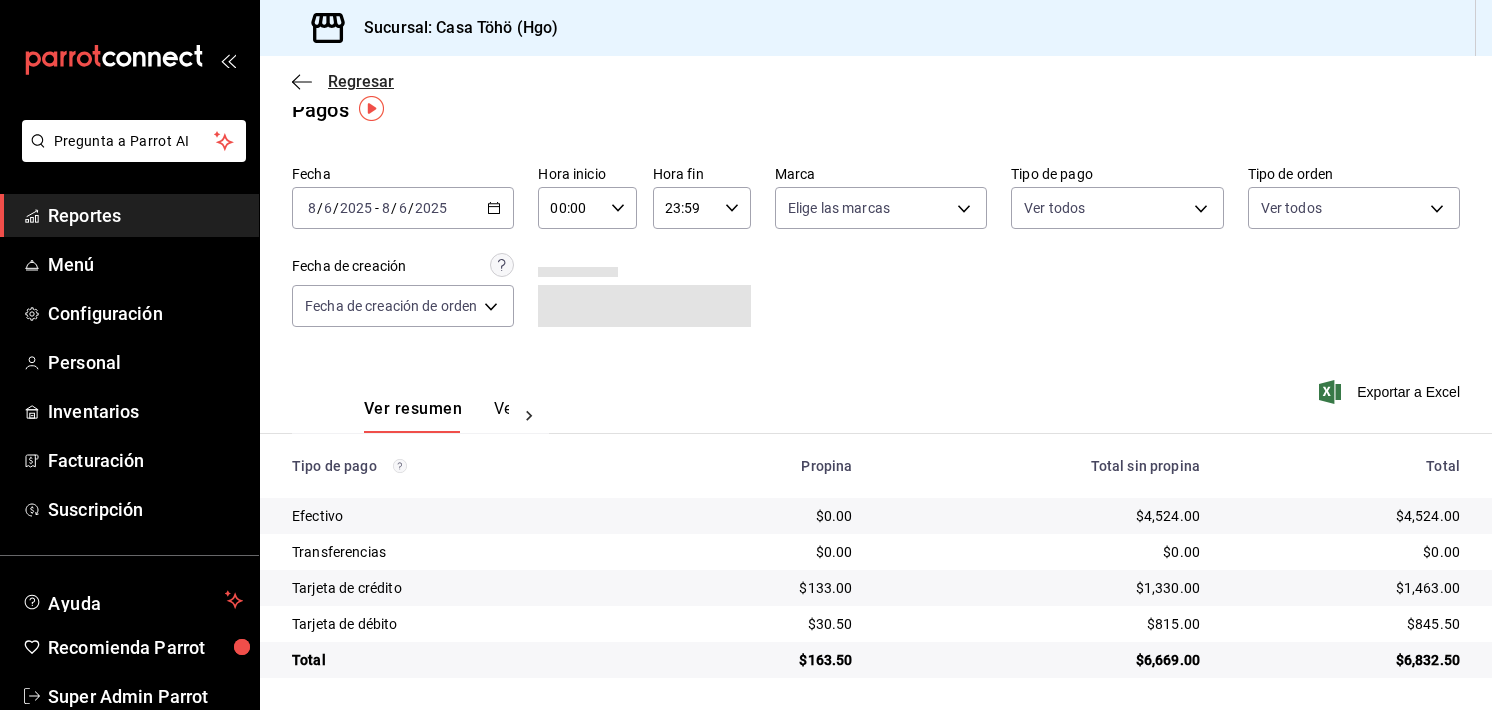 click 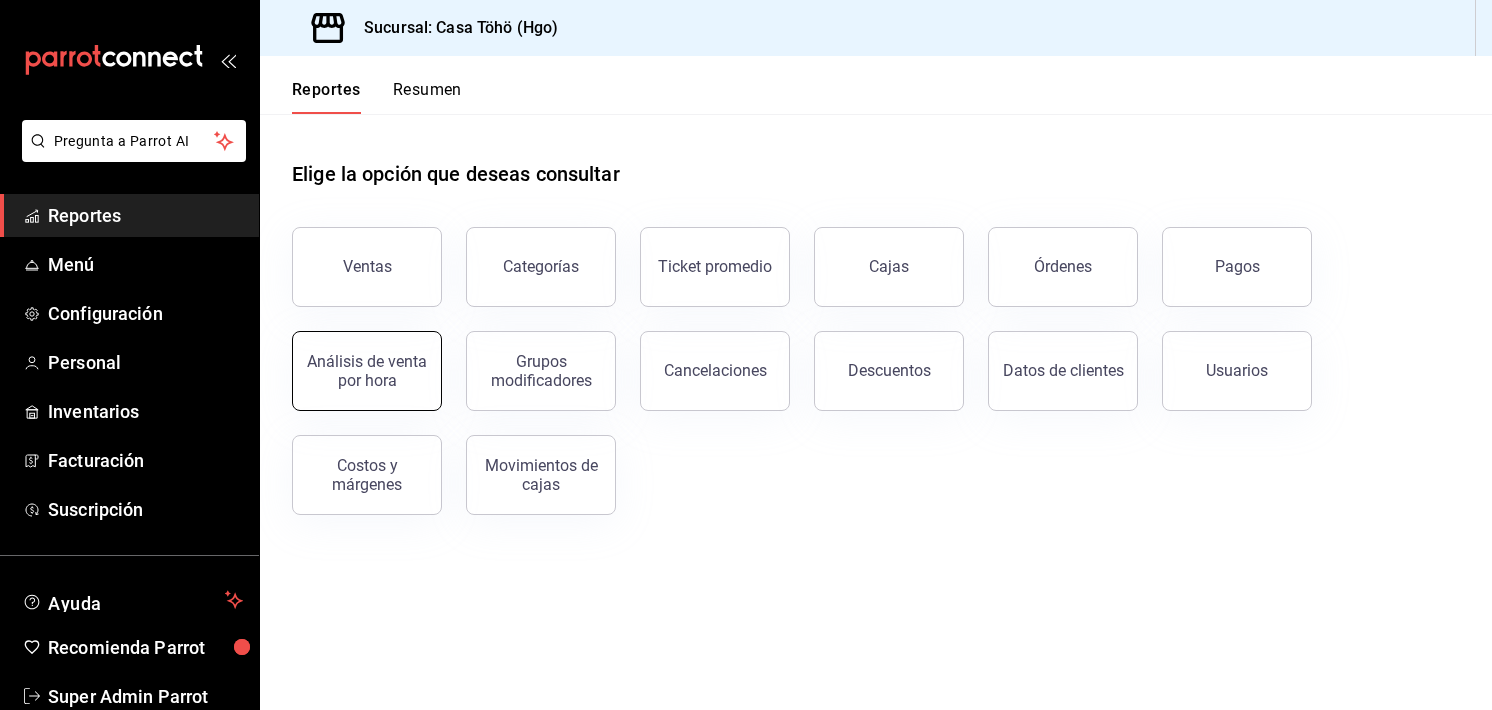click on "Análisis de venta por hora" at bounding box center (367, 371) 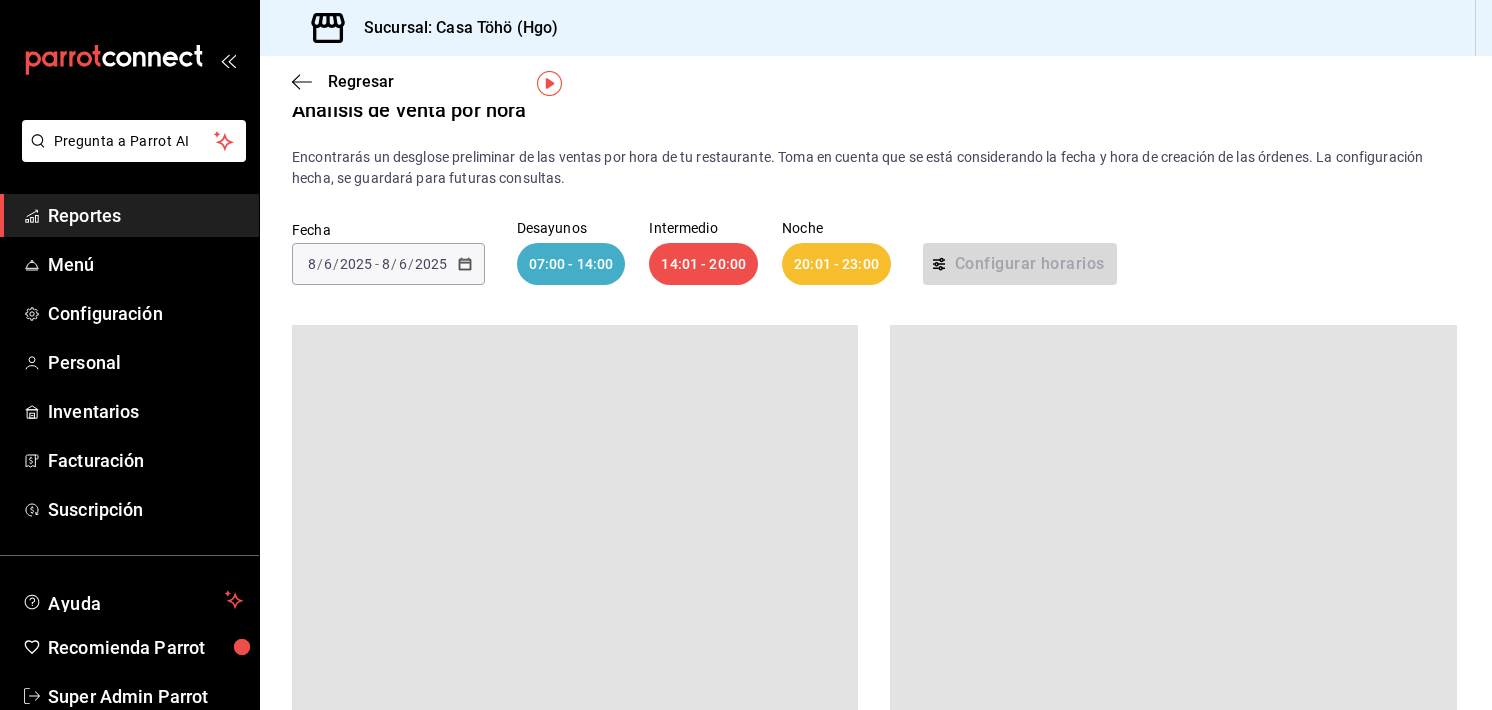 scroll, scrollTop: 56, scrollLeft: 0, axis: vertical 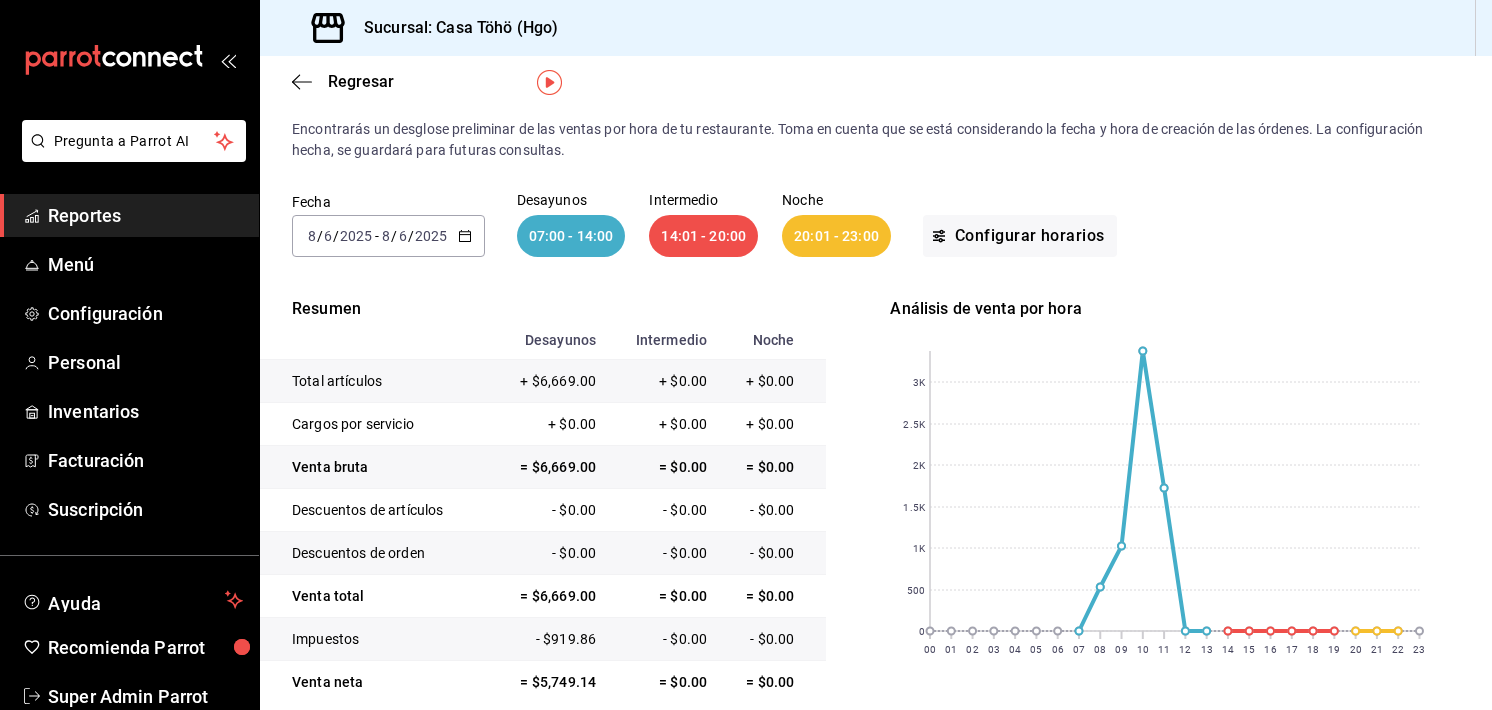 click 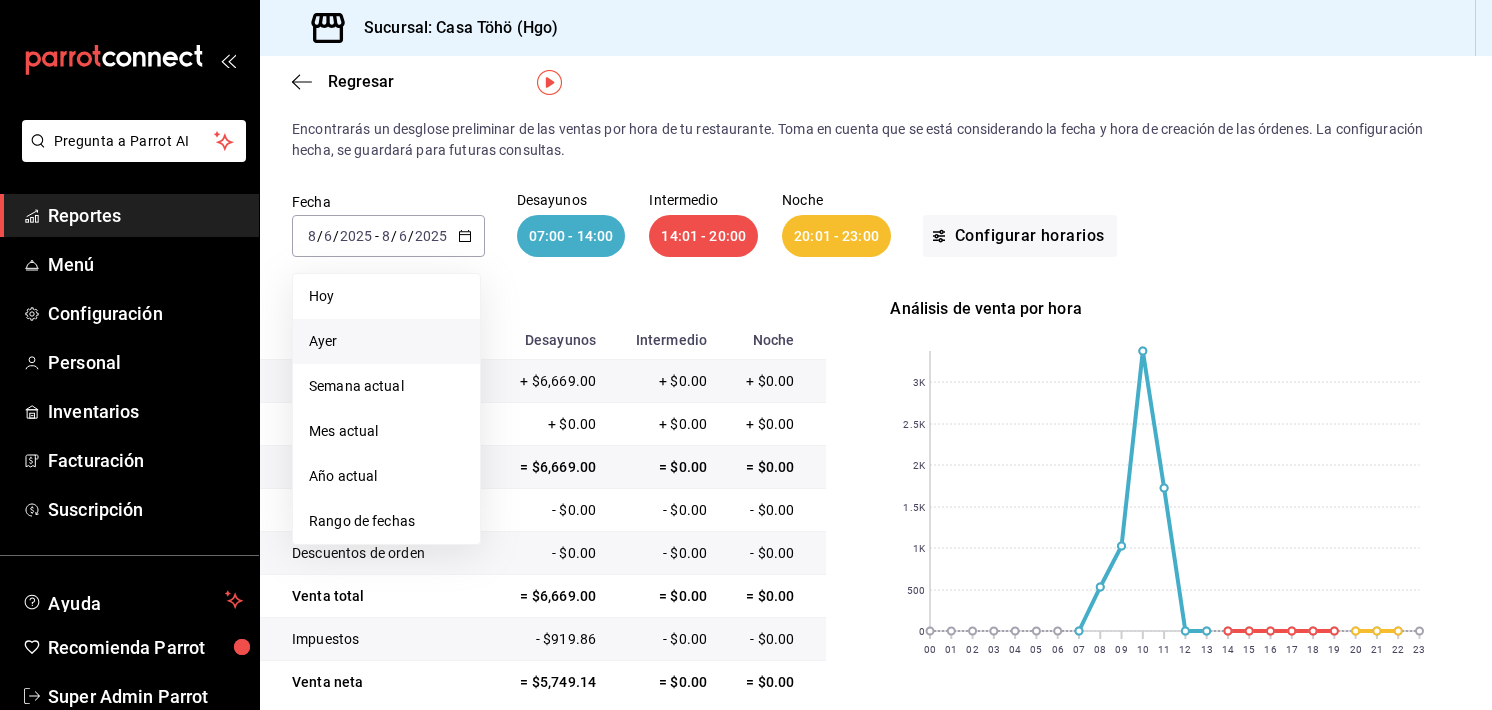 click on "Ayer" at bounding box center (386, 341) 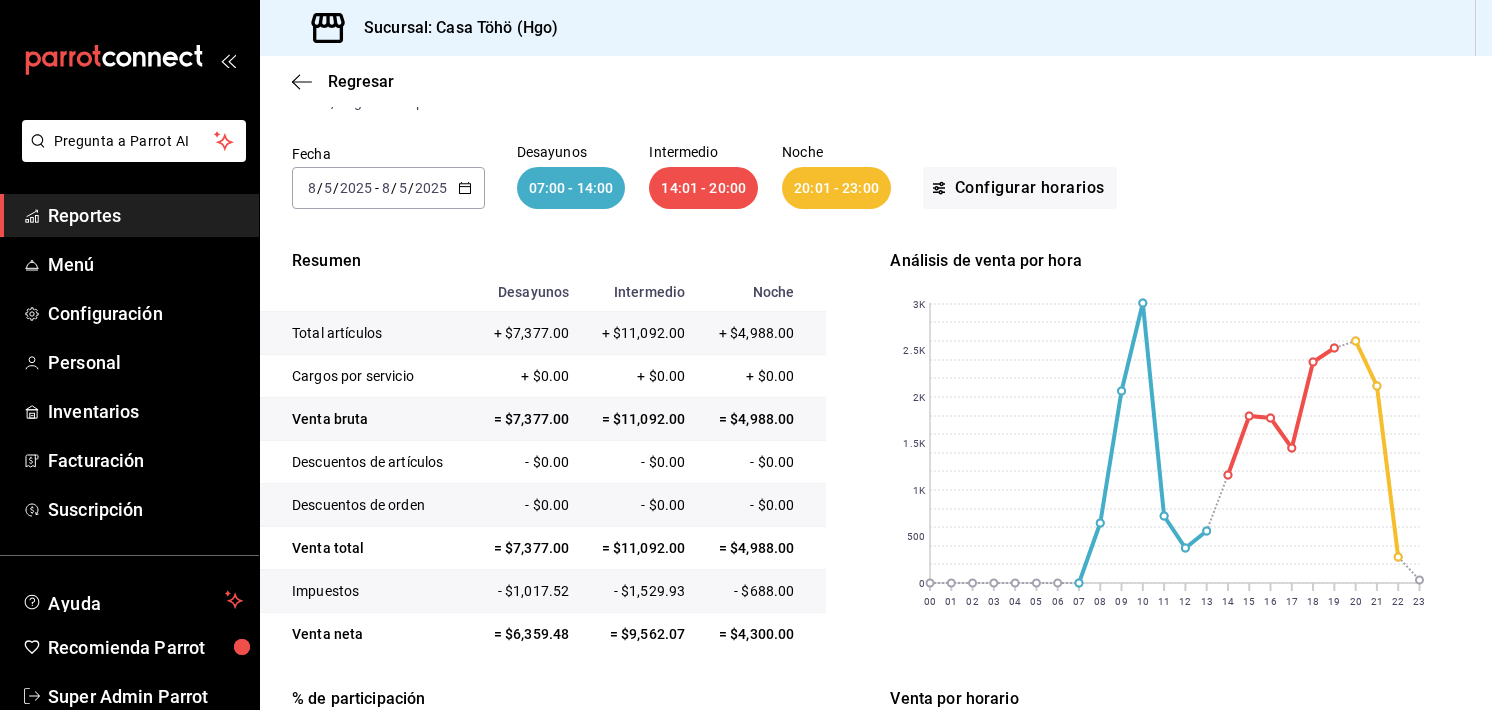 scroll, scrollTop: 108, scrollLeft: 0, axis: vertical 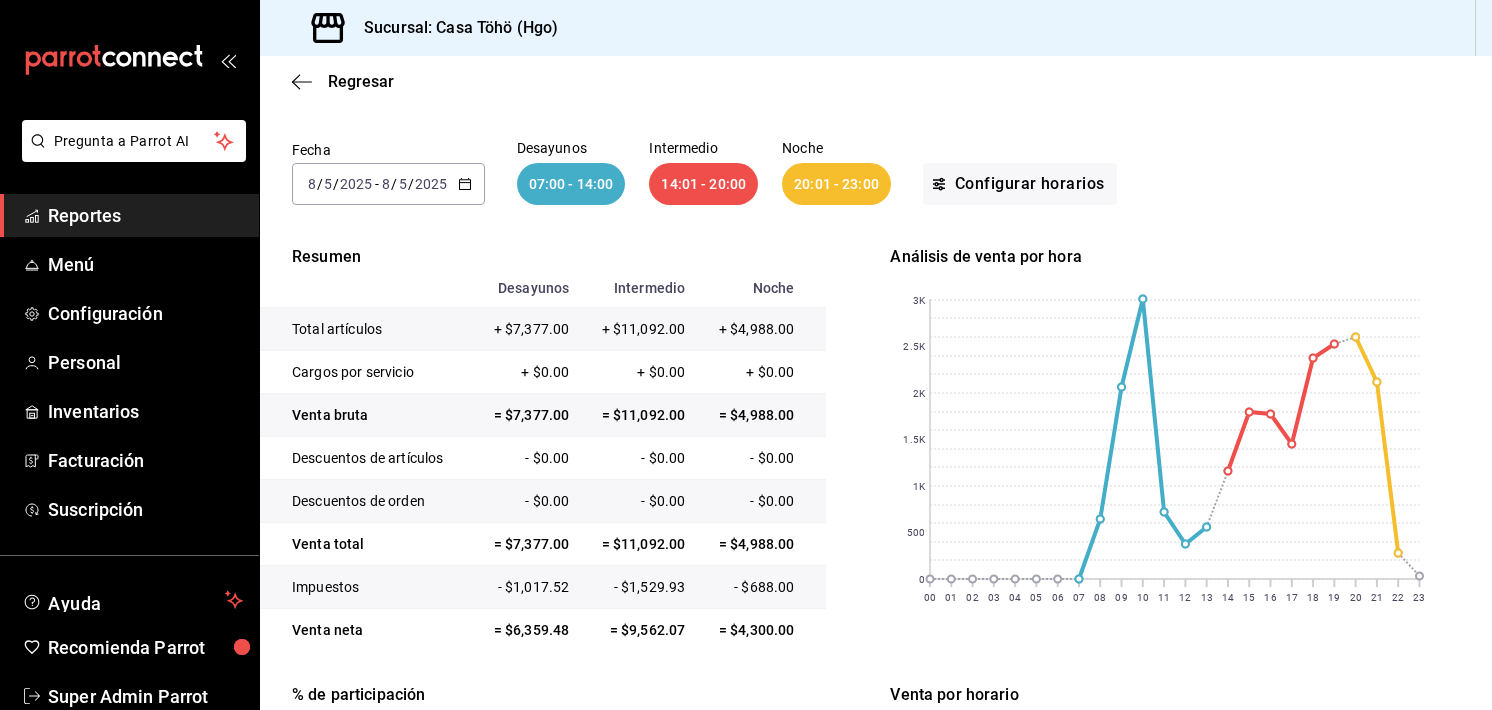 click on "2025-08-05 8 / 5 / 2025 - 2025-08-05 8 / 5 / 2025" at bounding box center [388, 184] 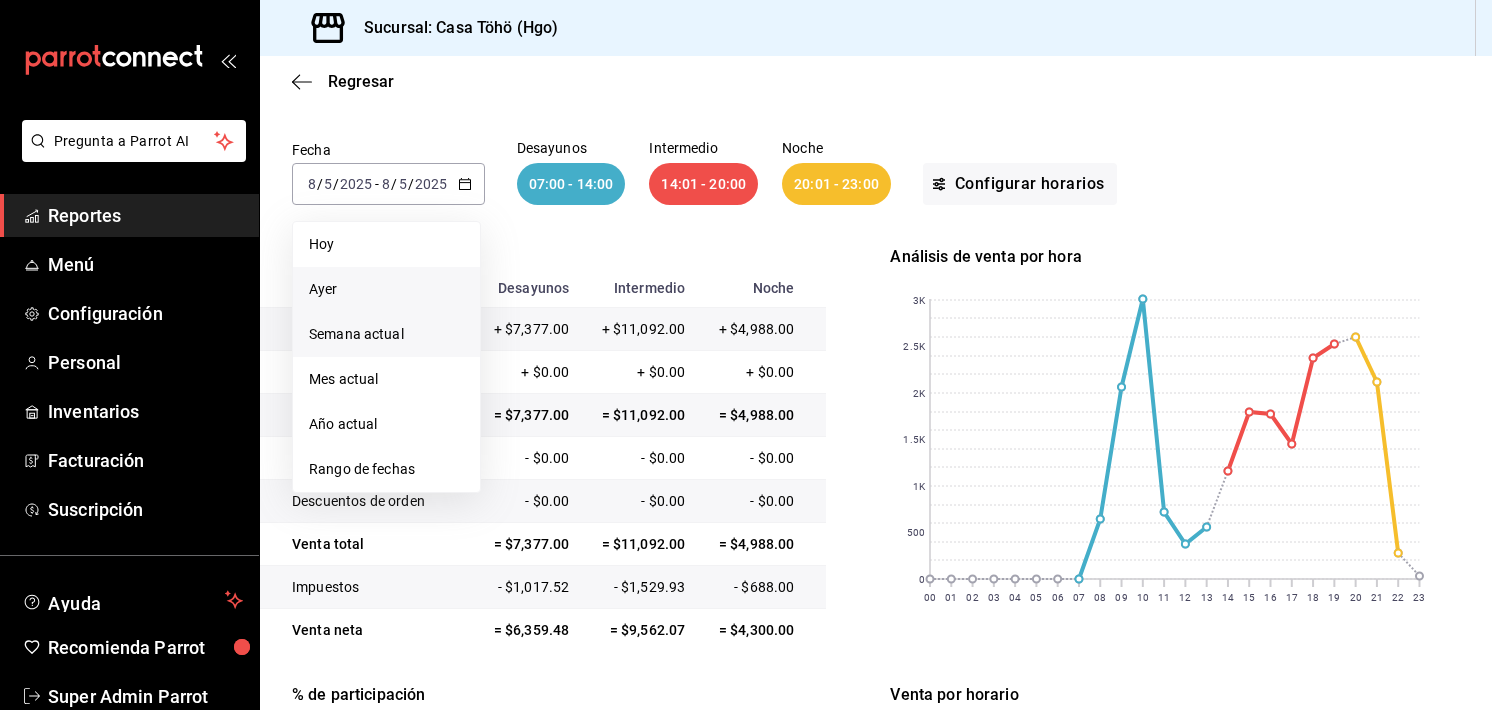 click on "Semana actual" at bounding box center (386, 334) 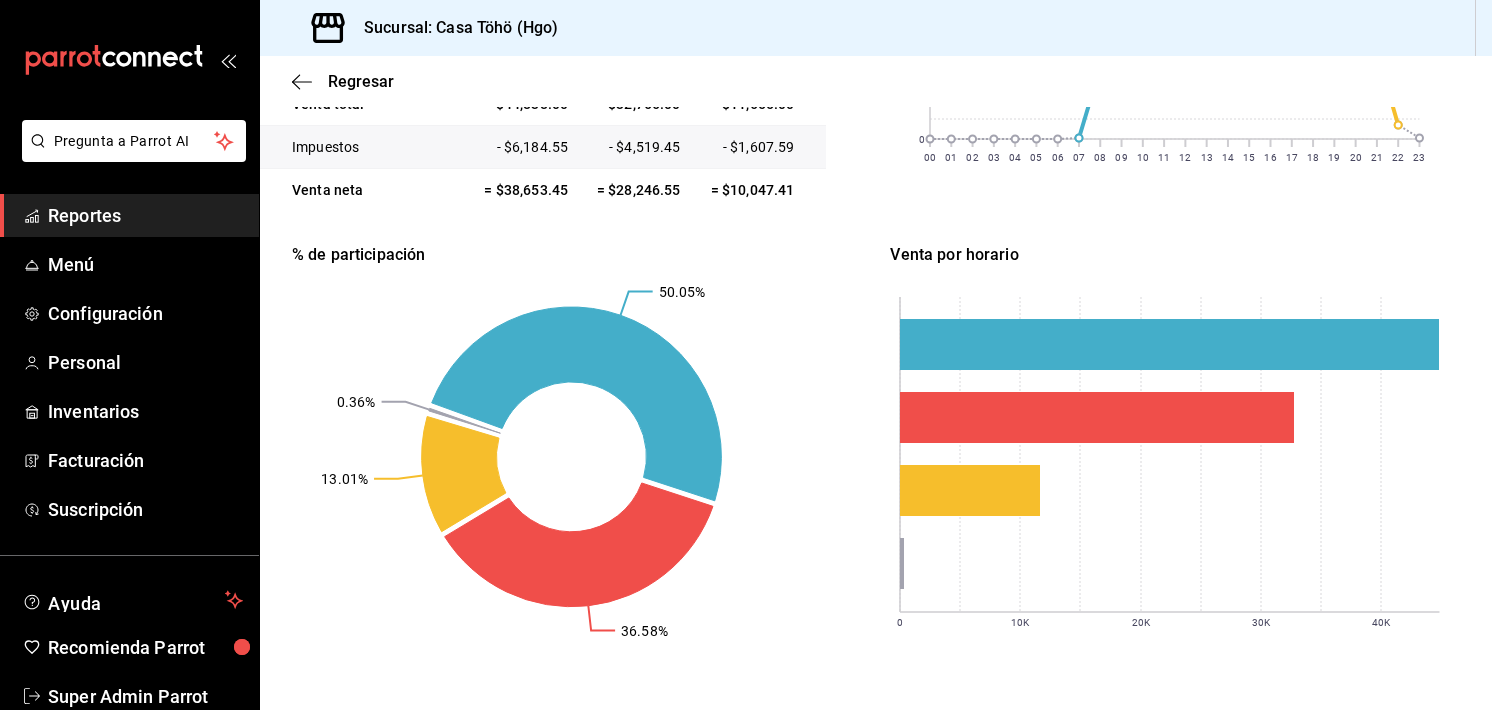 scroll, scrollTop: 0, scrollLeft: 0, axis: both 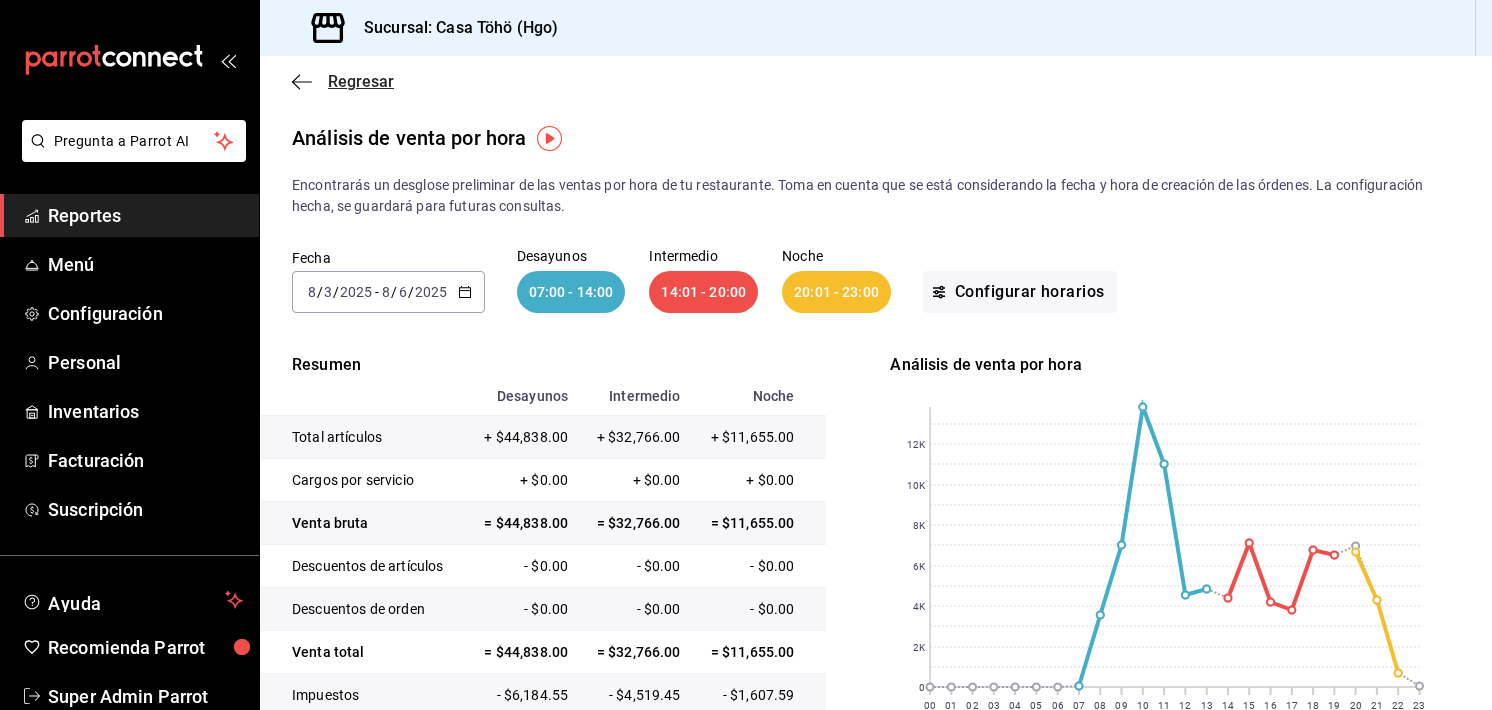 click 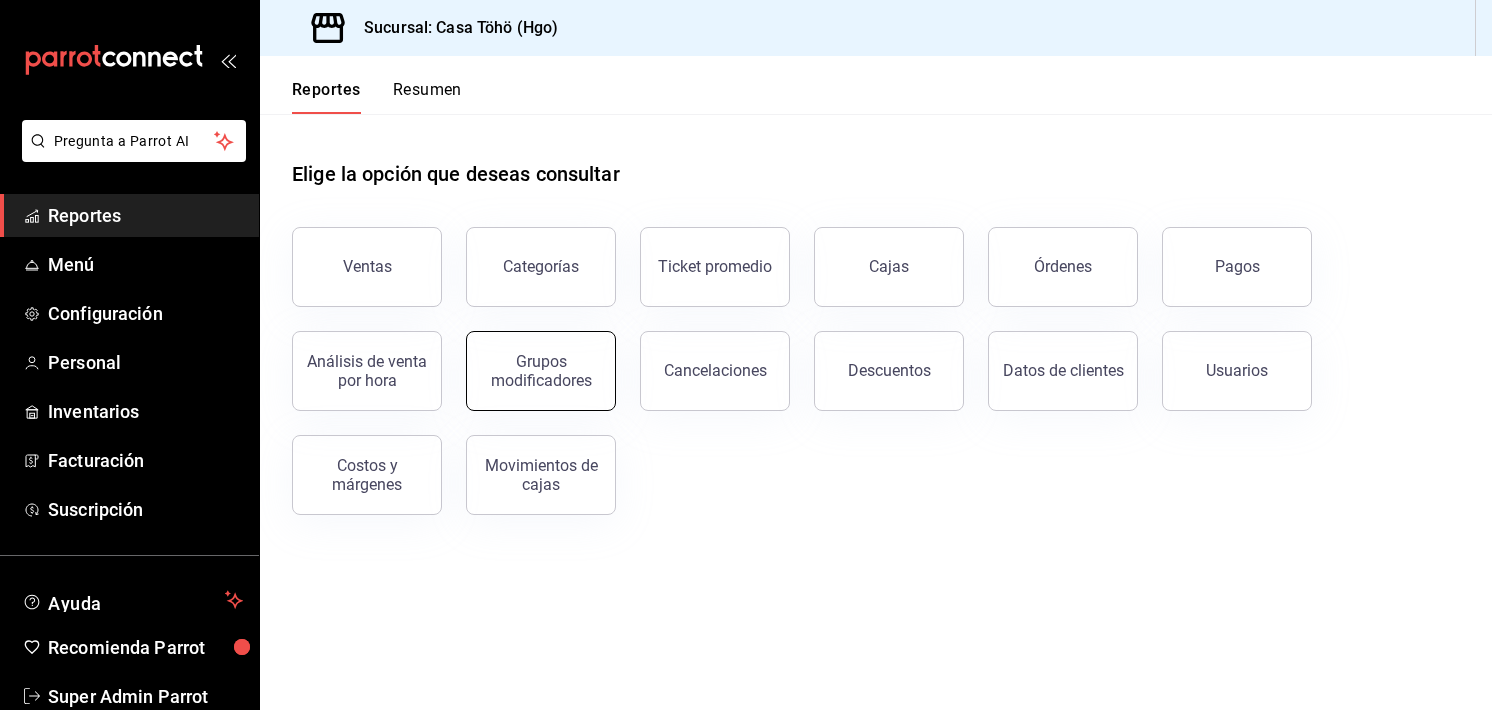 click on "Grupos modificadores" at bounding box center [541, 371] 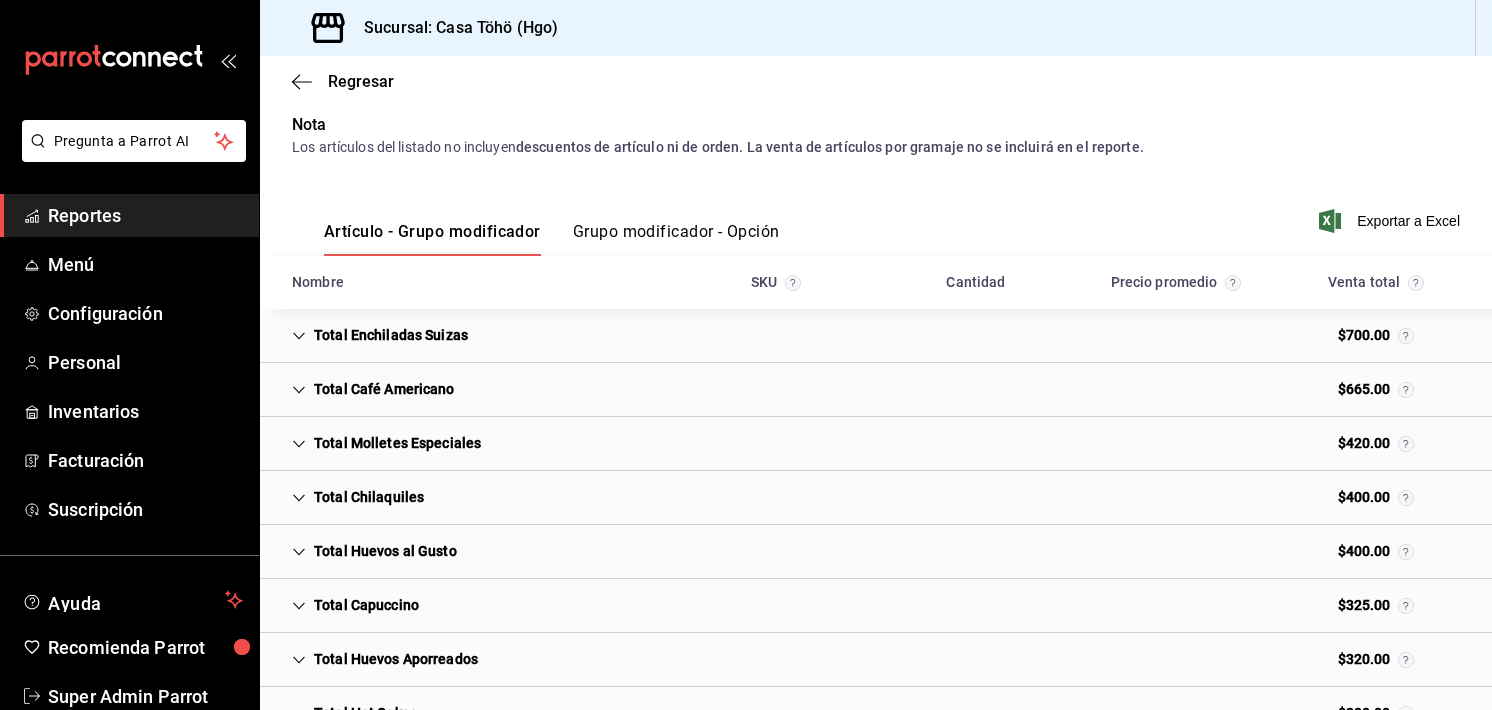 scroll, scrollTop: 172, scrollLeft: 0, axis: vertical 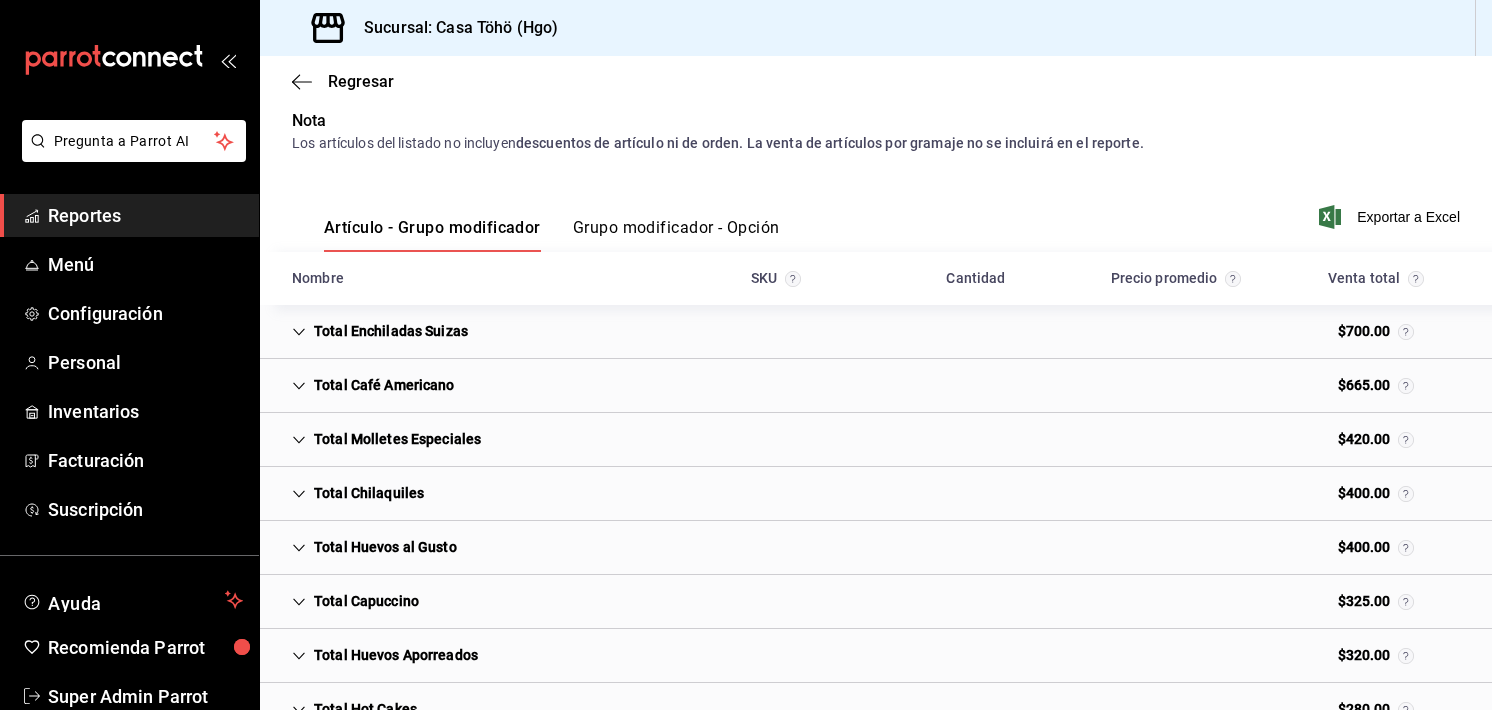 click on "Total Enchiladas Suizas" at bounding box center [380, 331] 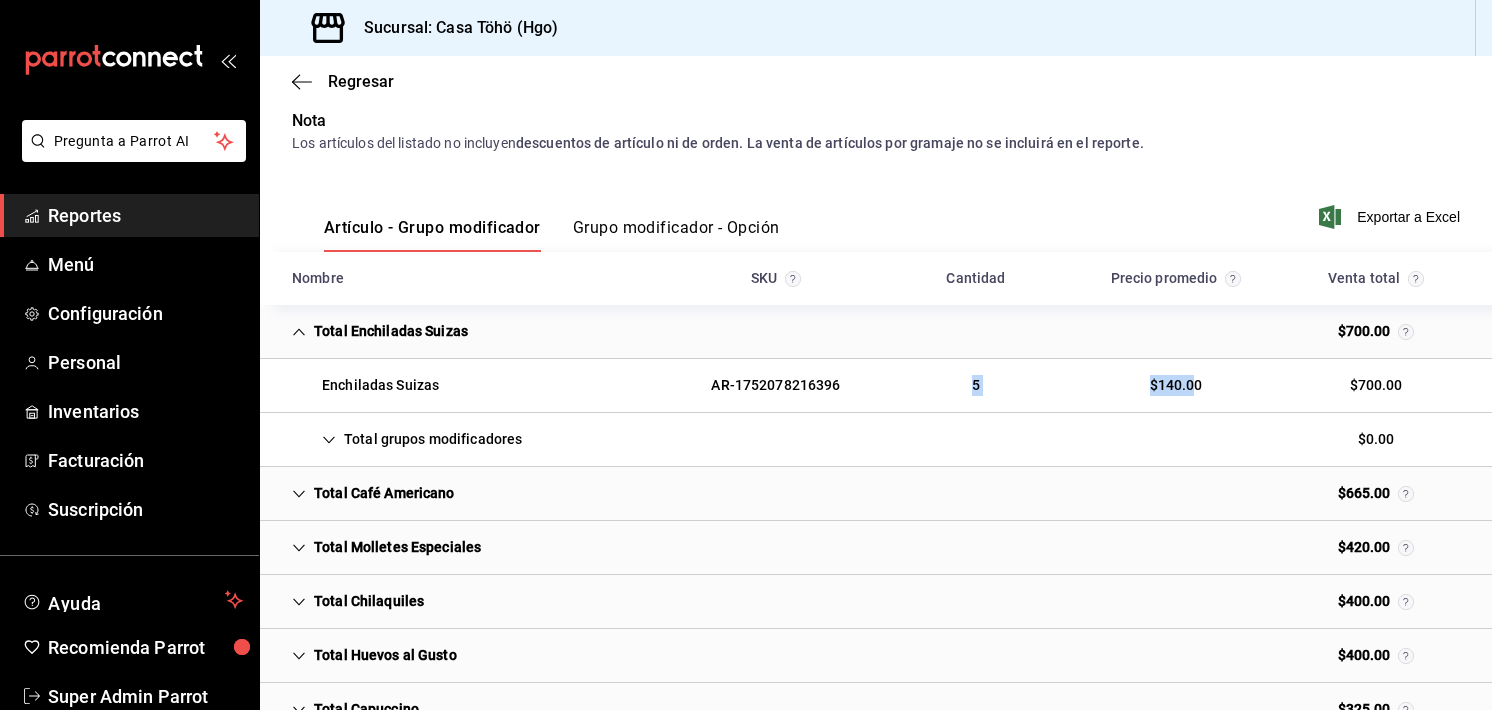 drag, startPoint x: 931, startPoint y: 381, endPoint x: 1181, endPoint y: 379, distance: 250.008 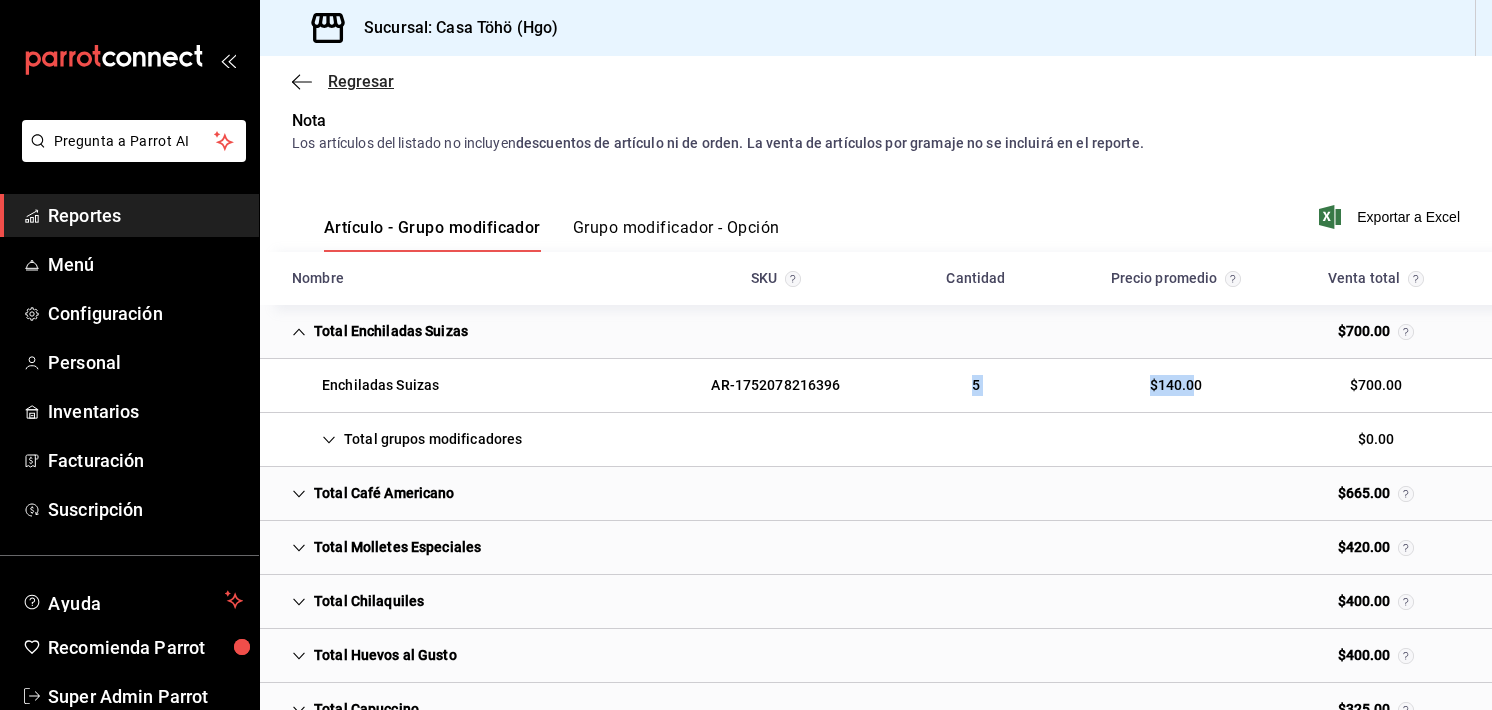 click 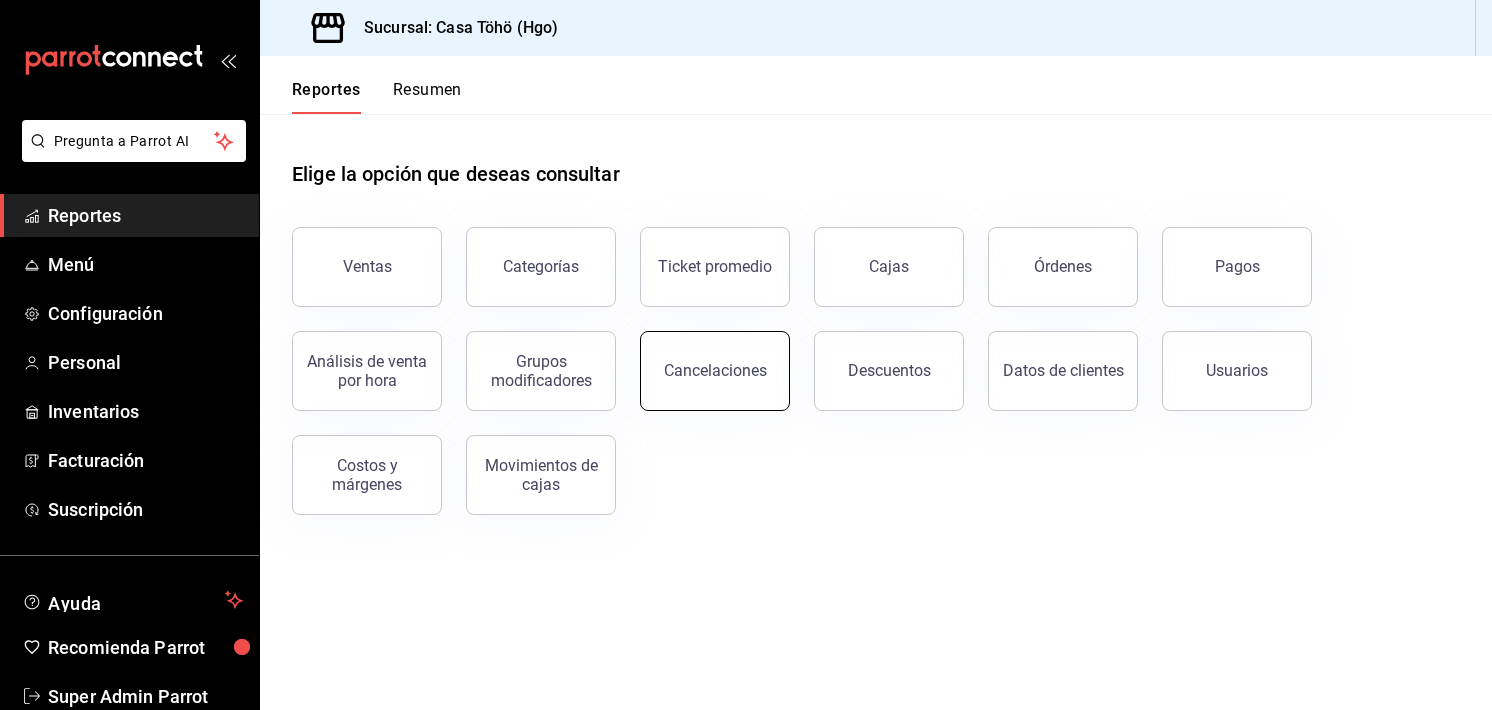 click on "Cancelaciones" at bounding box center (715, 371) 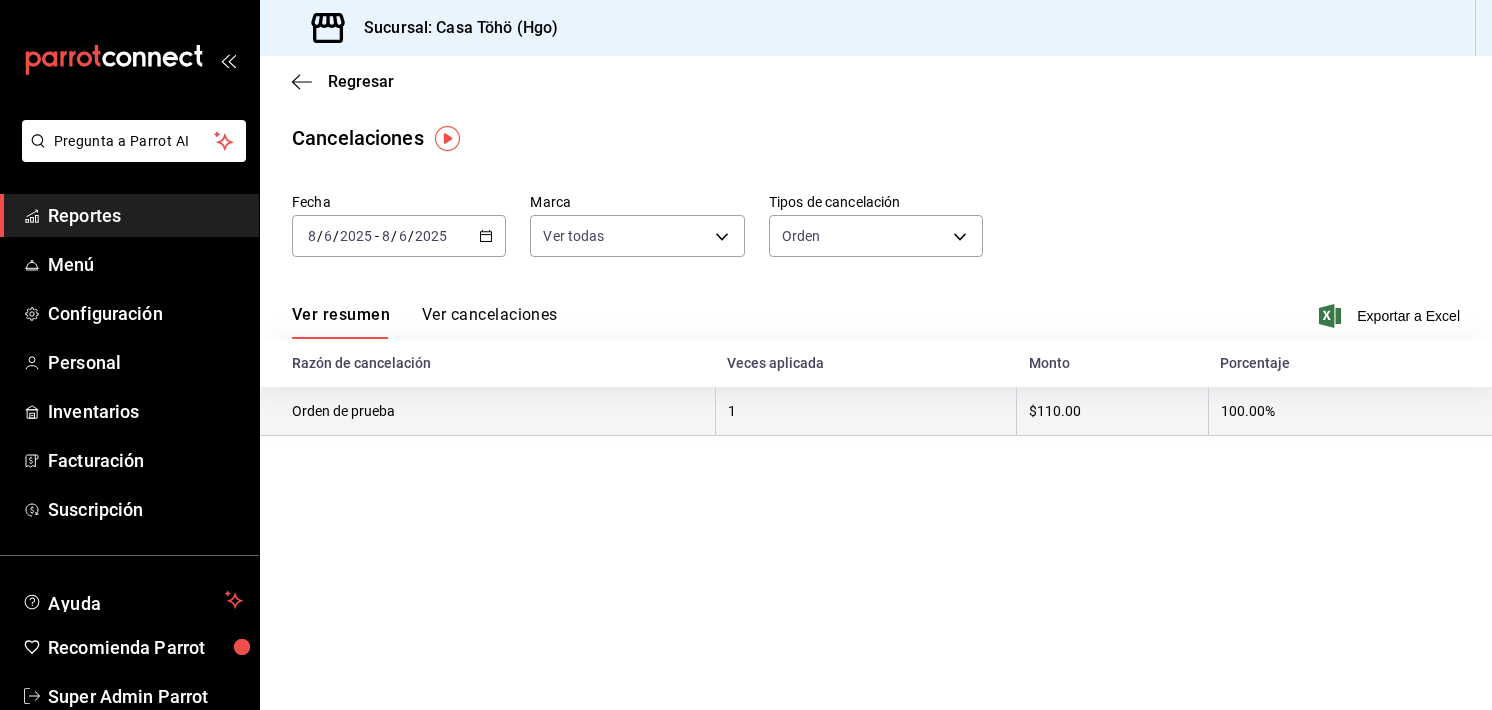 click on "Orden de prueba" at bounding box center (487, 411) 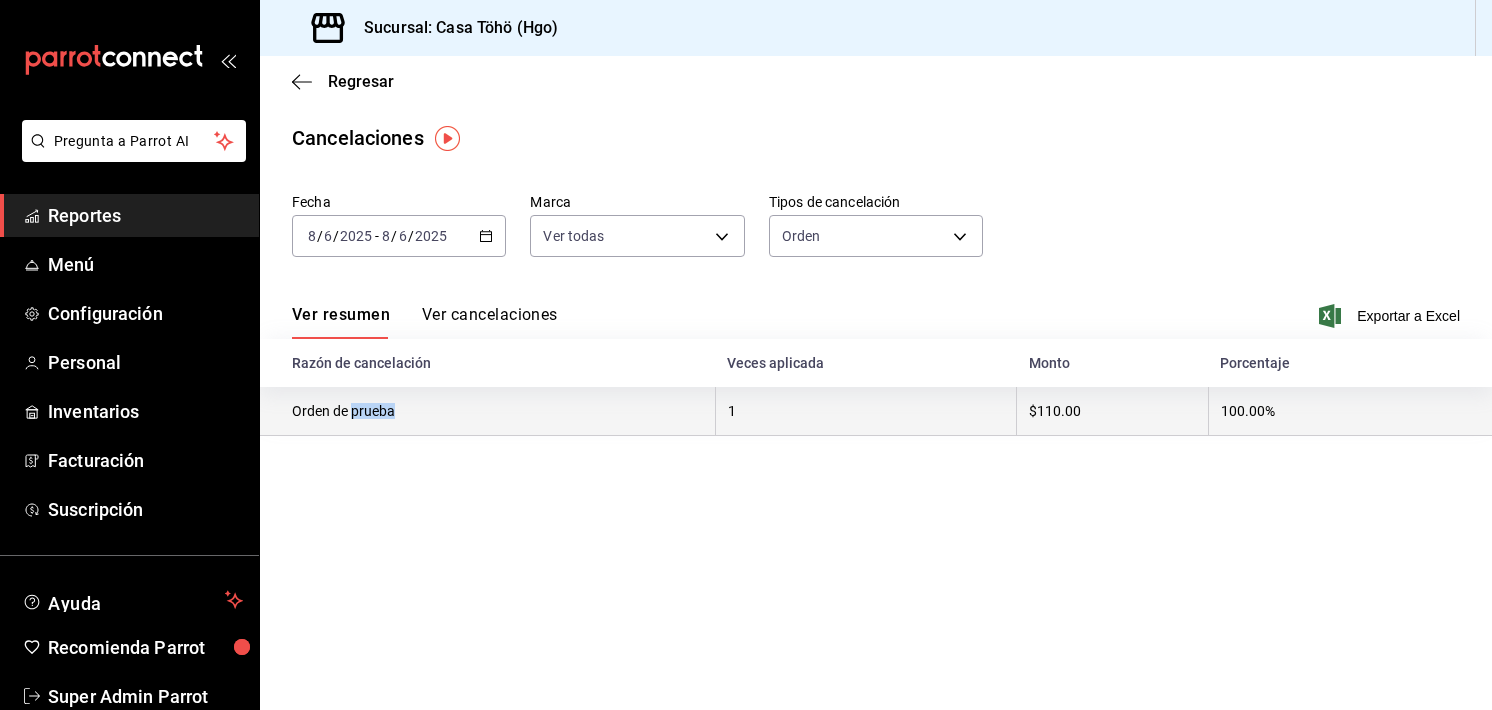 click on "Orden de prueba" at bounding box center [487, 411] 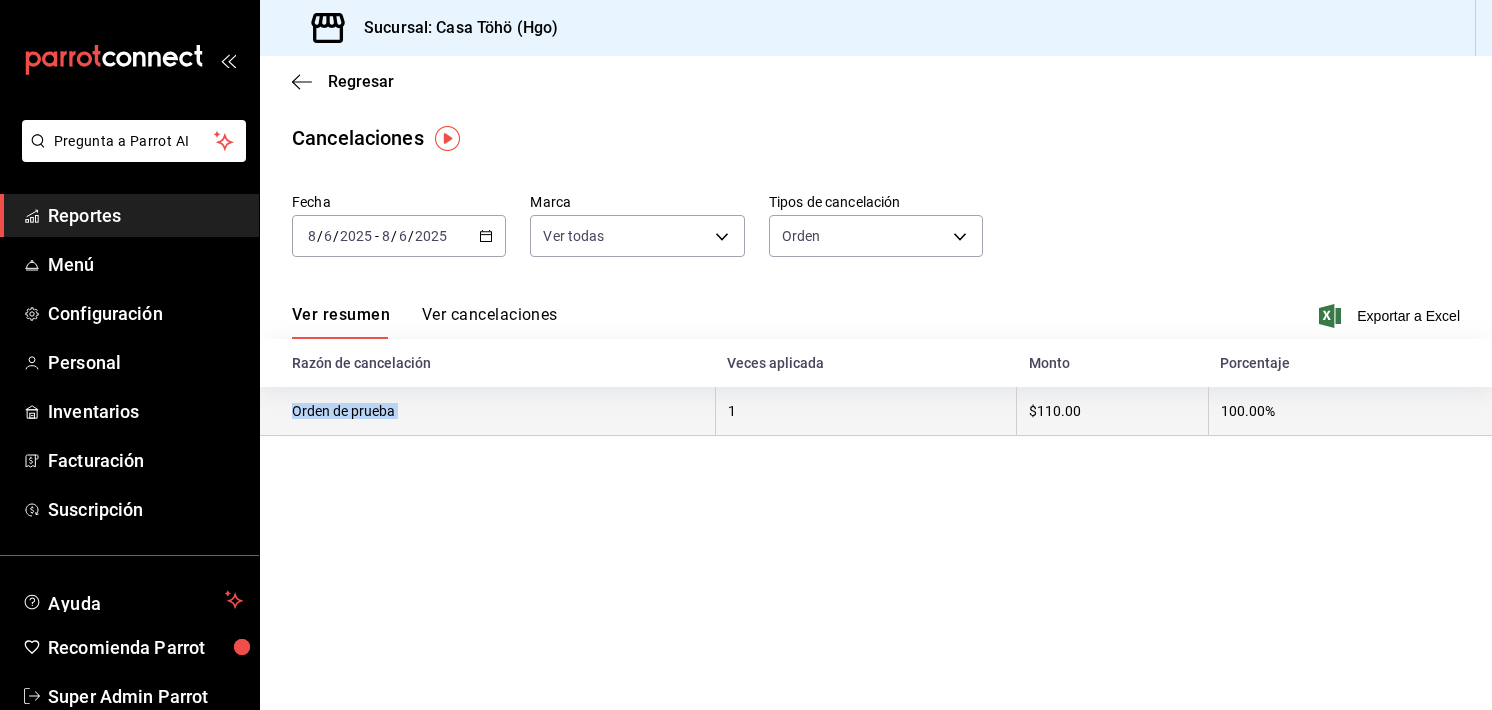 click on "Orden de prueba" at bounding box center (487, 411) 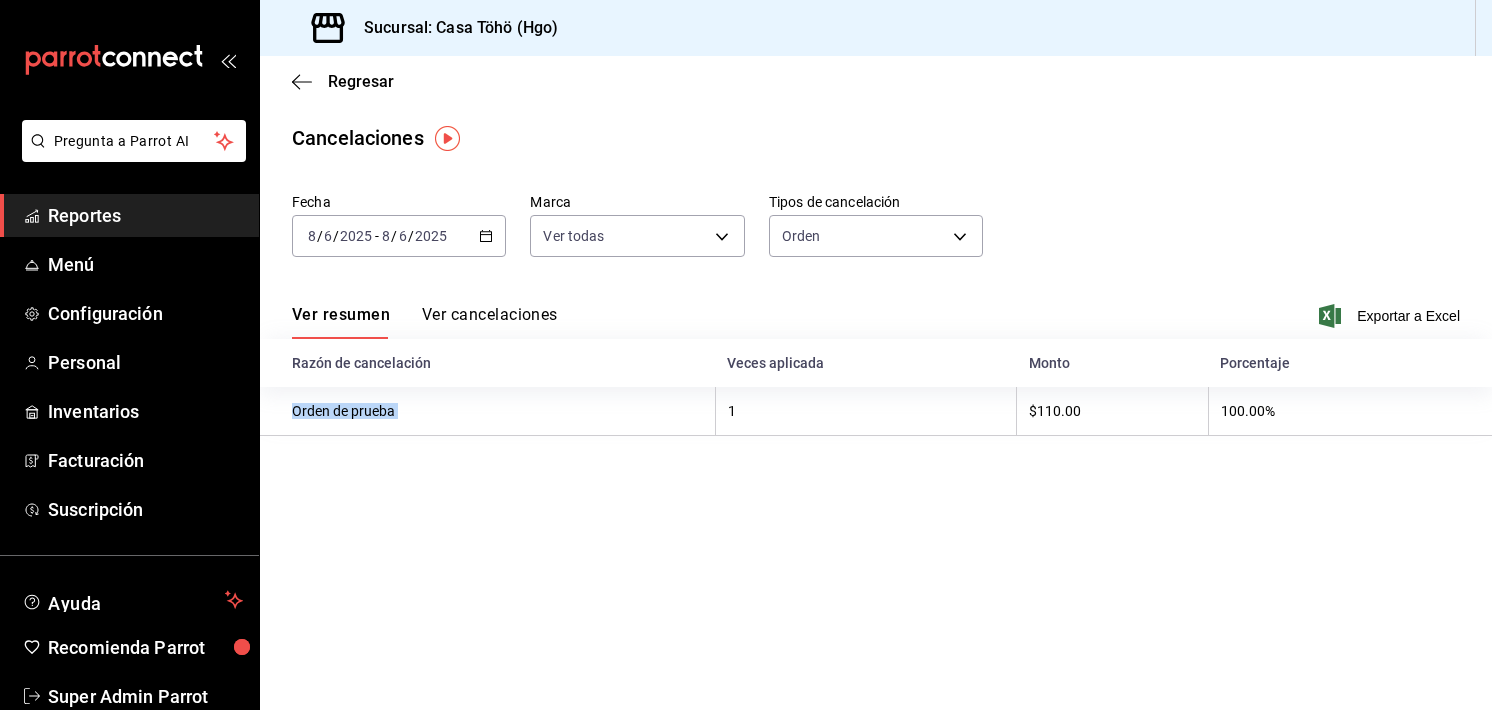 click on "Ver cancelaciones" at bounding box center [490, 322] 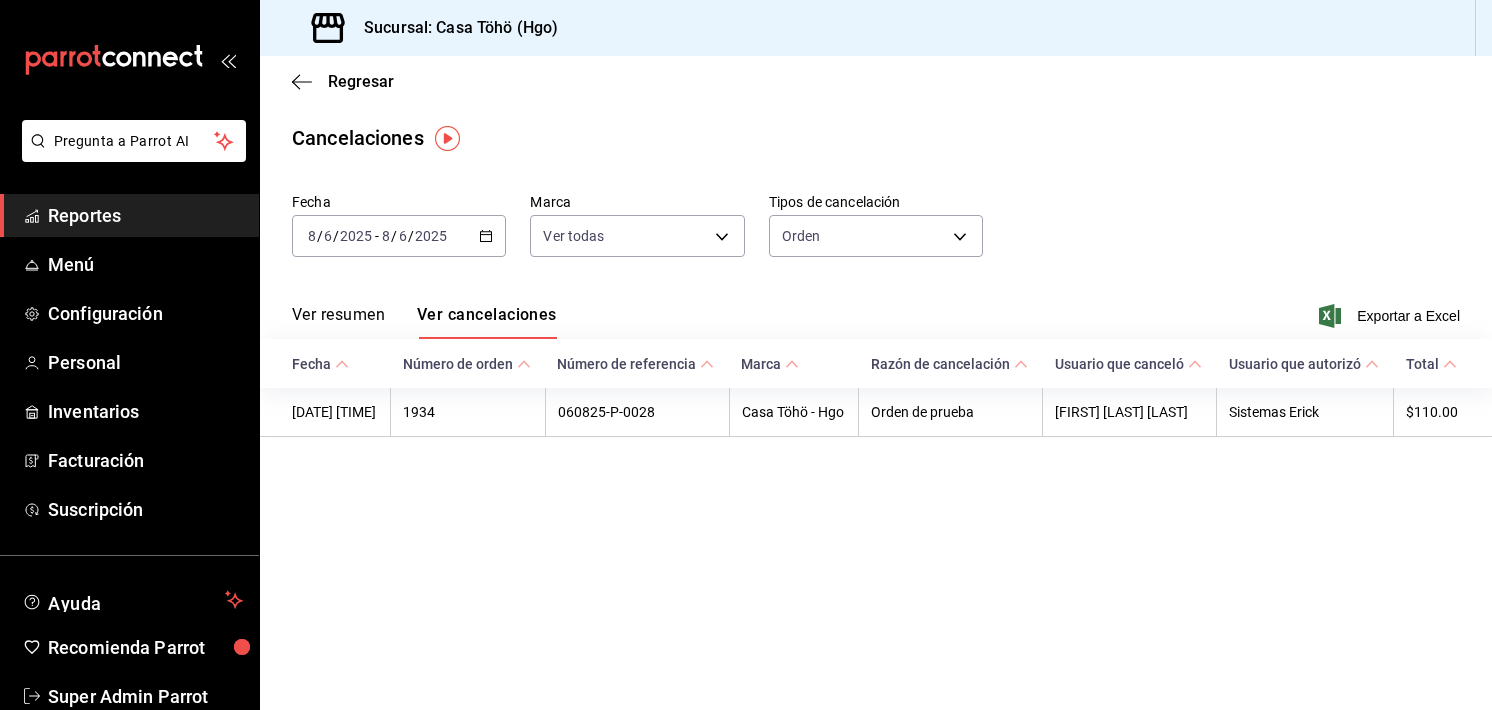 click on "Ver cancelaciones" at bounding box center (487, 322) 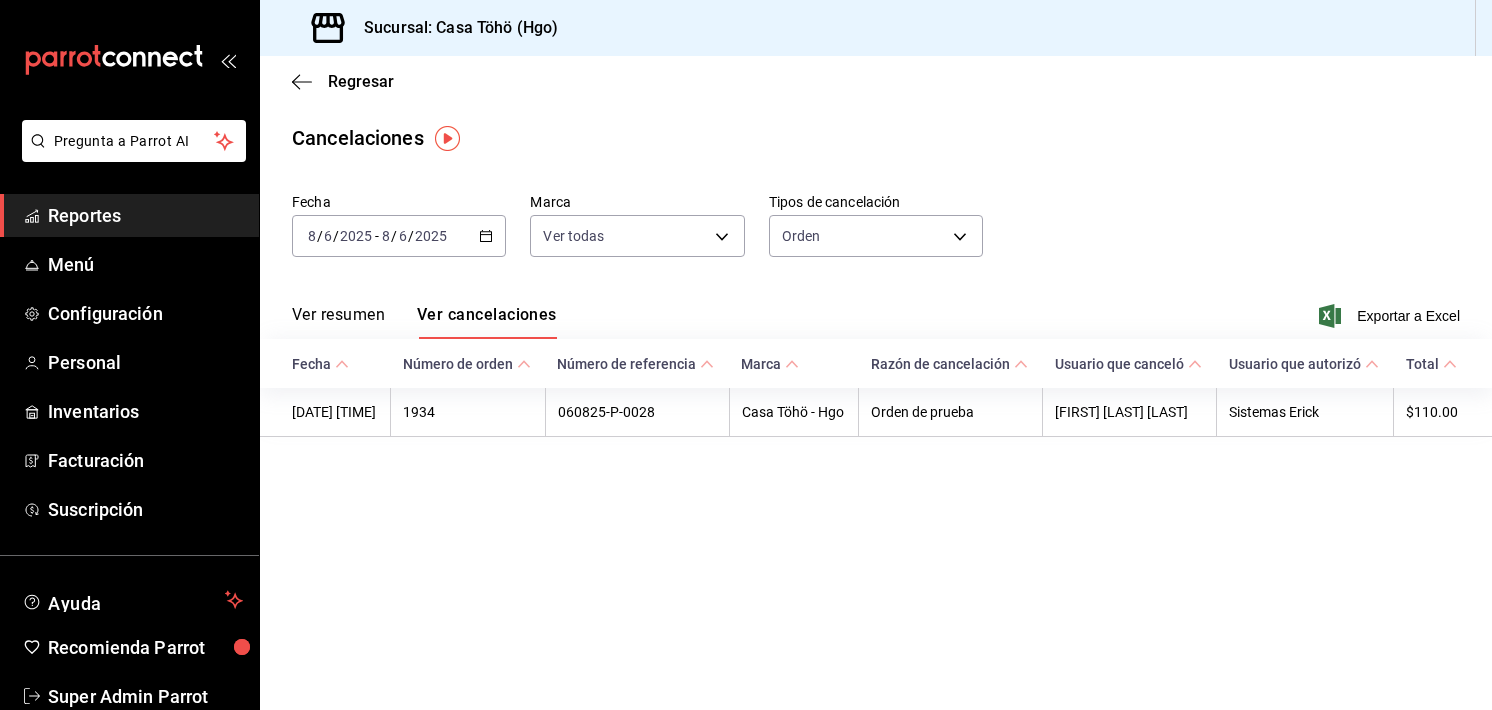 click on "2025-08-06 8 / 6 / 2025 - 2025-08-06 8 / 6 / 2025" at bounding box center [399, 236] 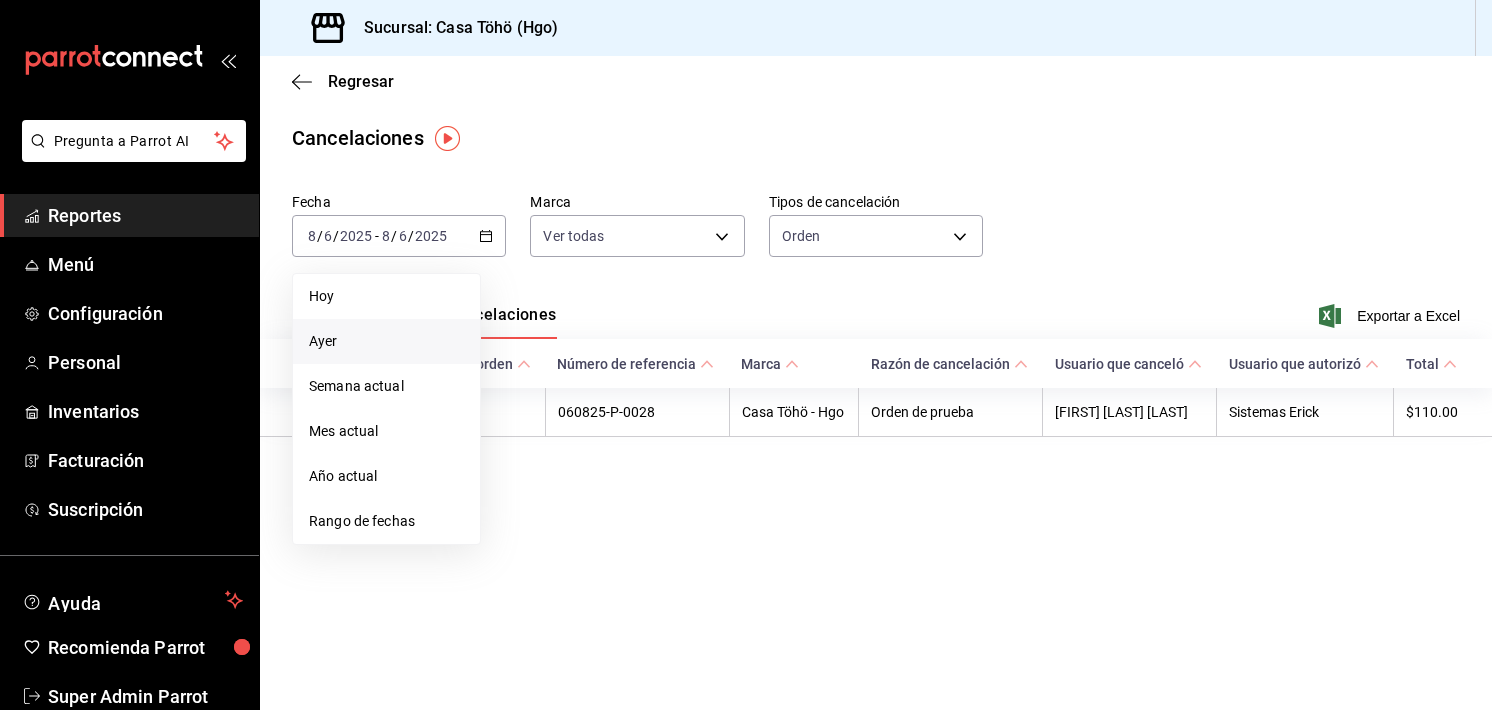 click on "Ayer" at bounding box center [386, 341] 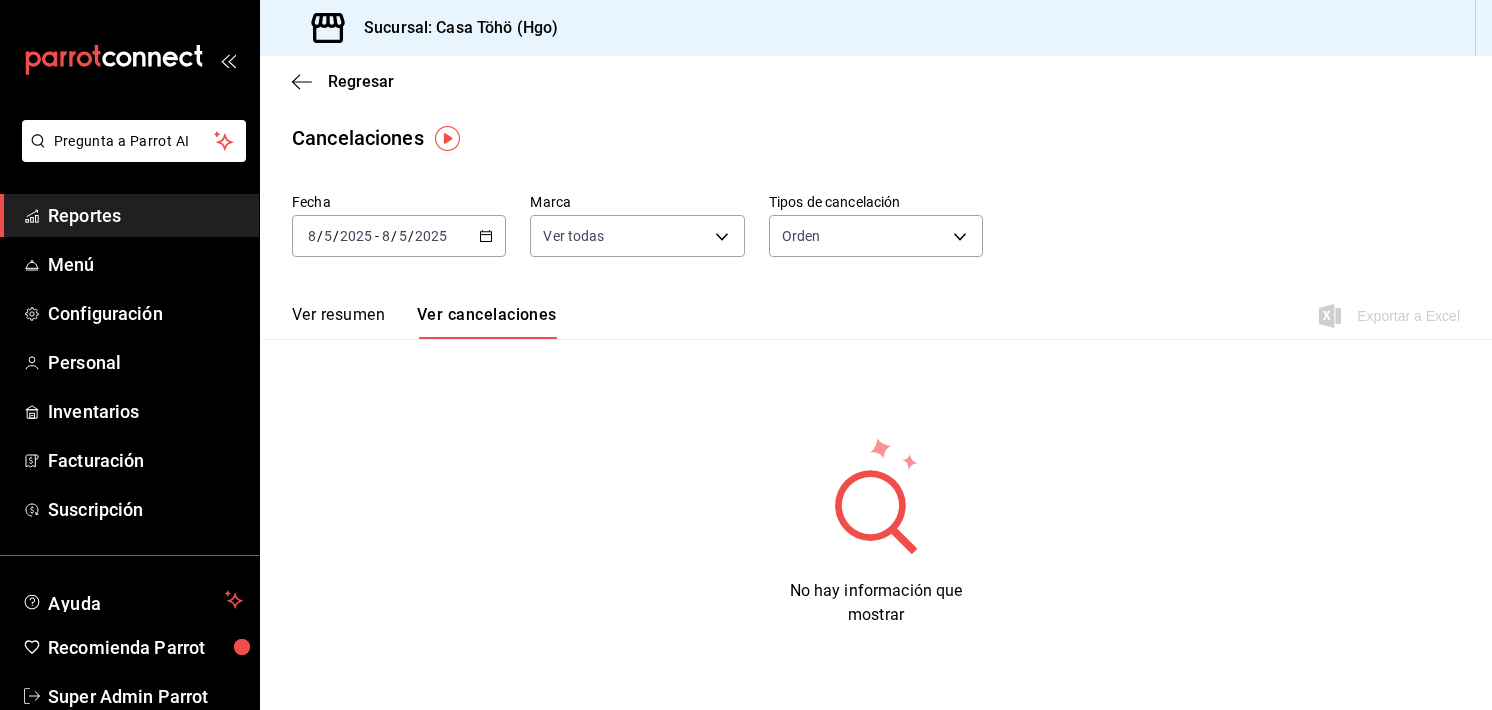 click on "2025-08-05 8 / 5 / 2025 - 2025-08-05 8 / 5 / 2025" at bounding box center [399, 236] 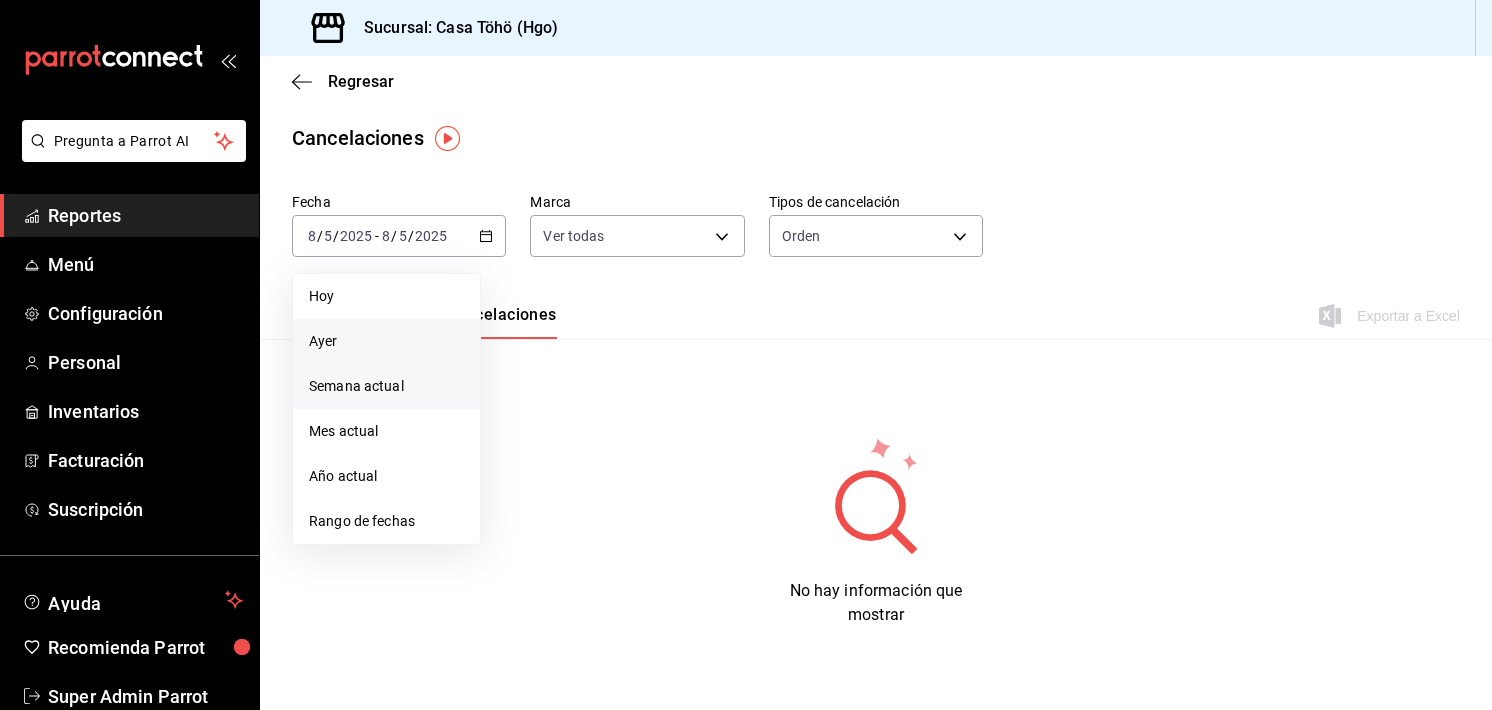 click on "Semana actual" at bounding box center (386, 386) 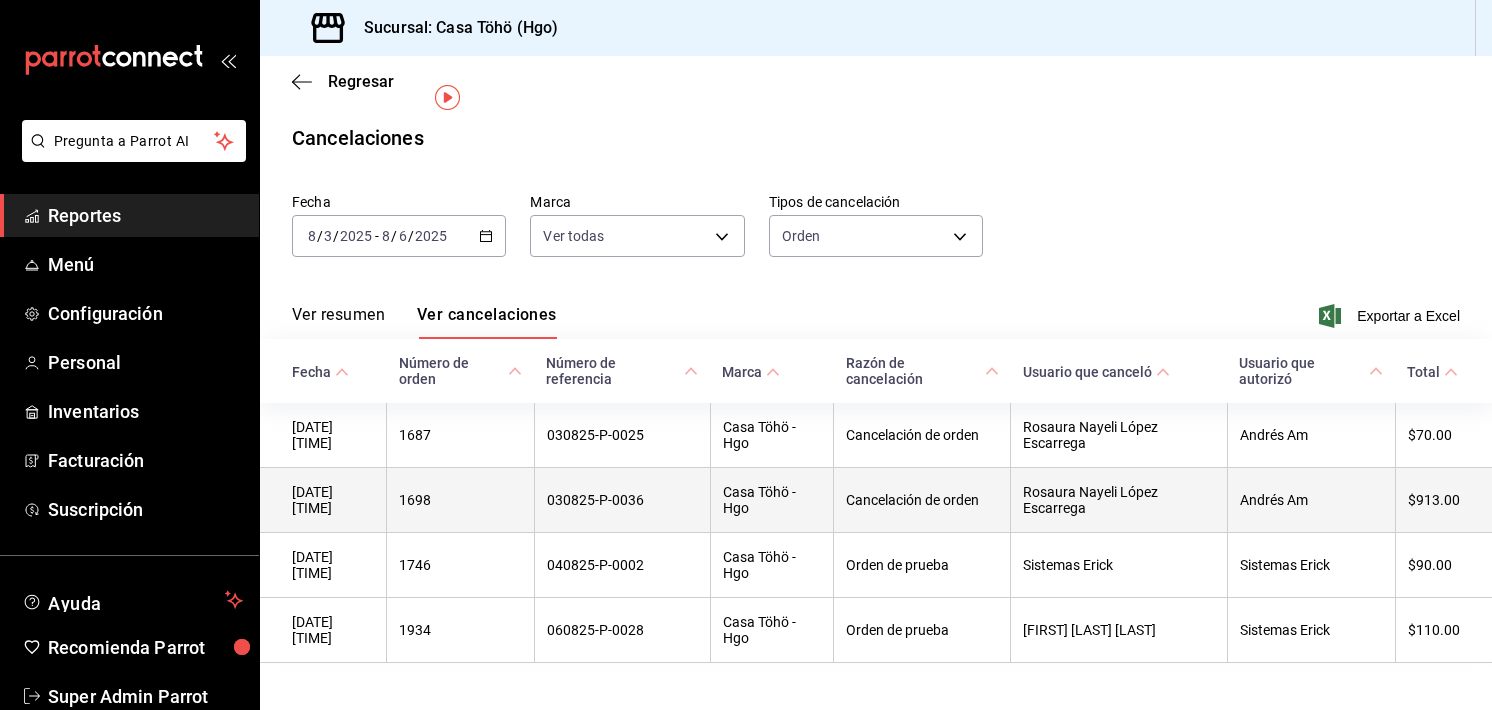scroll, scrollTop: 40, scrollLeft: 0, axis: vertical 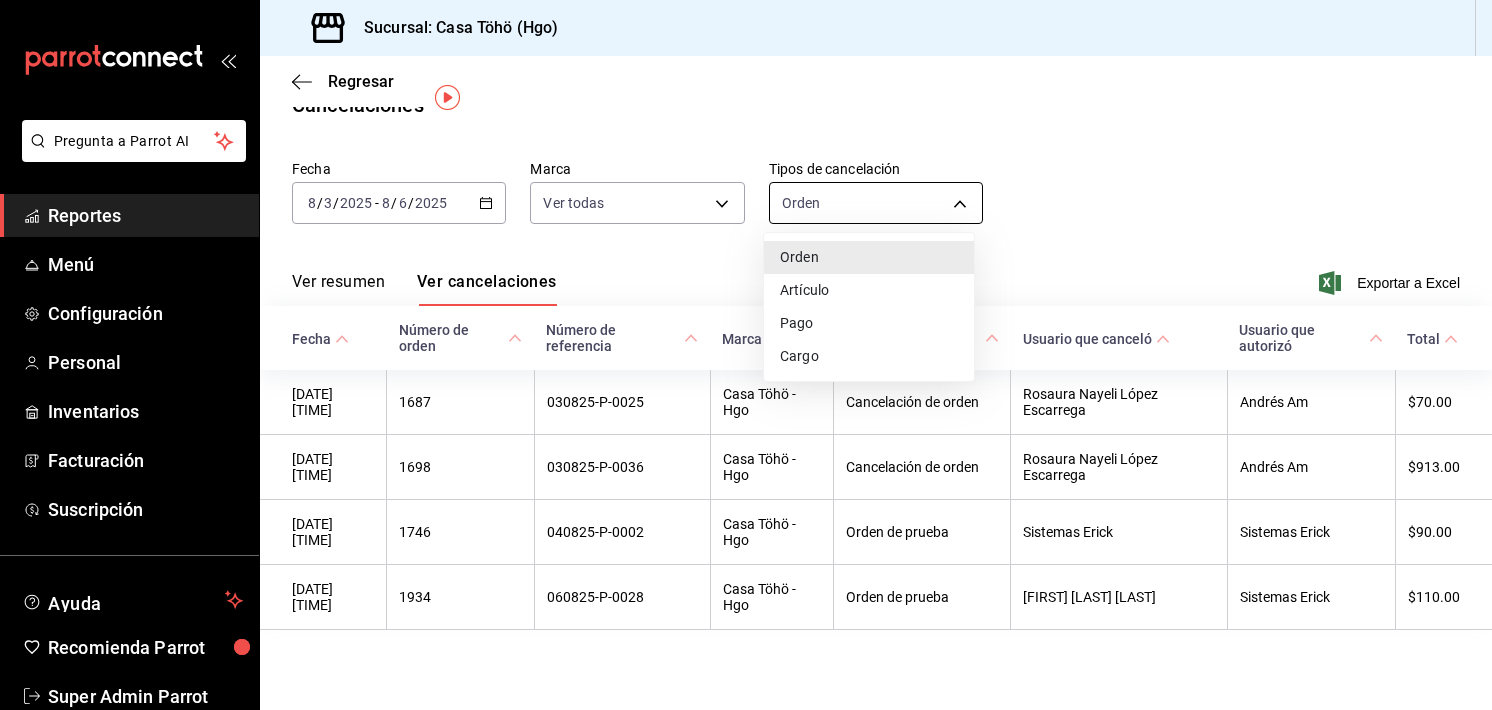 click on "Pregunta a Parrot AI Reportes   Menú   Configuración   Personal   Inventarios   Facturación   Suscripción   Ayuda Recomienda Parrot   Super Admin Parrot   Sugerir nueva función   Sucursal: Casa Töhö (Hgo) Regresar Cancelaciones Fecha 2025-08-03 8 / 3 / 2025 - 2025-08-06 8 / 6 / 2025 Marca Ver todas [object Object] Tipos de cancelación Orden ORDER Ver resumen Ver cancelaciones Exportar a Excel Fecha Número de orden Número de referencia Marca Razón de cancelación Usuario que canceló Usuario que autorizó Total [DATE] [TIME] 1687 030825-P-0025 Casa Töhö - Hgo Cancelación de orden [FIRST] [MIDDLE] [LAST] [FIRST] [LAST] $70.00 [DATE] [TIME] 1698 030825-P-0036 Casa Töhö - Hgo Cancelación de orden [FIRST] [MIDDLE] [LAST] [FIRST] [LAST] $913.00 [DATE] [TIME] 1746 040825-P-0002 Casa Töhö - Hgo Orden de prueba [FIRST] [LAST] [FIRST] [LAST] $90.00 [DATE] [TIME] 1934 060825-P-0028 Casa Töhö - Hgo Orden de prueba [FIRST] [LAST] [FIRST] [LAST] $110.00 Ir a video" at bounding box center [746, 355] 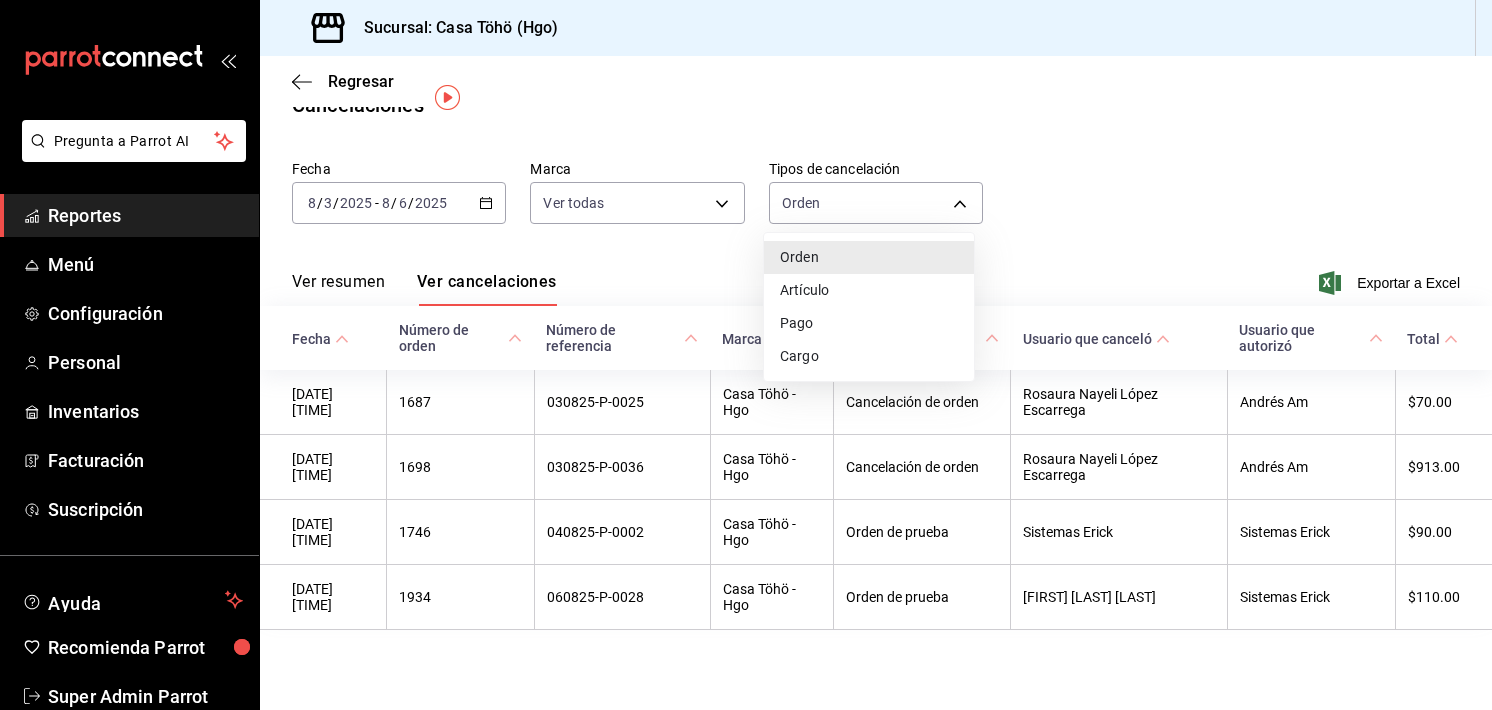 click on "Artículo" at bounding box center (869, 290) 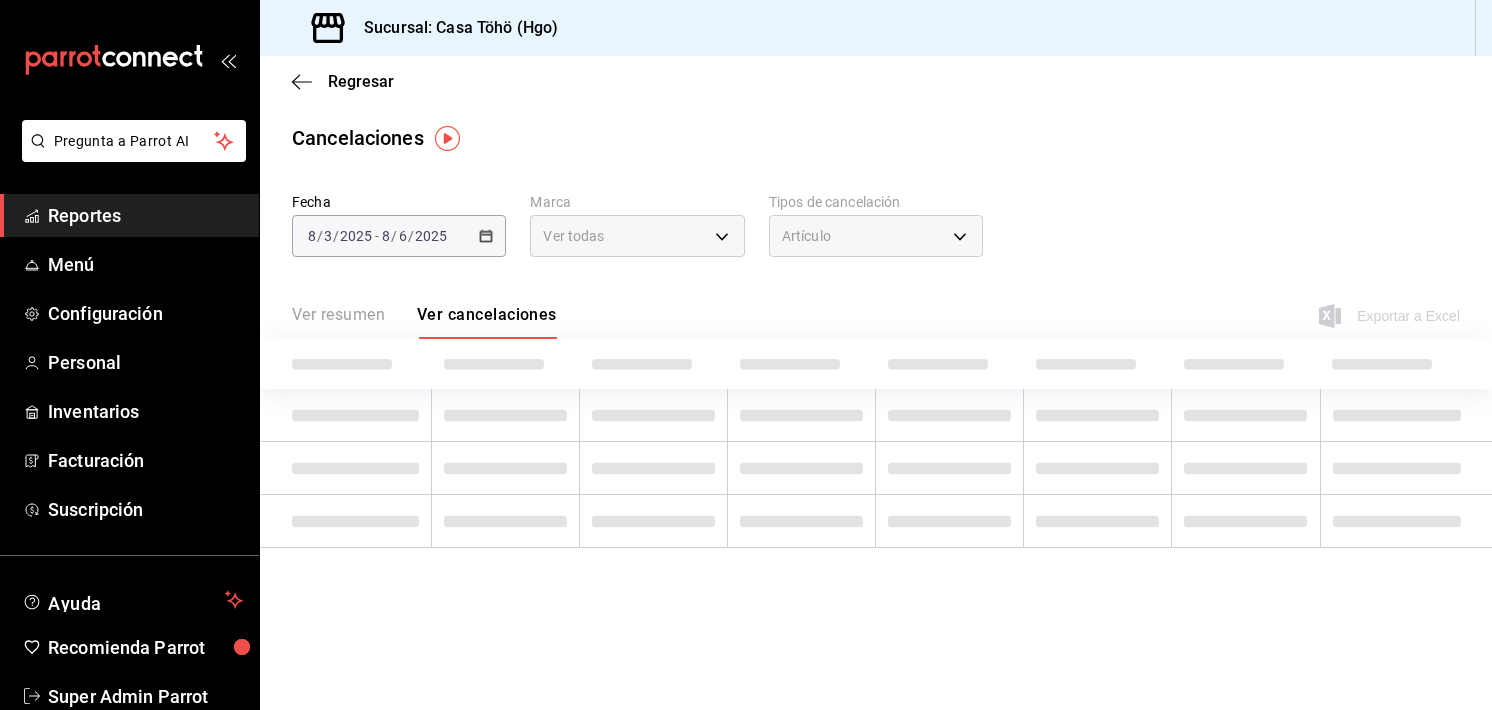 scroll, scrollTop: 0, scrollLeft: 0, axis: both 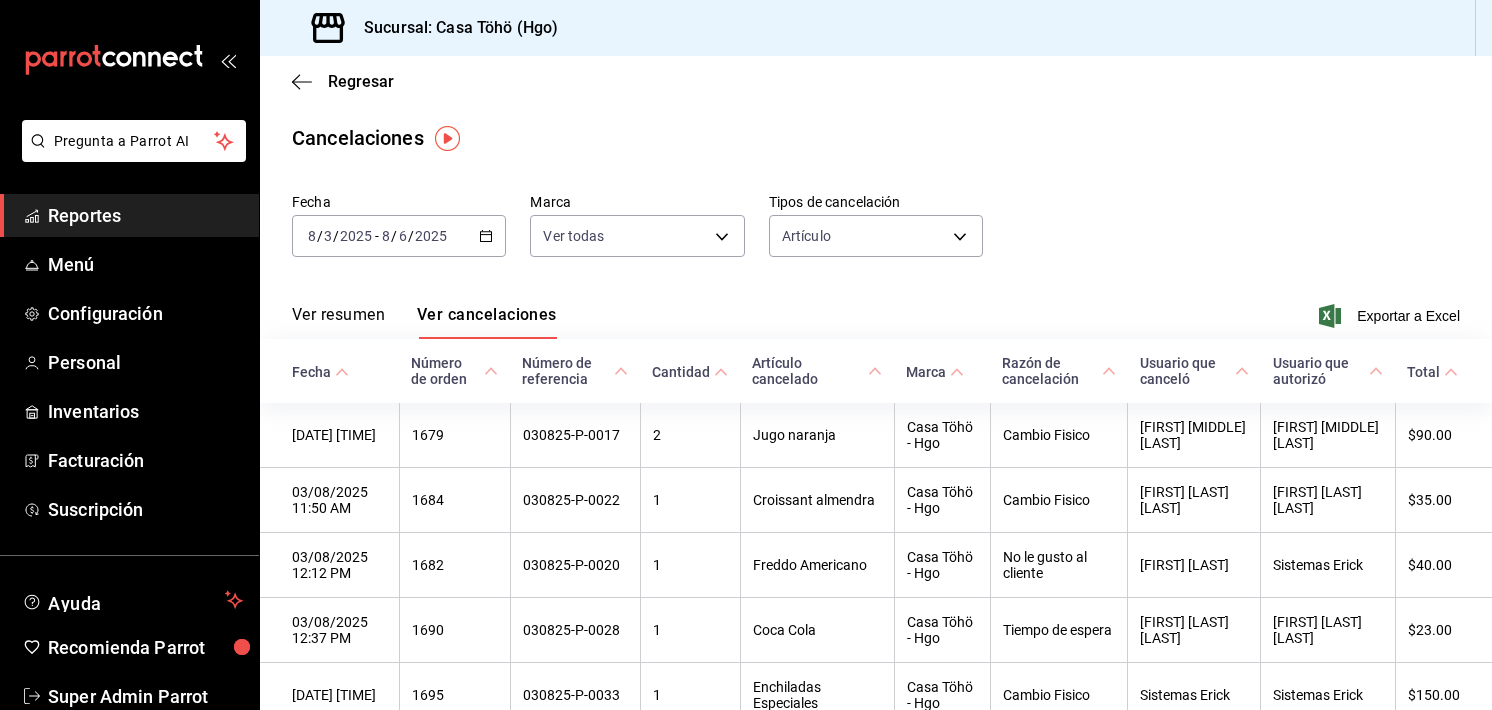 click on "2025-08-03 8 / 3 / 2025 - 2025-08-06 8 / 6 / 2025" at bounding box center (399, 236) 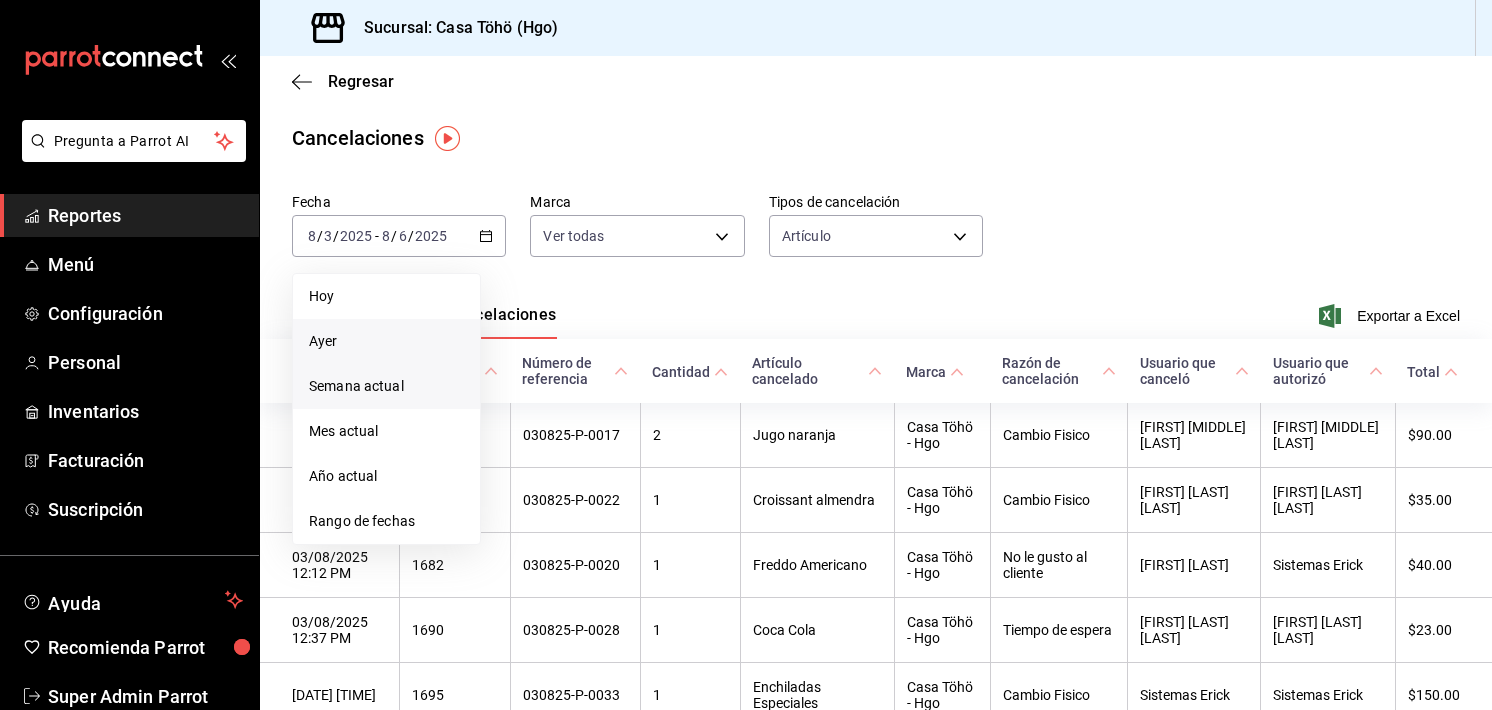 click on "Ayer" at bounding box center (386, 341) 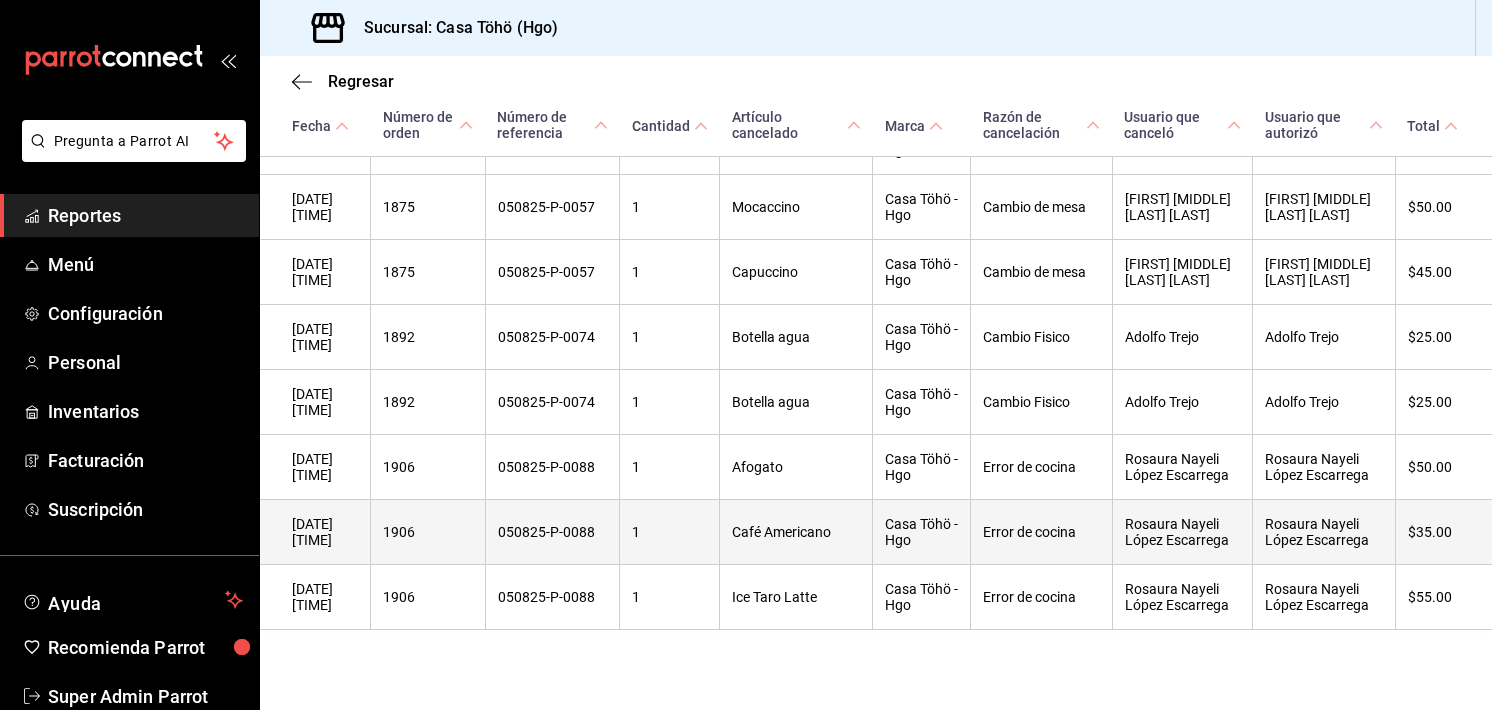 scroll, scrollTop: 1305, scrollLeft: 0, axis: vertical 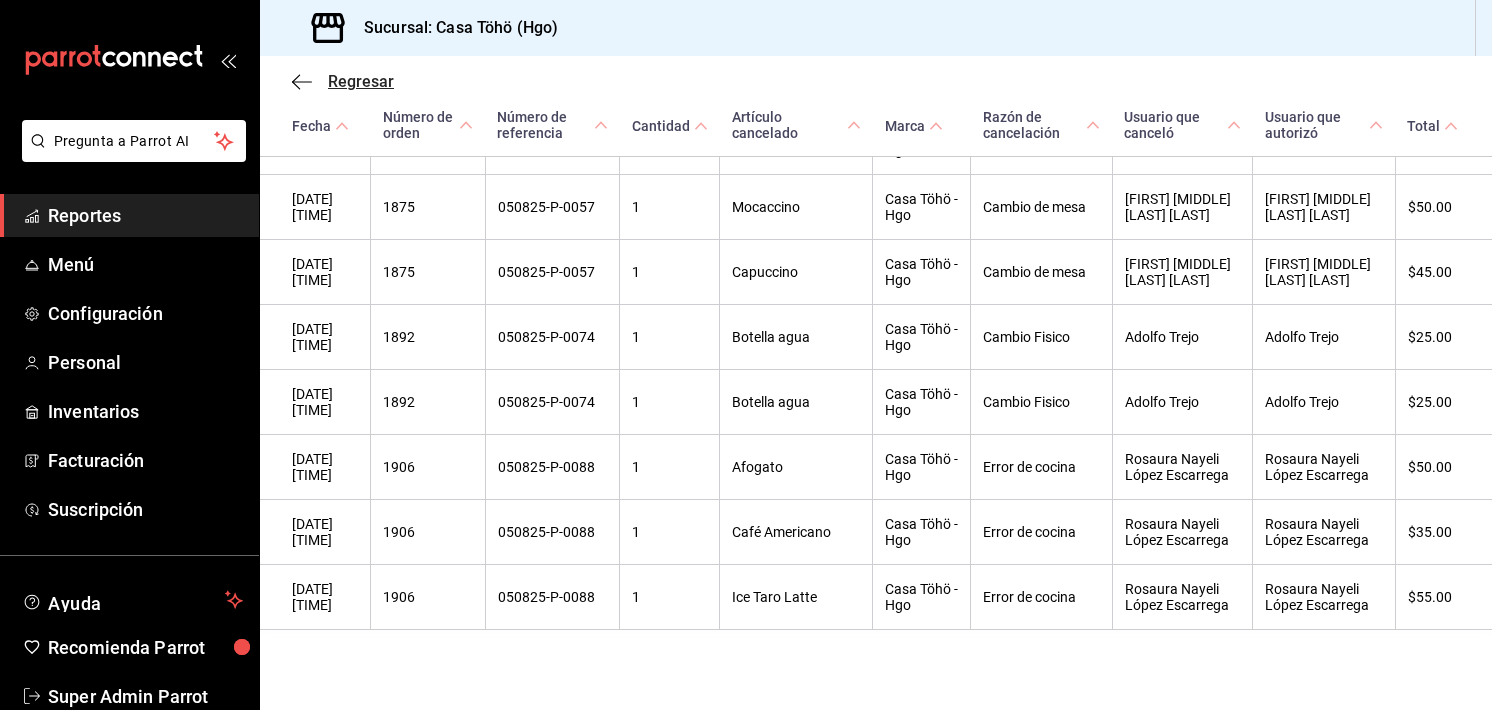 click 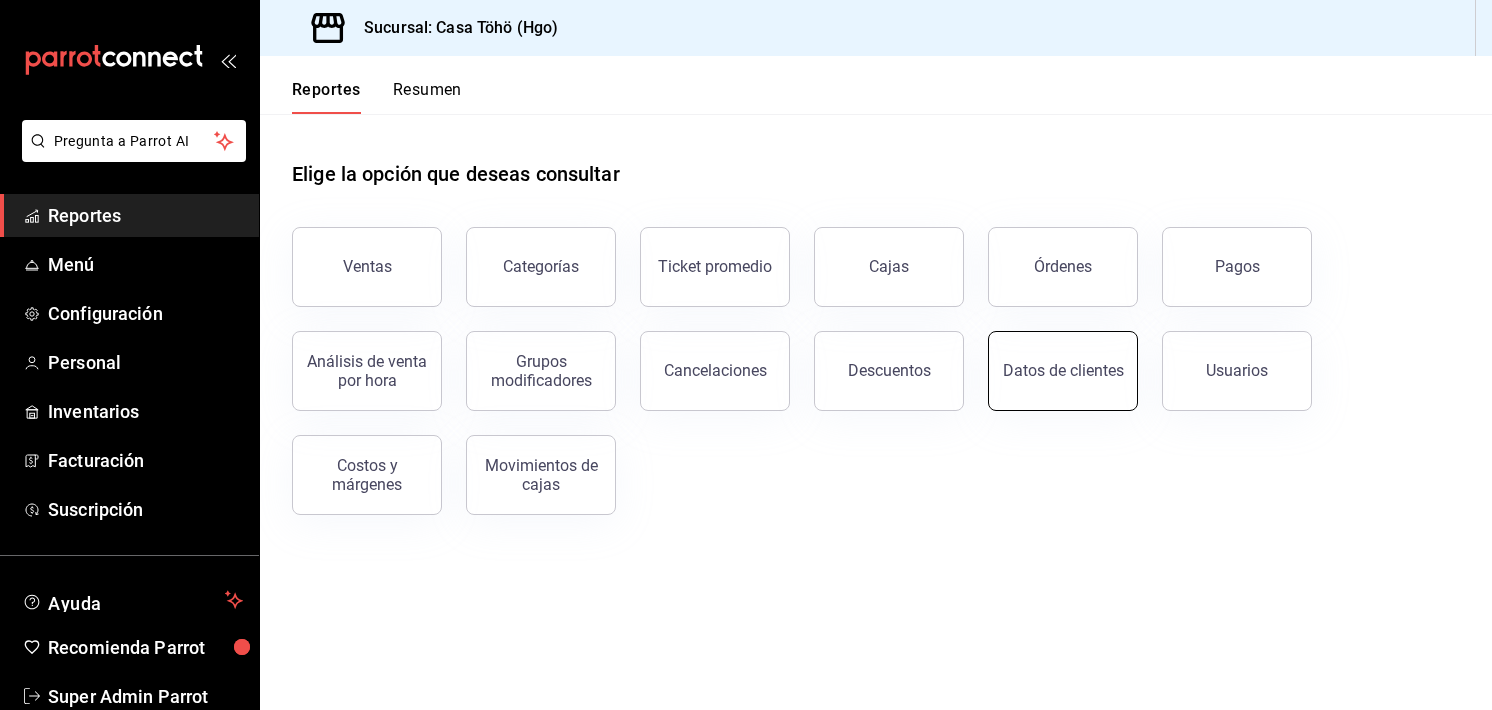 click on "Datos de clientes" at bounding box center (1063, 371) 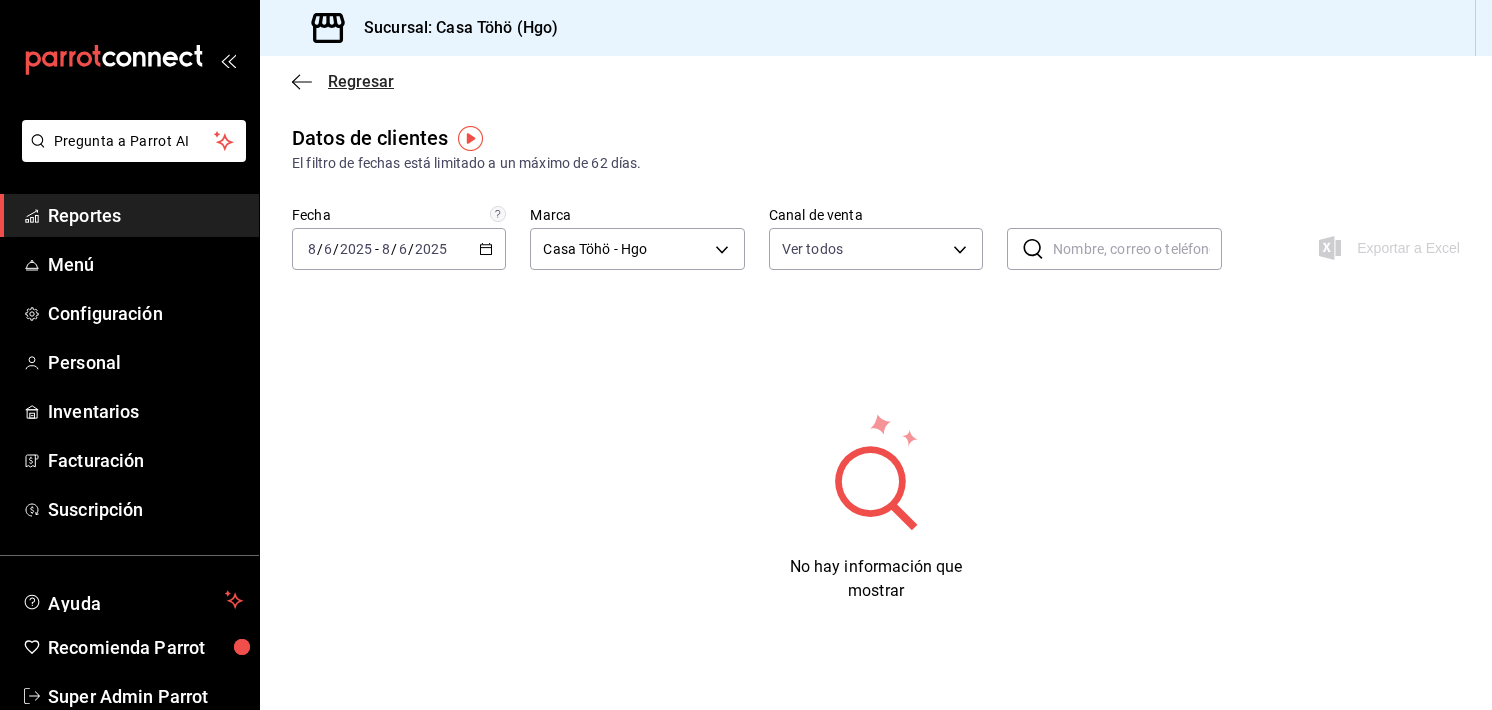 click 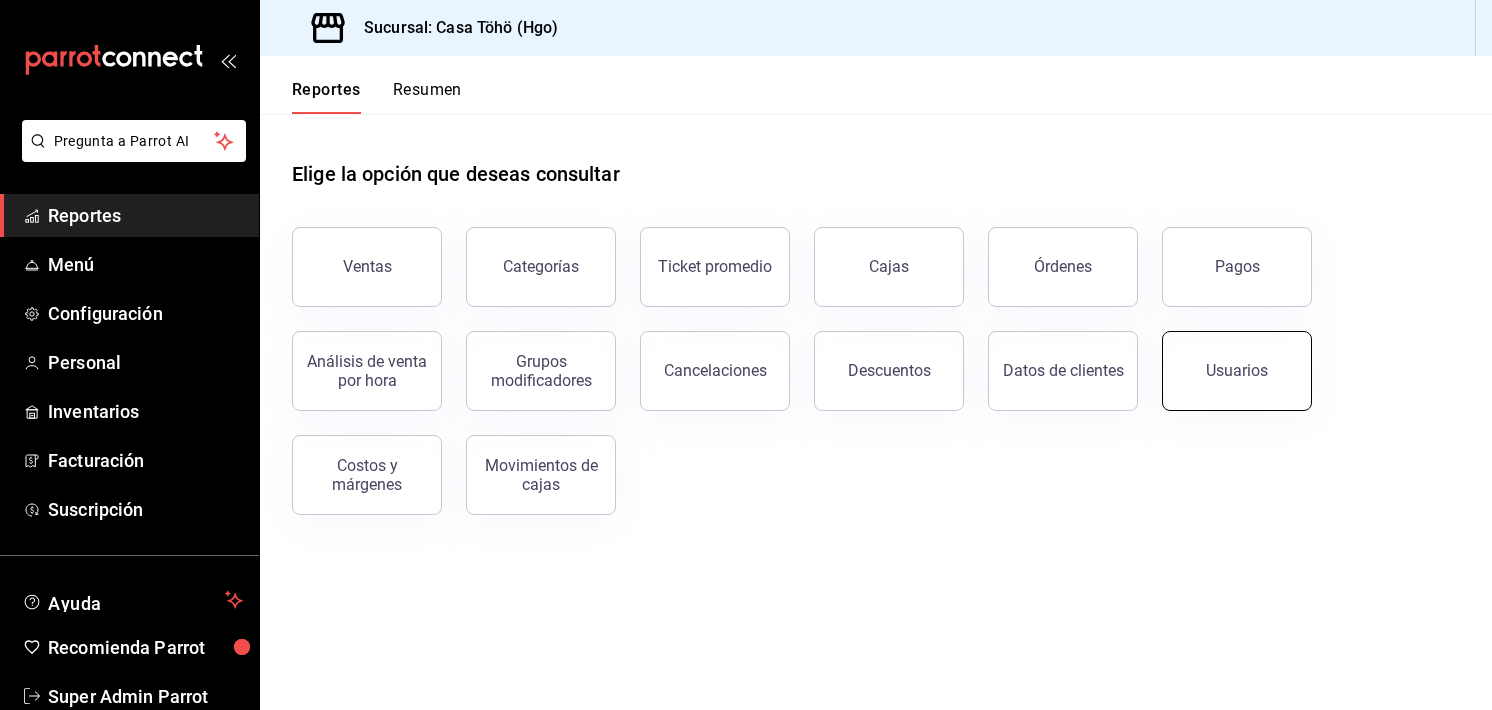 click on "Usuarios" at bounding box center (1237, 371) 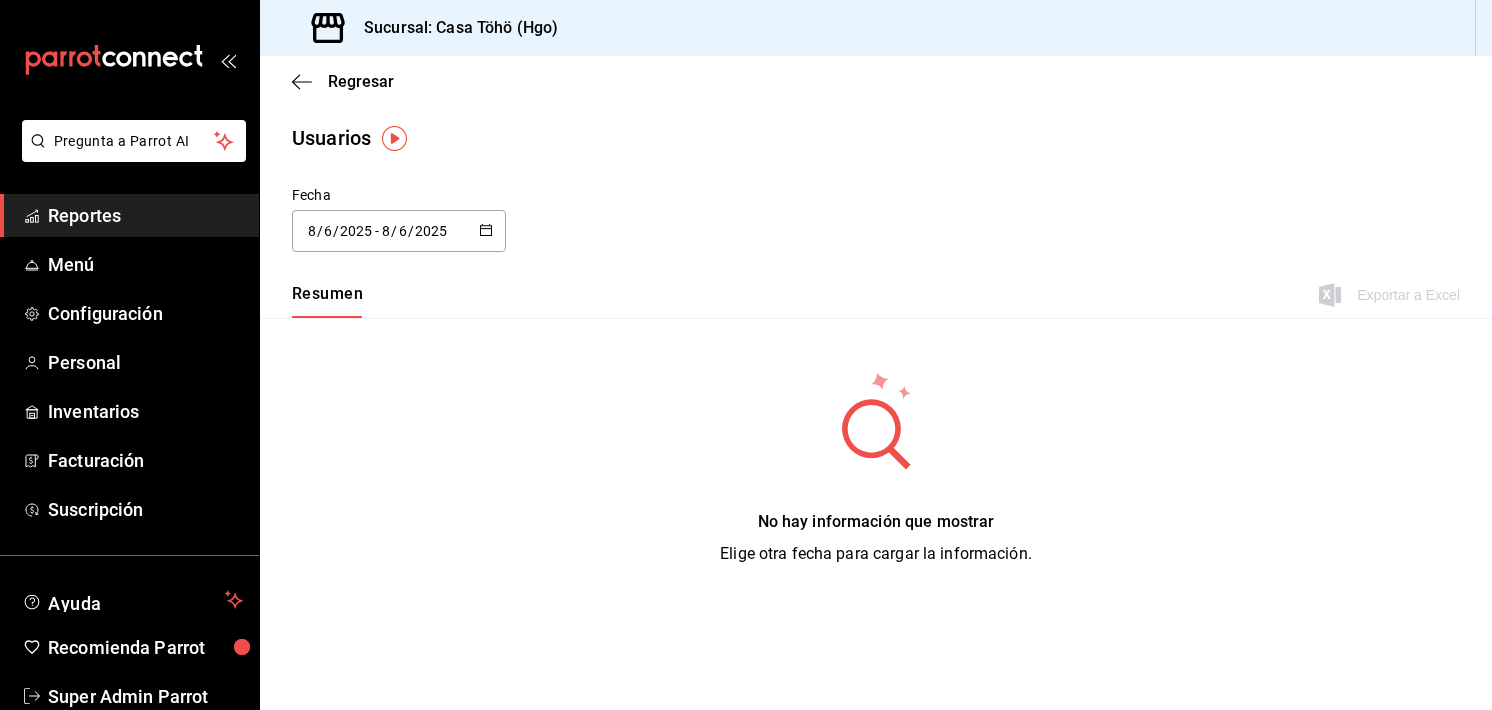 click on "Regresar" at bounding box center [876, 81] 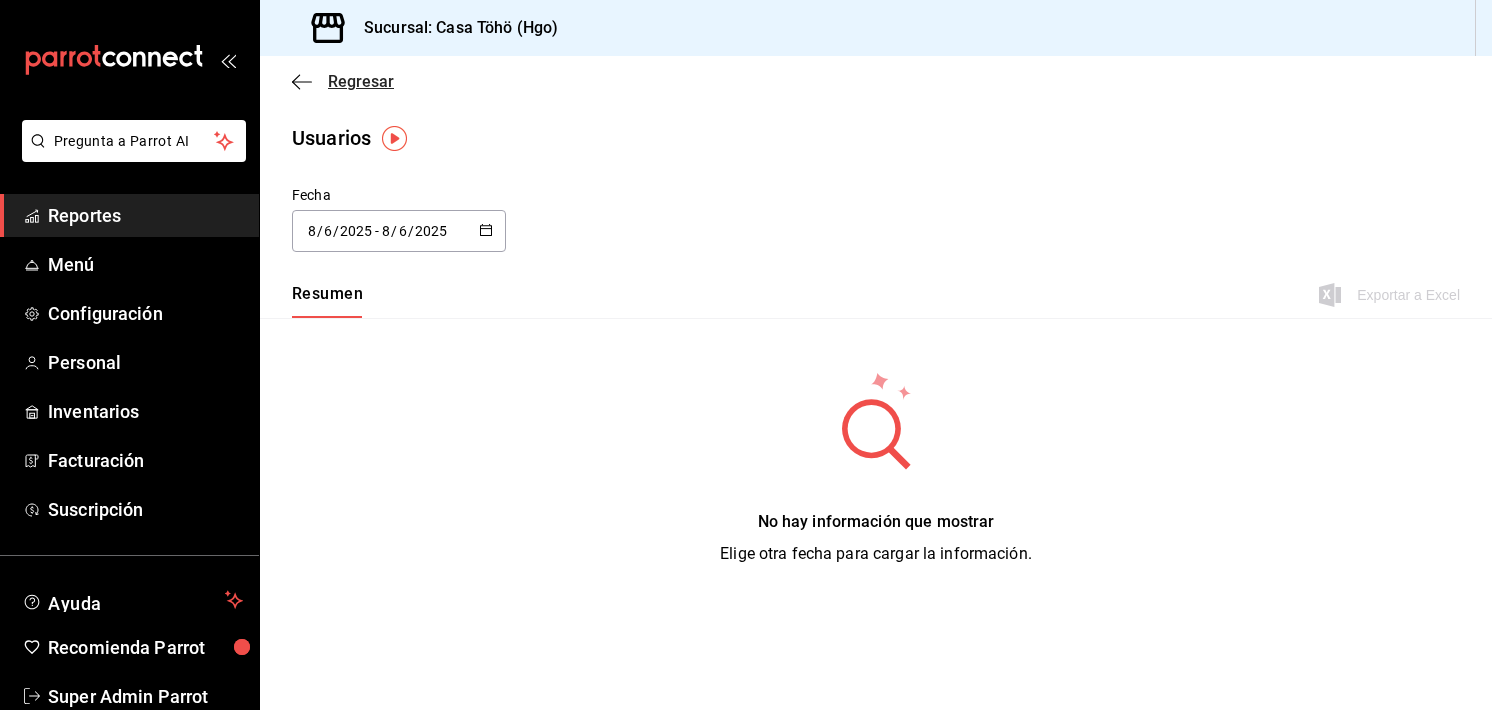 click 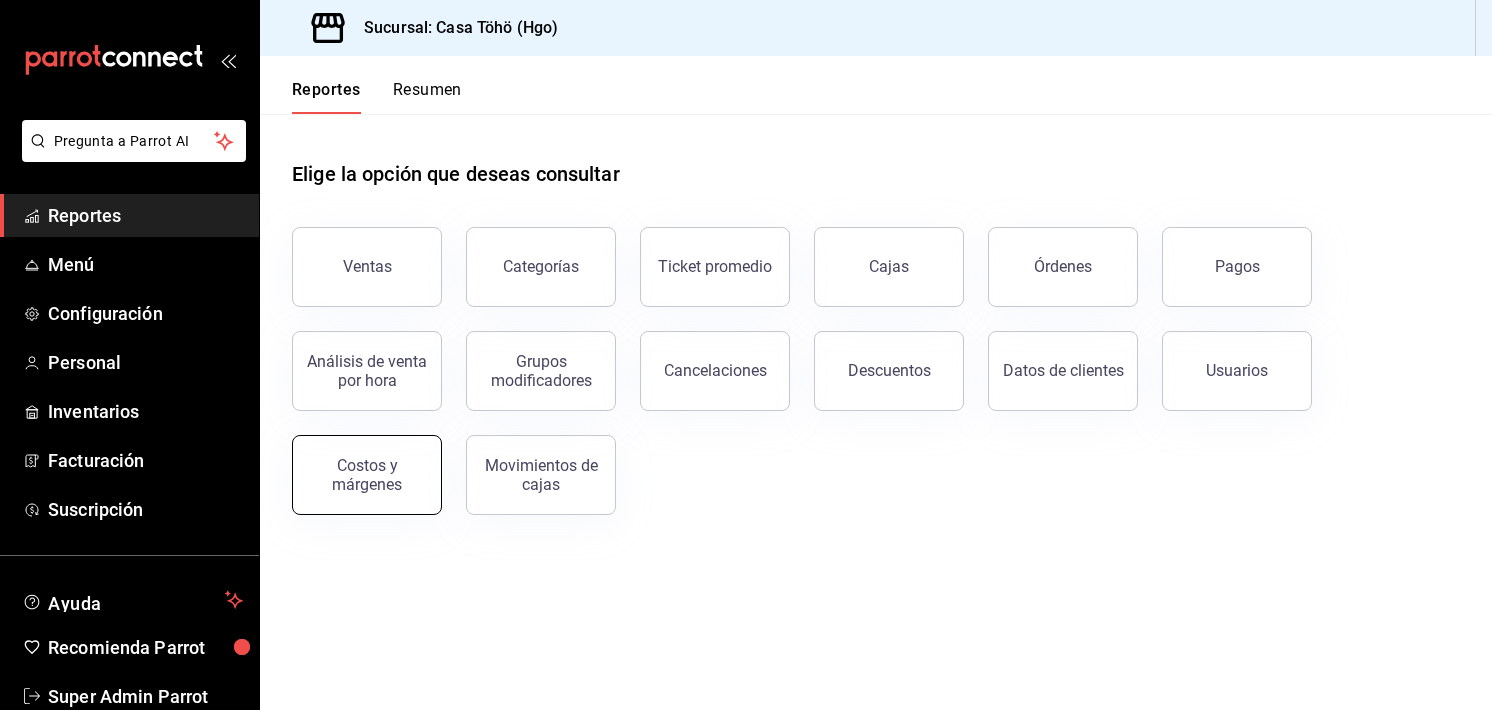 click on "Costos y márgenes" at bounding box center (367, 475) 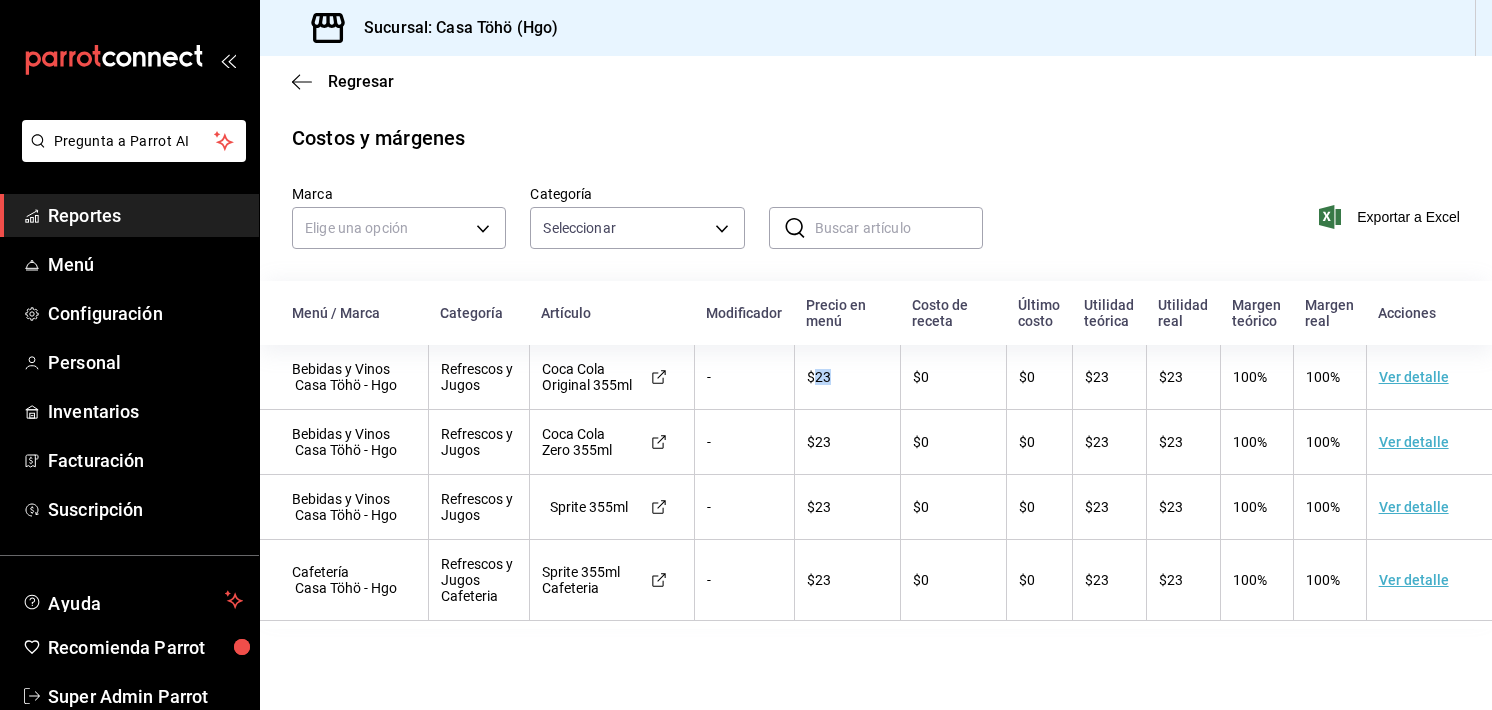 drag, startPoint x: 818, startPoint y: 387, endPoint x: 865, endPoint y: 370, distance: 49.979996 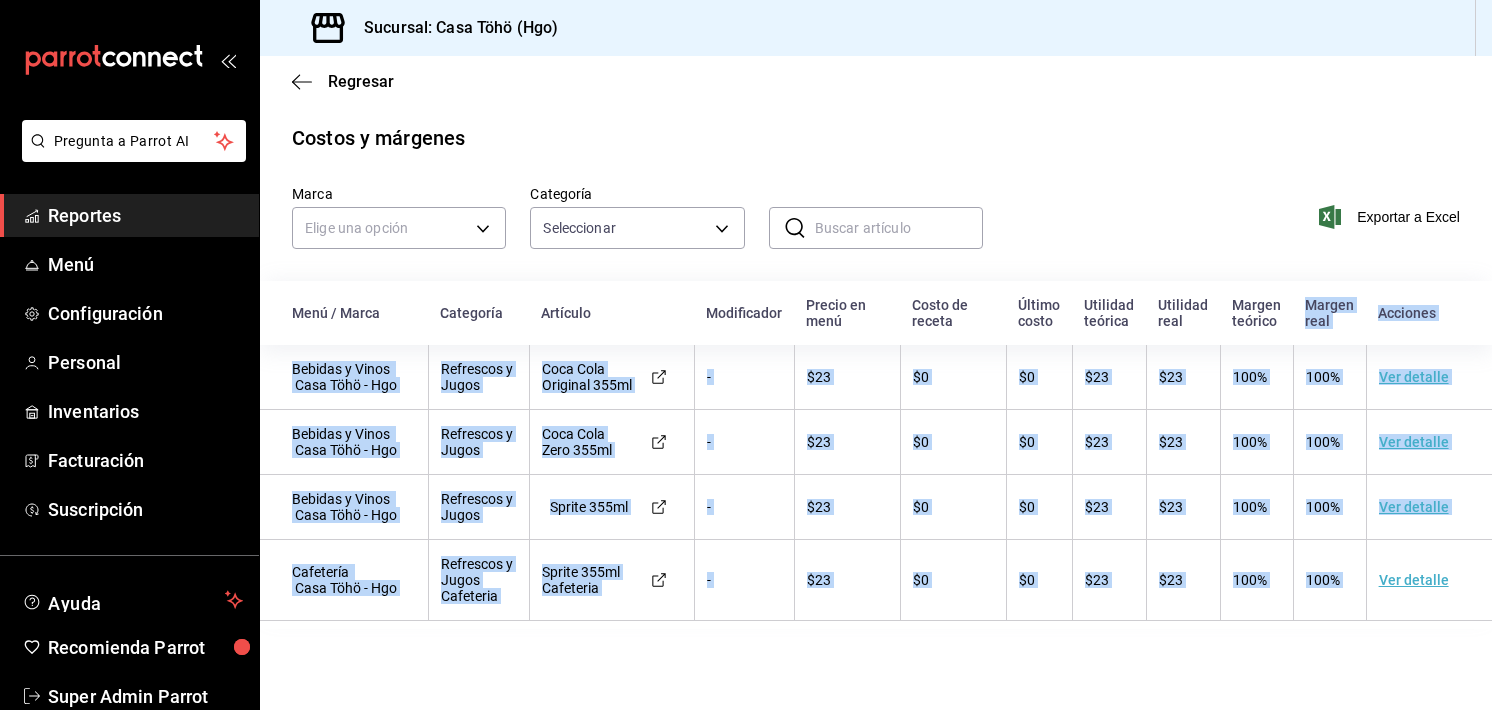 drag, startPoint x: 1300, startPoint y: 301, endPoint x: 1365, endPoint y: 558, distance: 265.09244 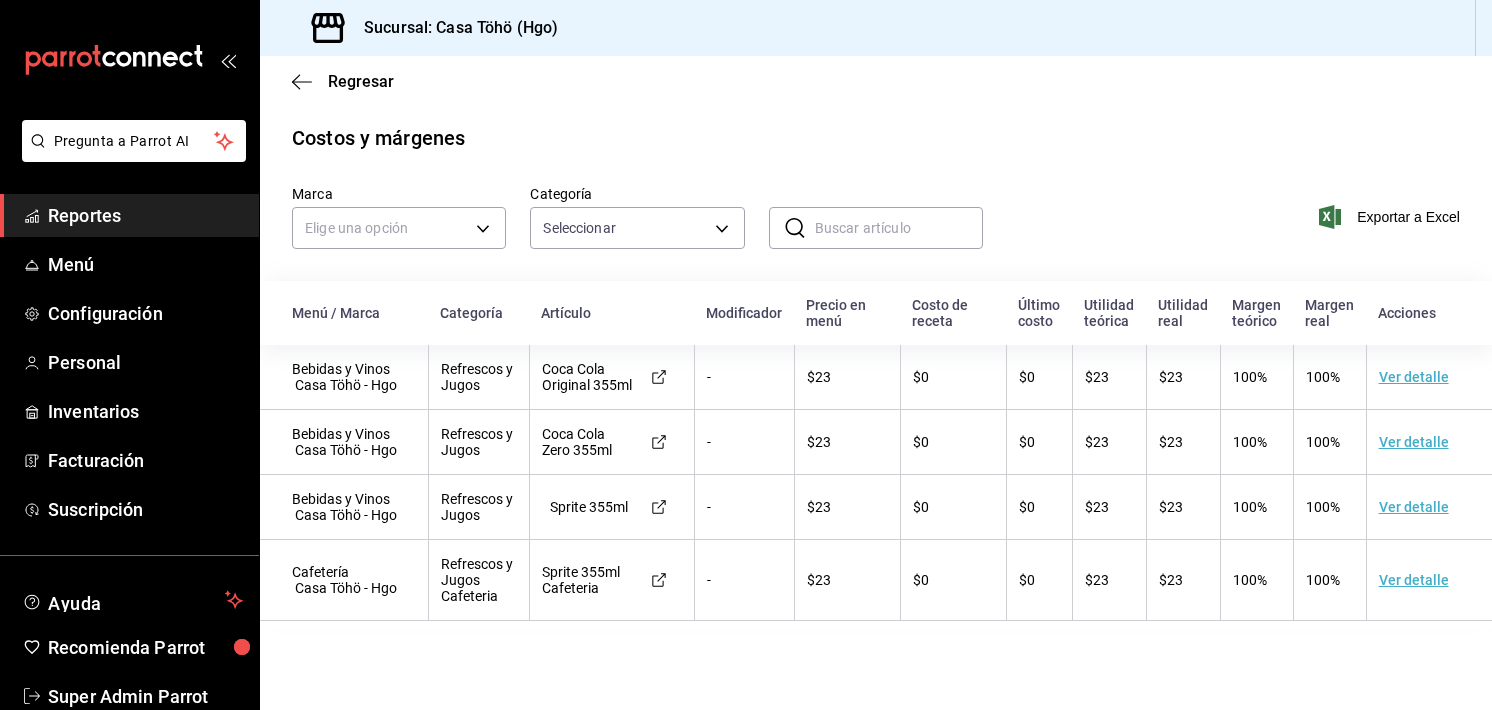 click on "Marca Elige una opción Categoría Seleccionar ​ ​ Exportar a Excel" at bounding box center [876, 217] 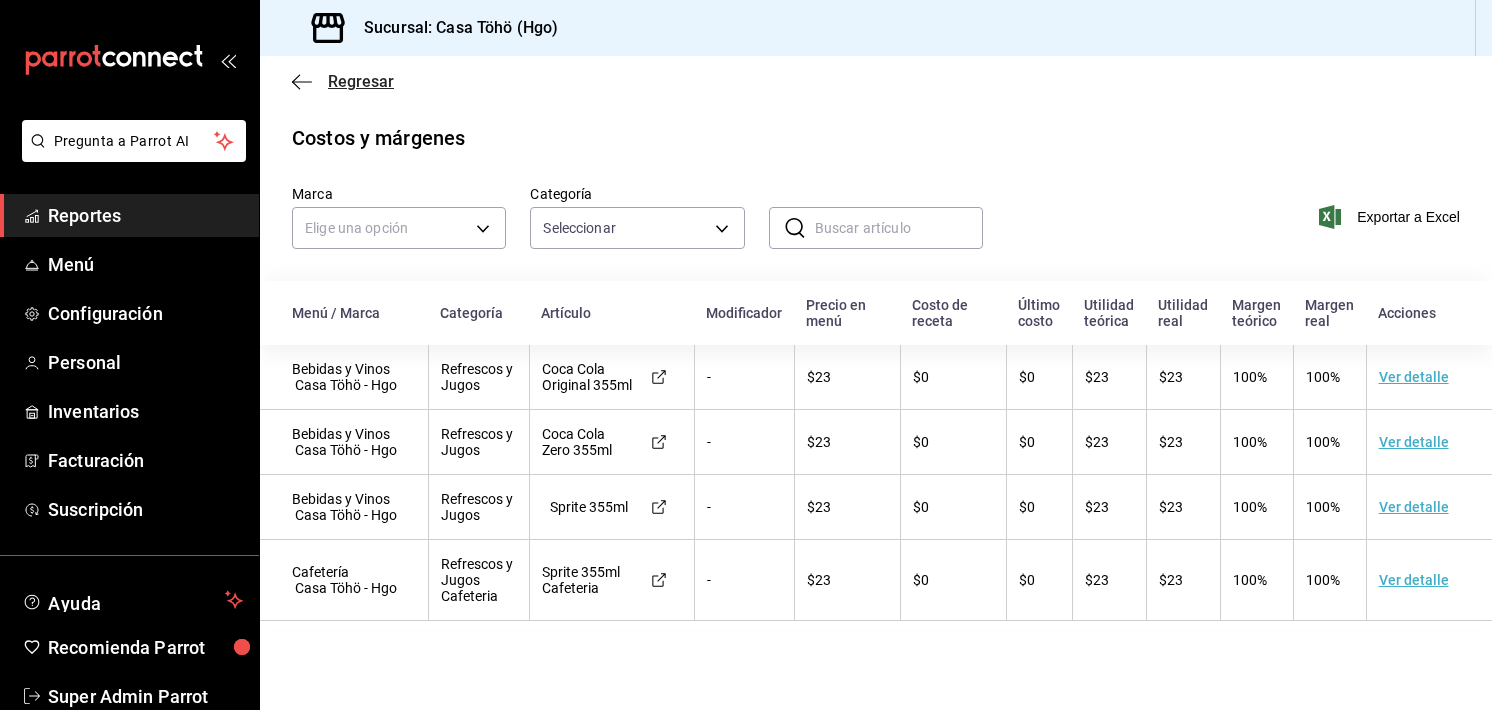 click 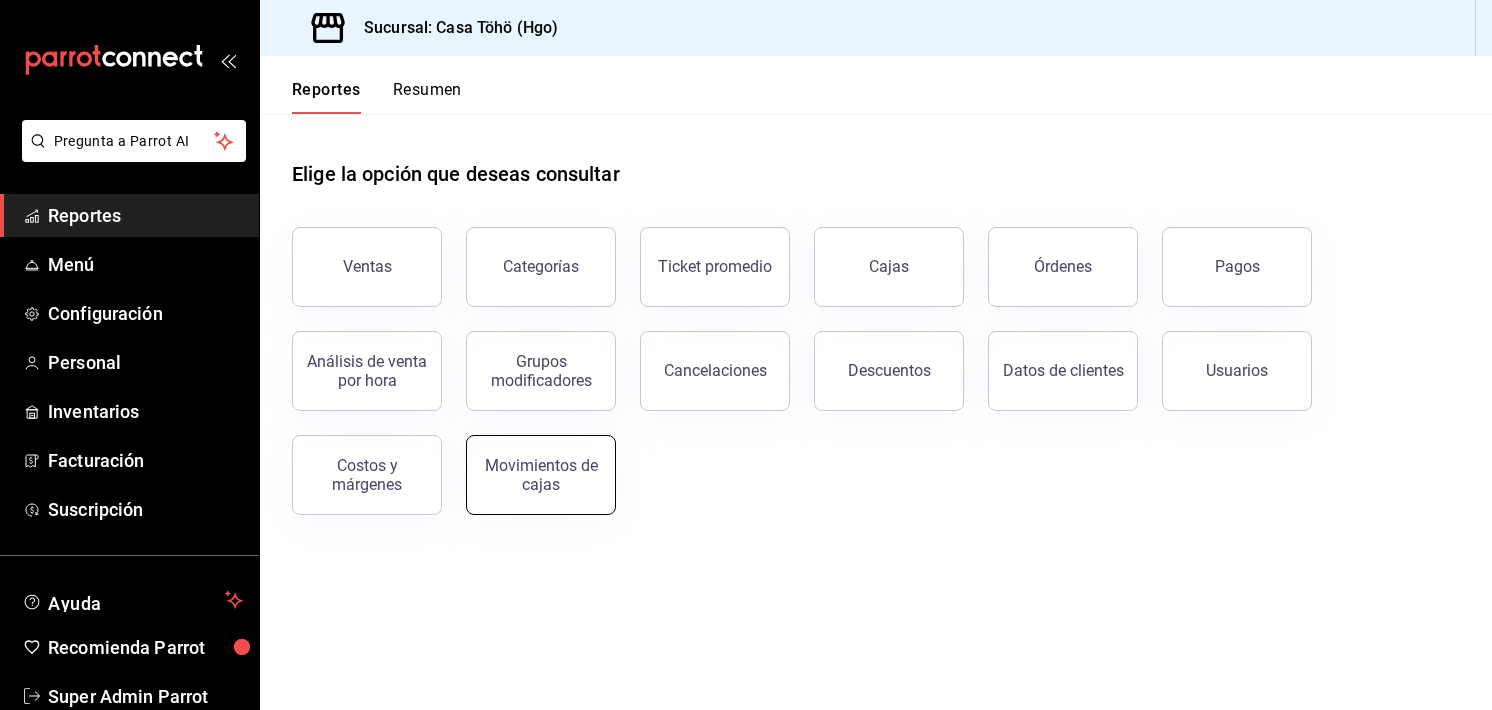 click on "Movimientos de cajas" at bounding box center [541, 475] 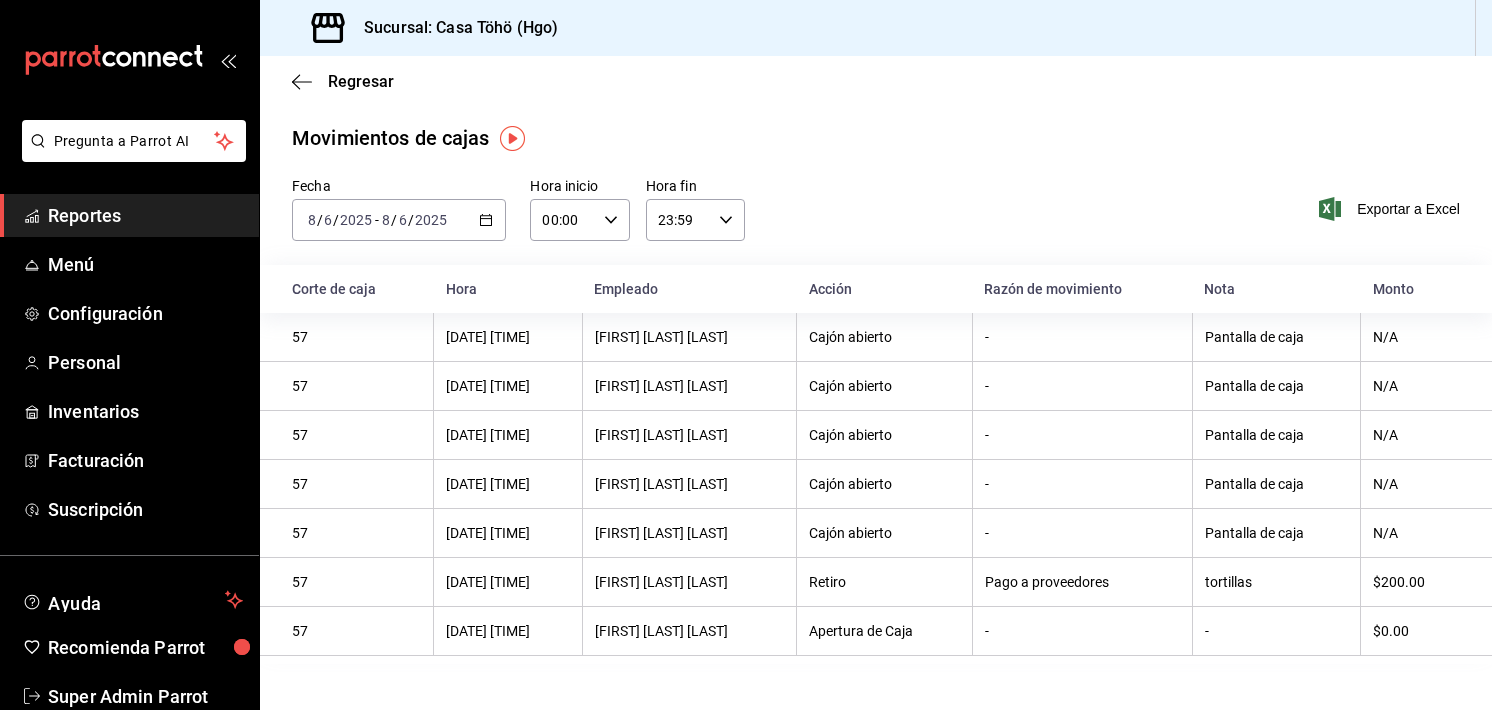 click 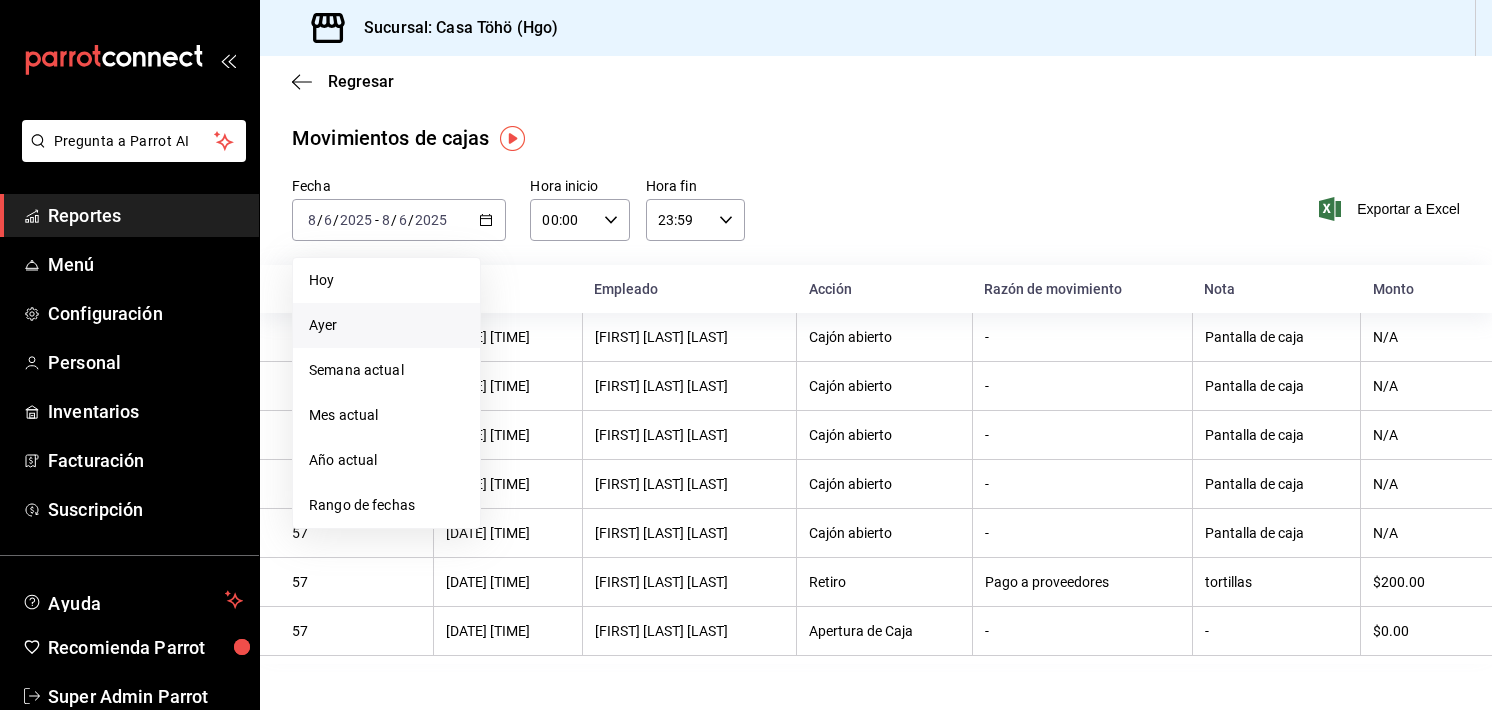 click on "Ayer" at bounding box center [386, 325] 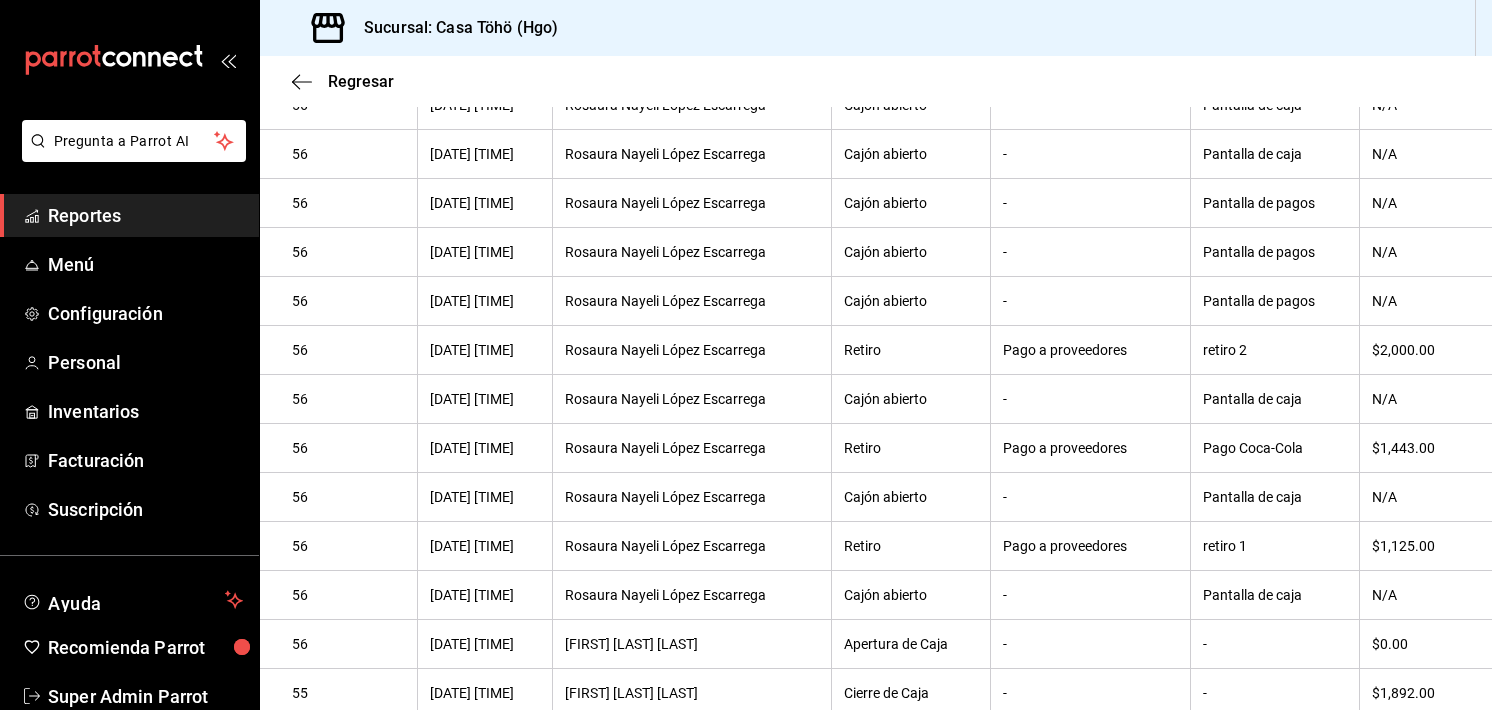 scroll, scrollTop: 0, scrollLeft: 0, axis: both 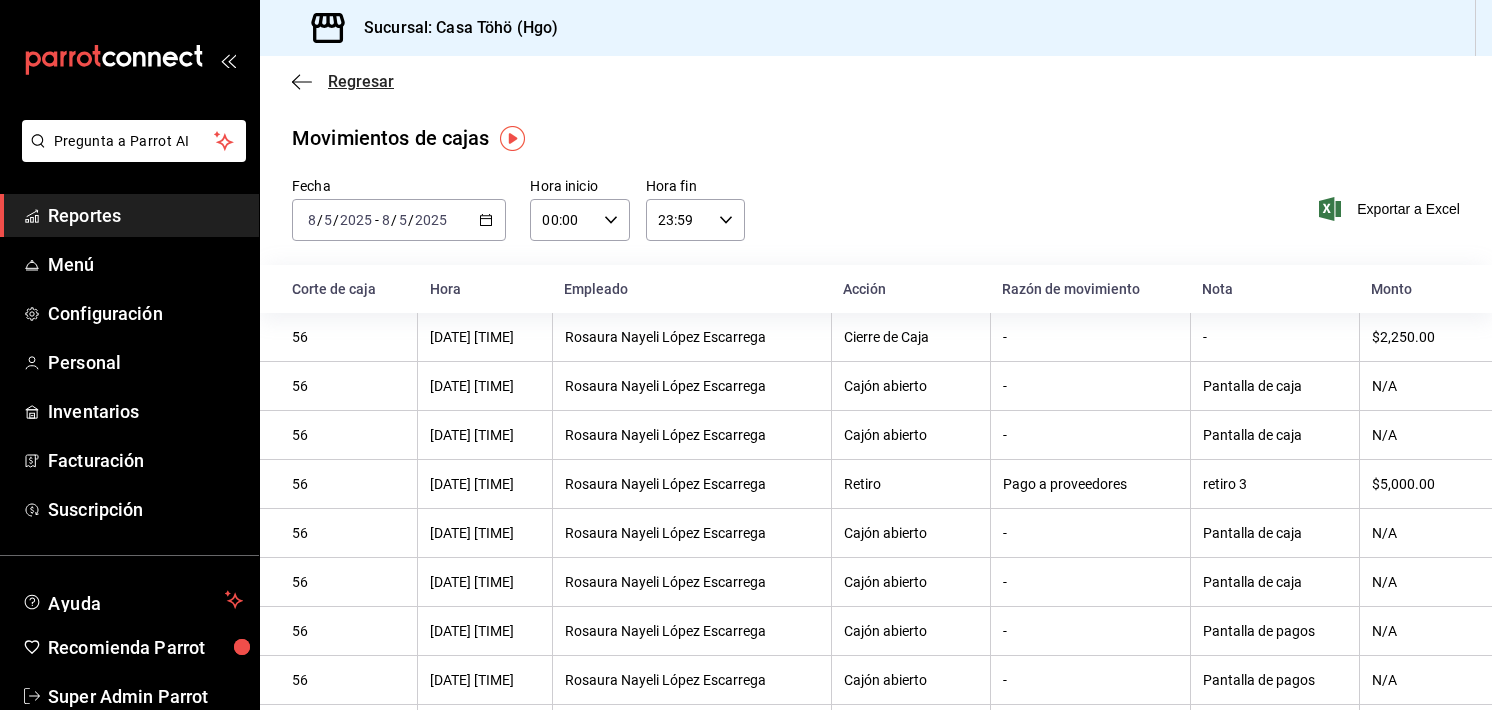 click 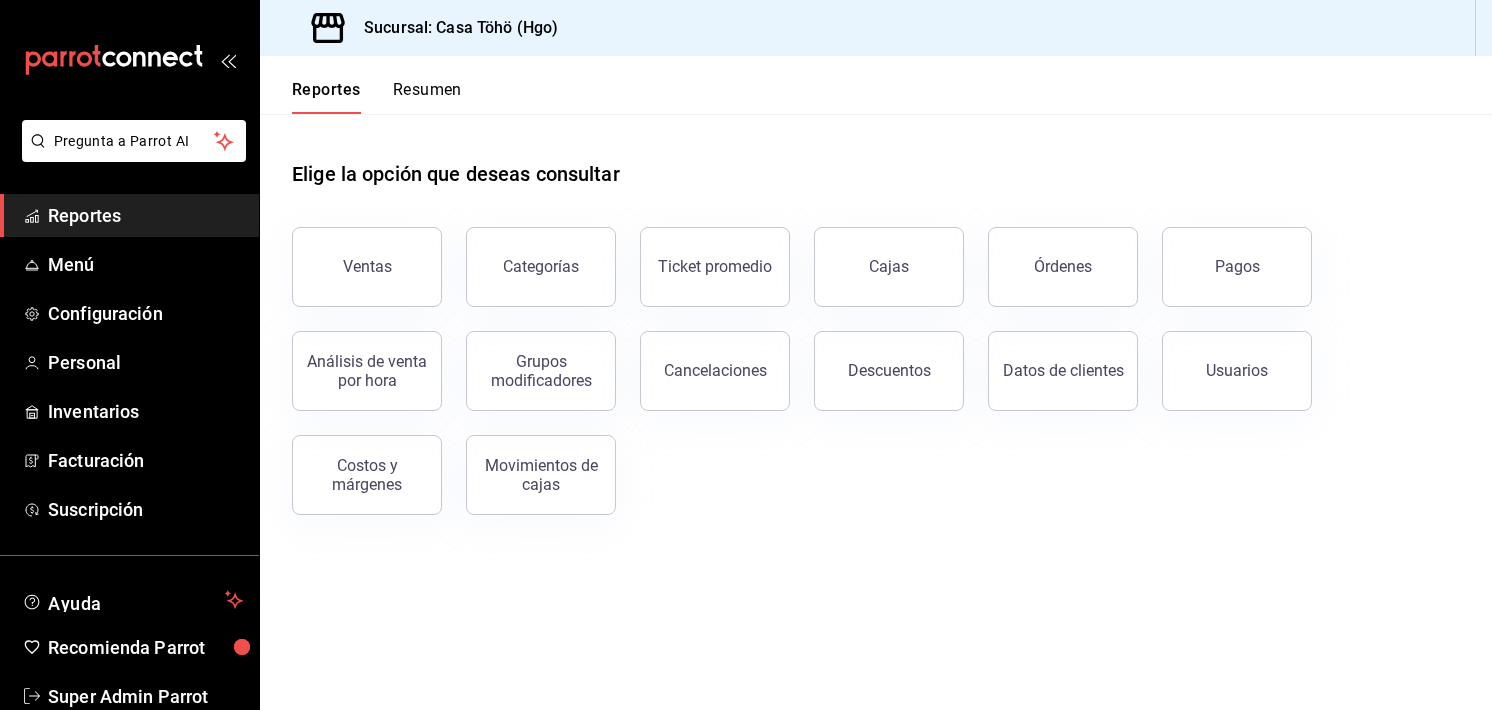 click on "Resumen" at bounding box center (427, 97) 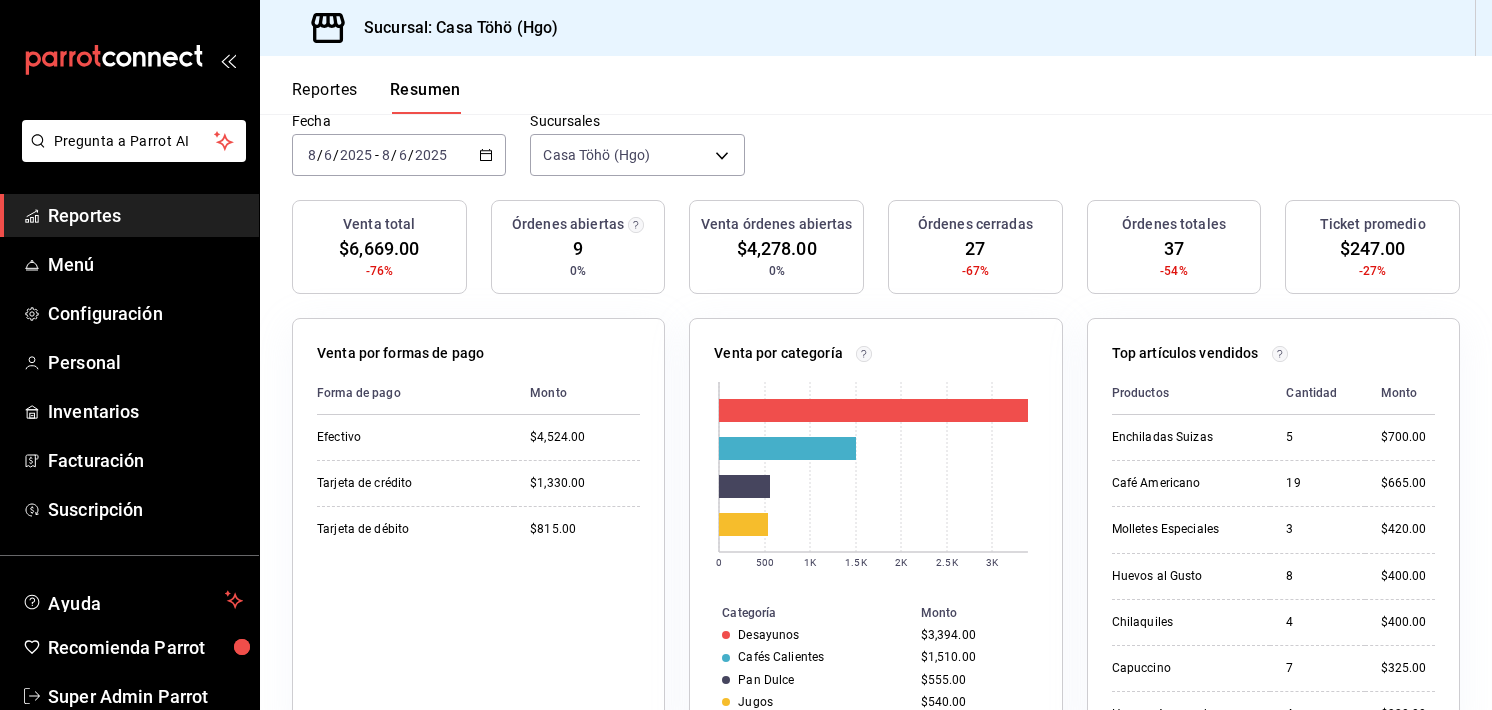 scroll, scrollTop: 0, scrollLeft: 0, axis: both 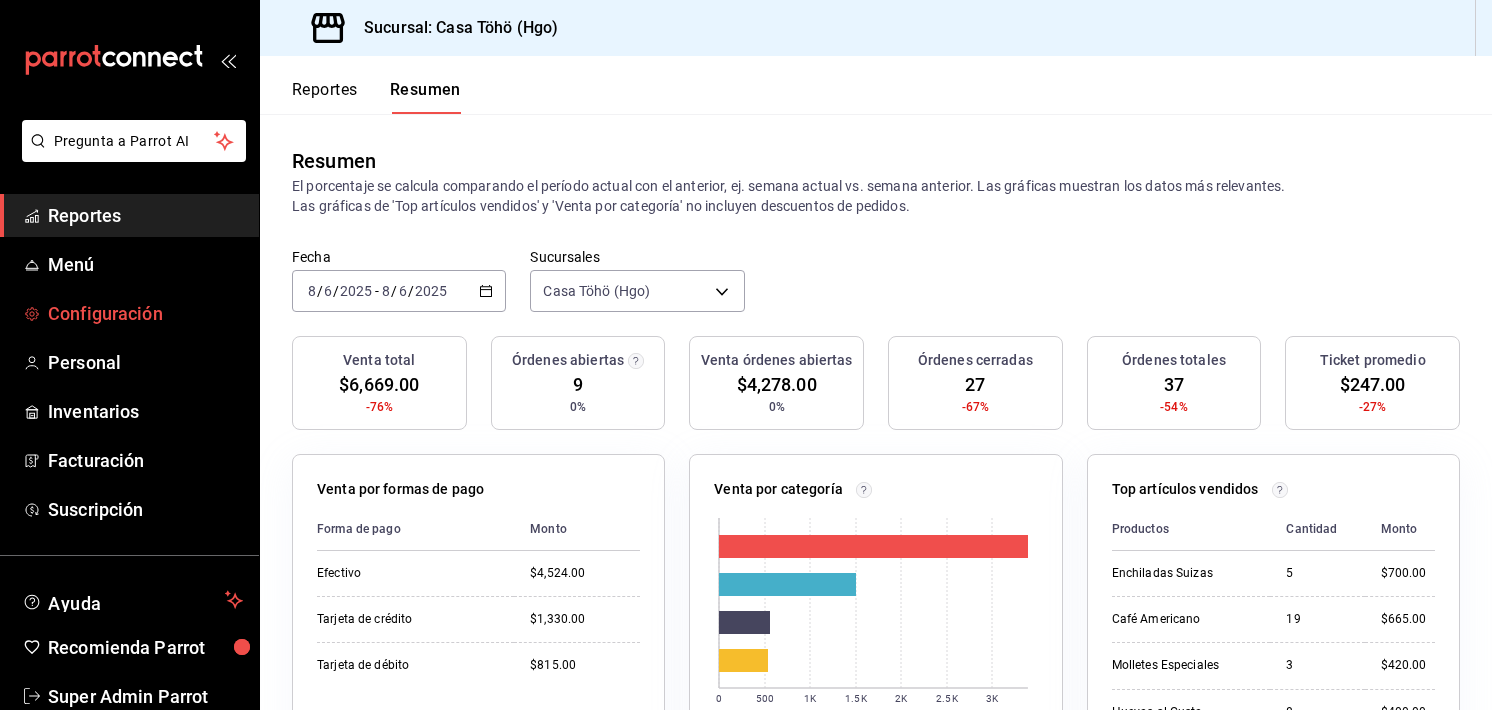 click on "Configuración" at bounding box center [145, 313] 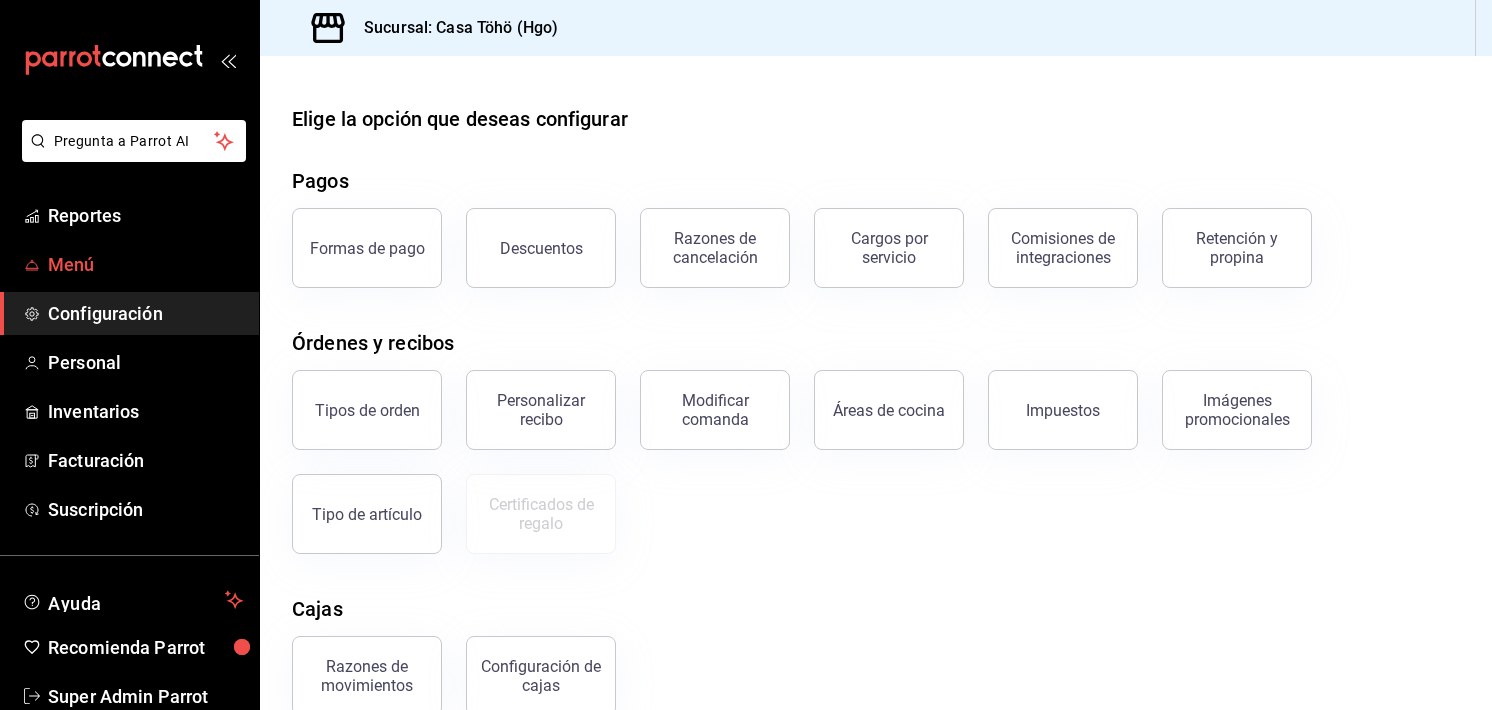 click on "Menú" at bounding box center (145, 264) 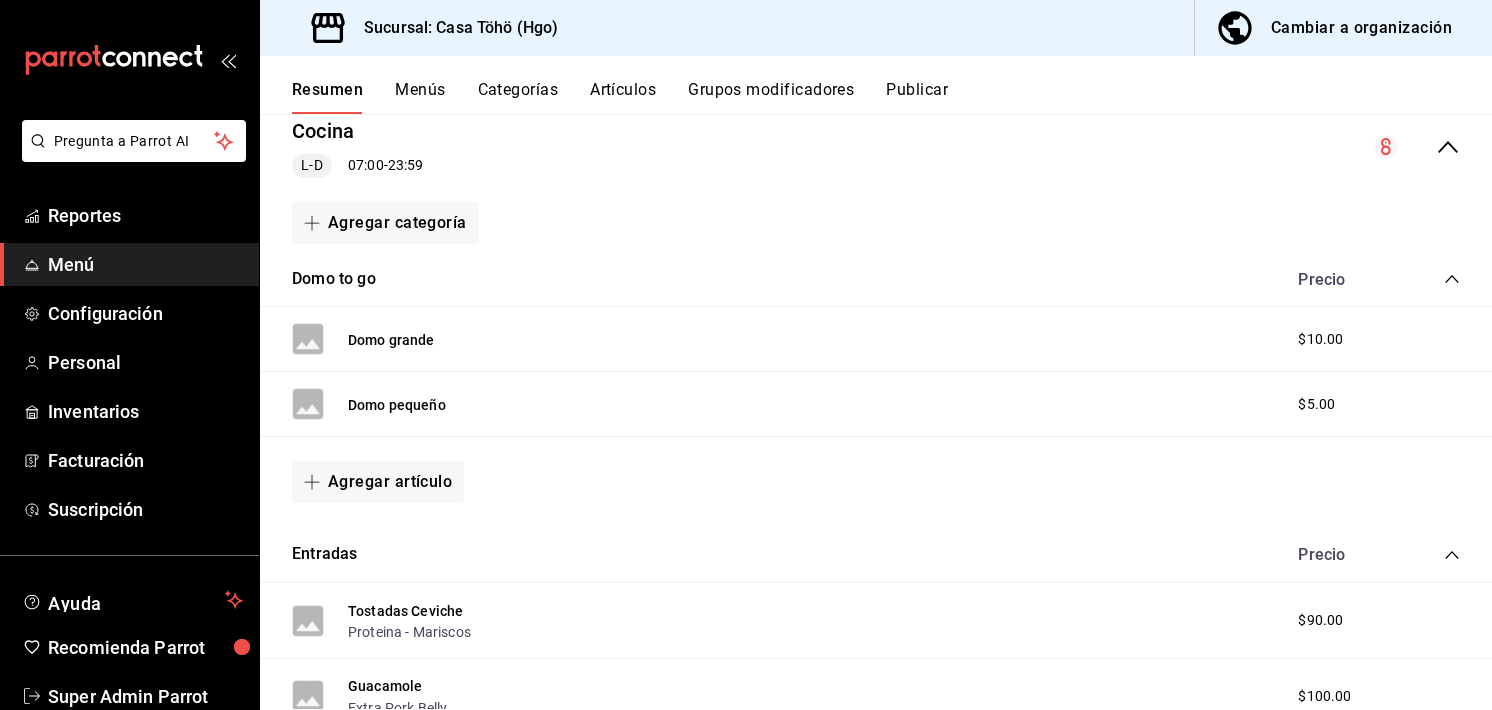 scroll, scrollTop: 0, scrollLeft: 0, axis: both 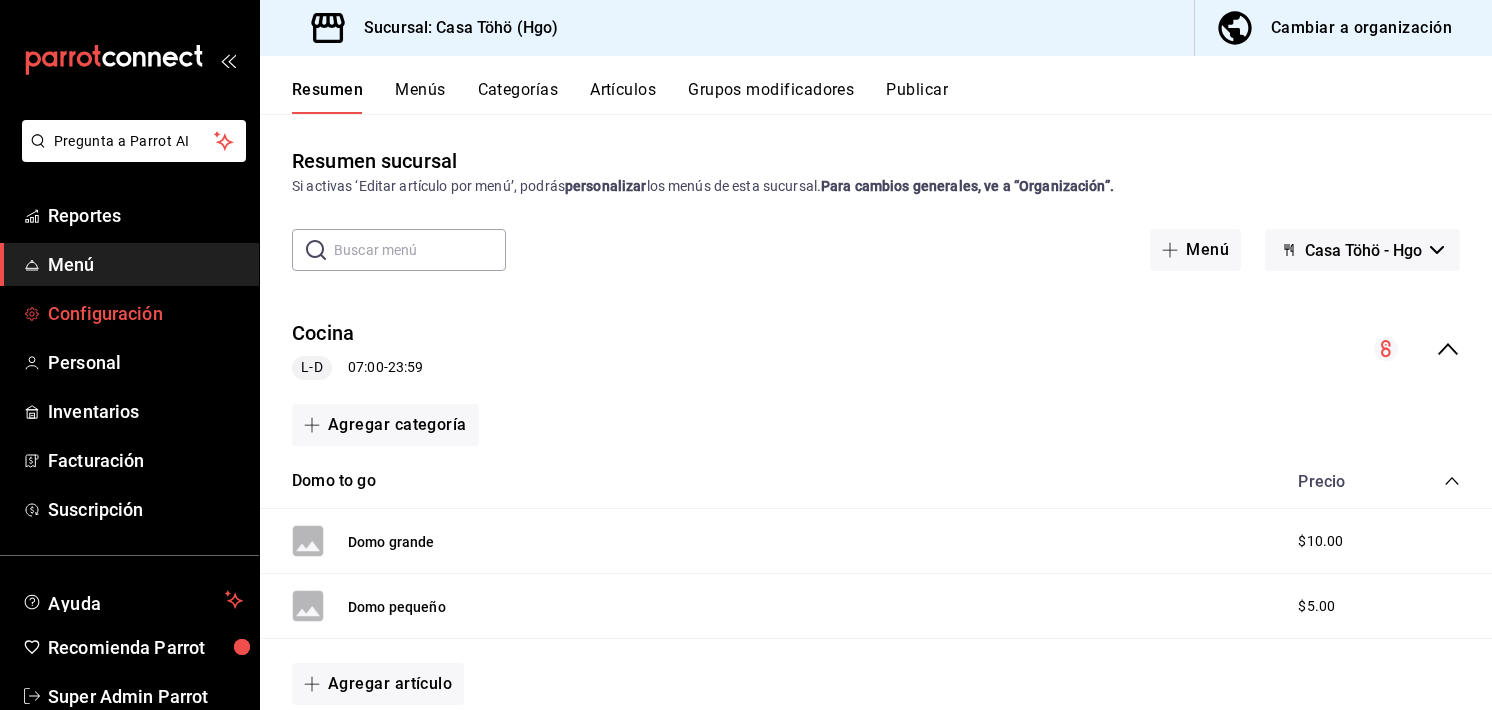 click on "Configuración" at bounding box center [145, 313] 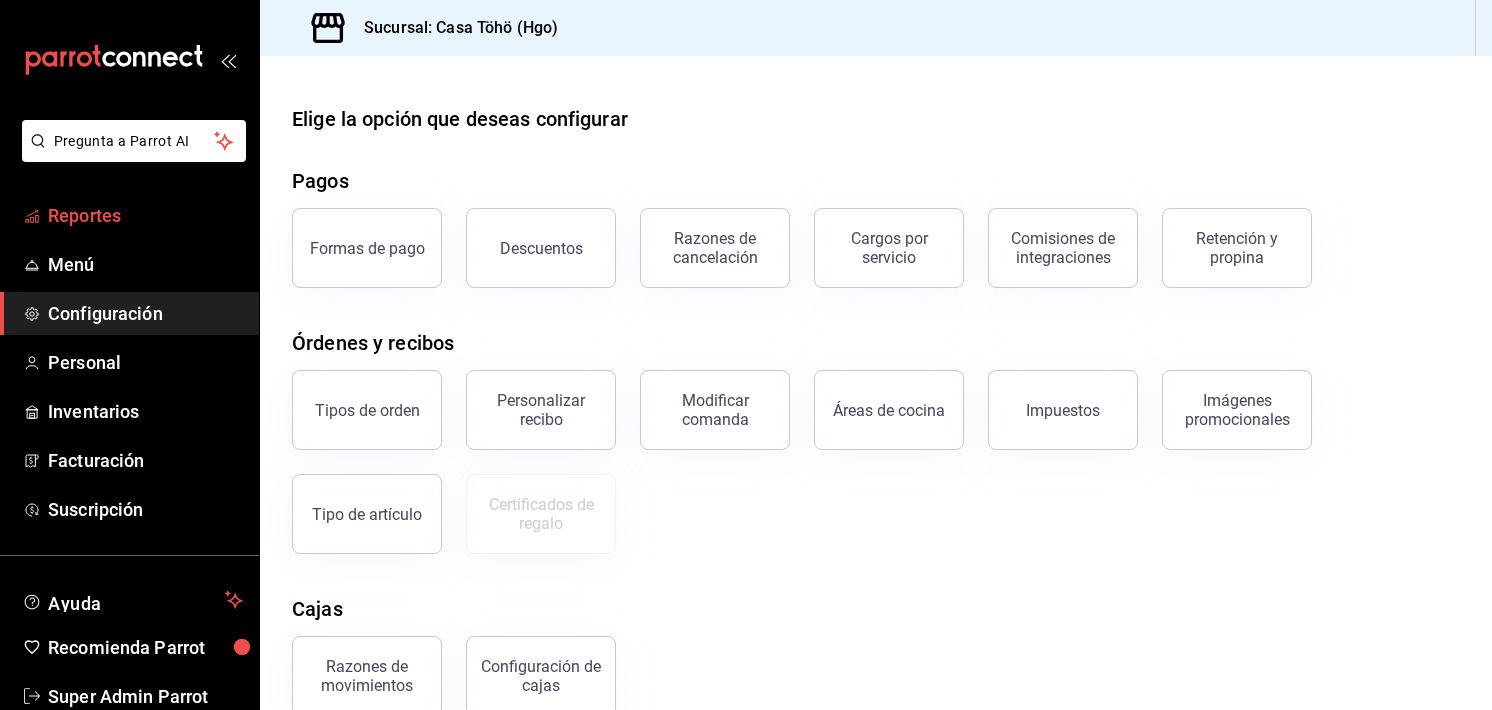 click on "Reportes" at bounding box center (129, 215) 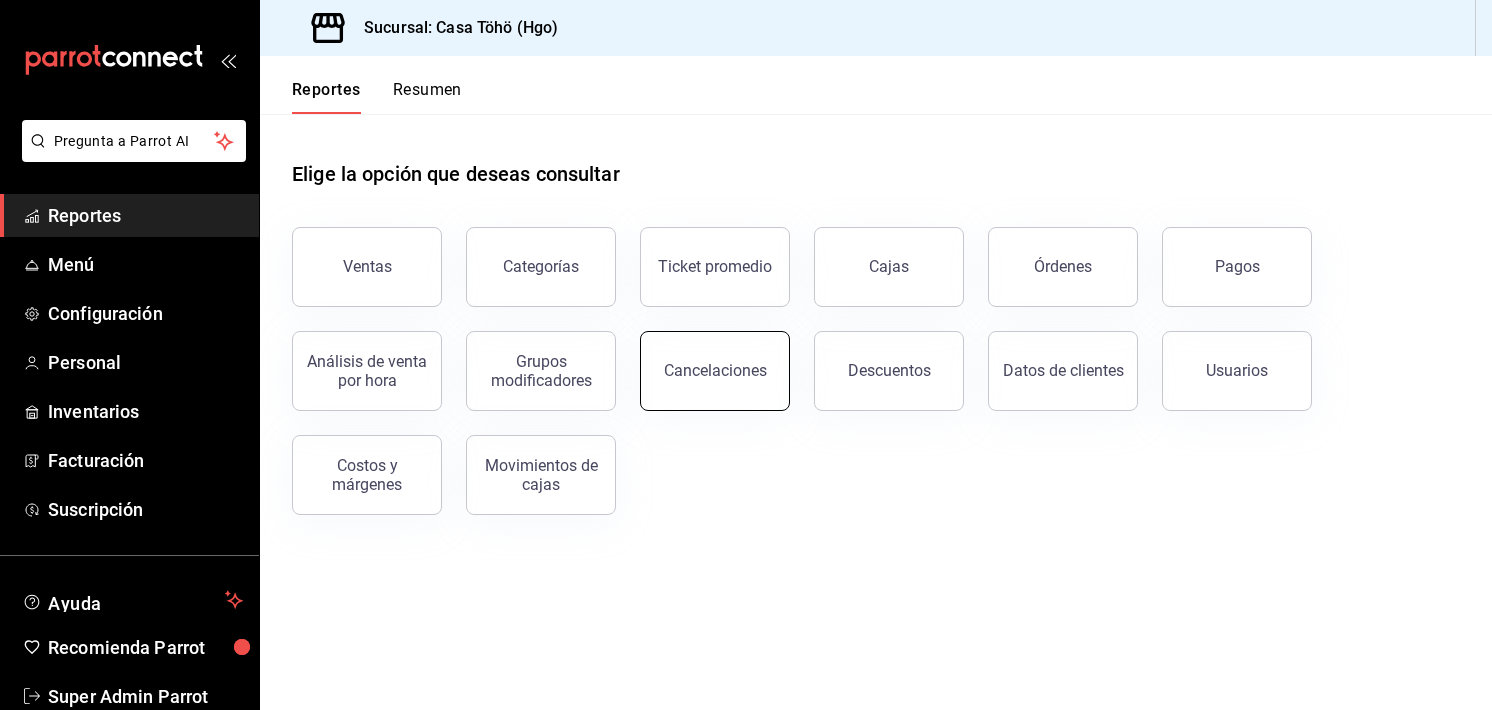 click on "Cancelaciones" at bounding box center (715, 371) 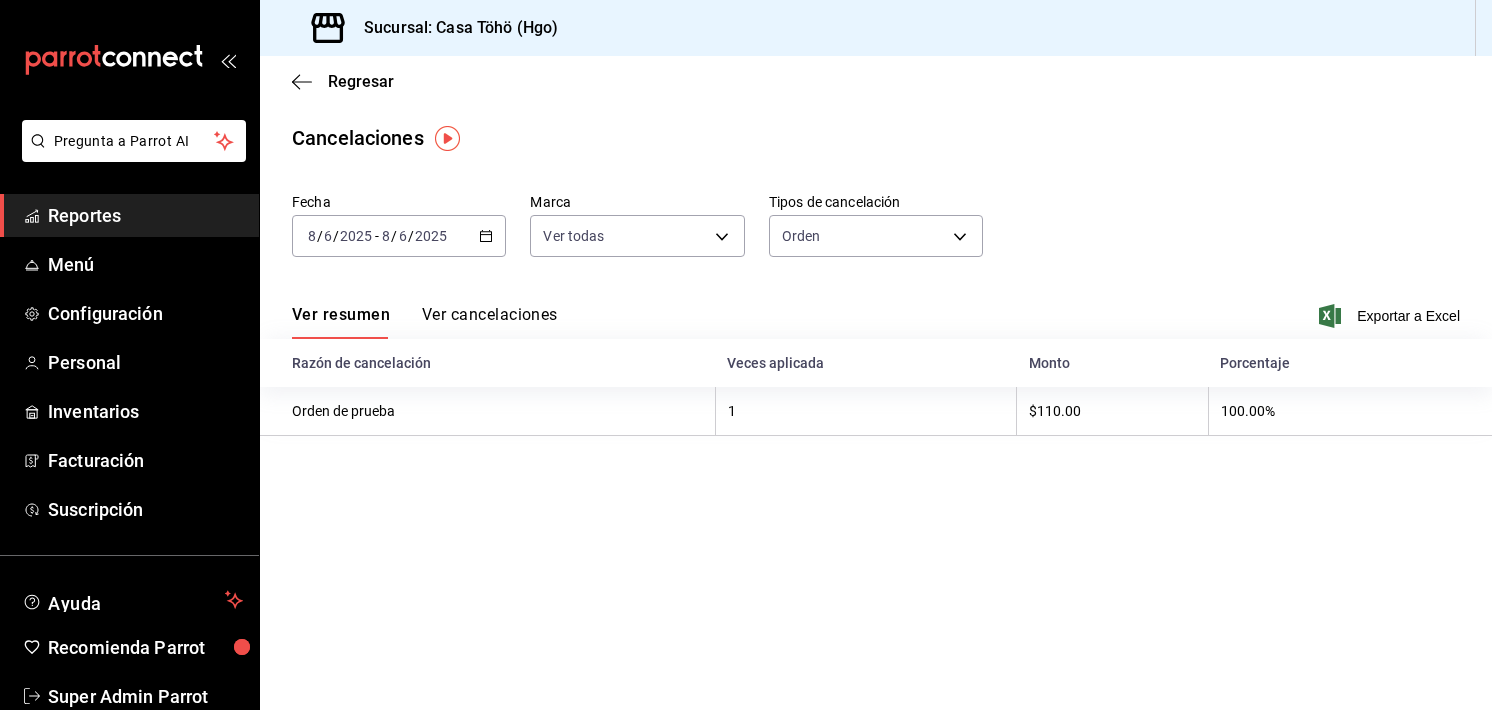 click 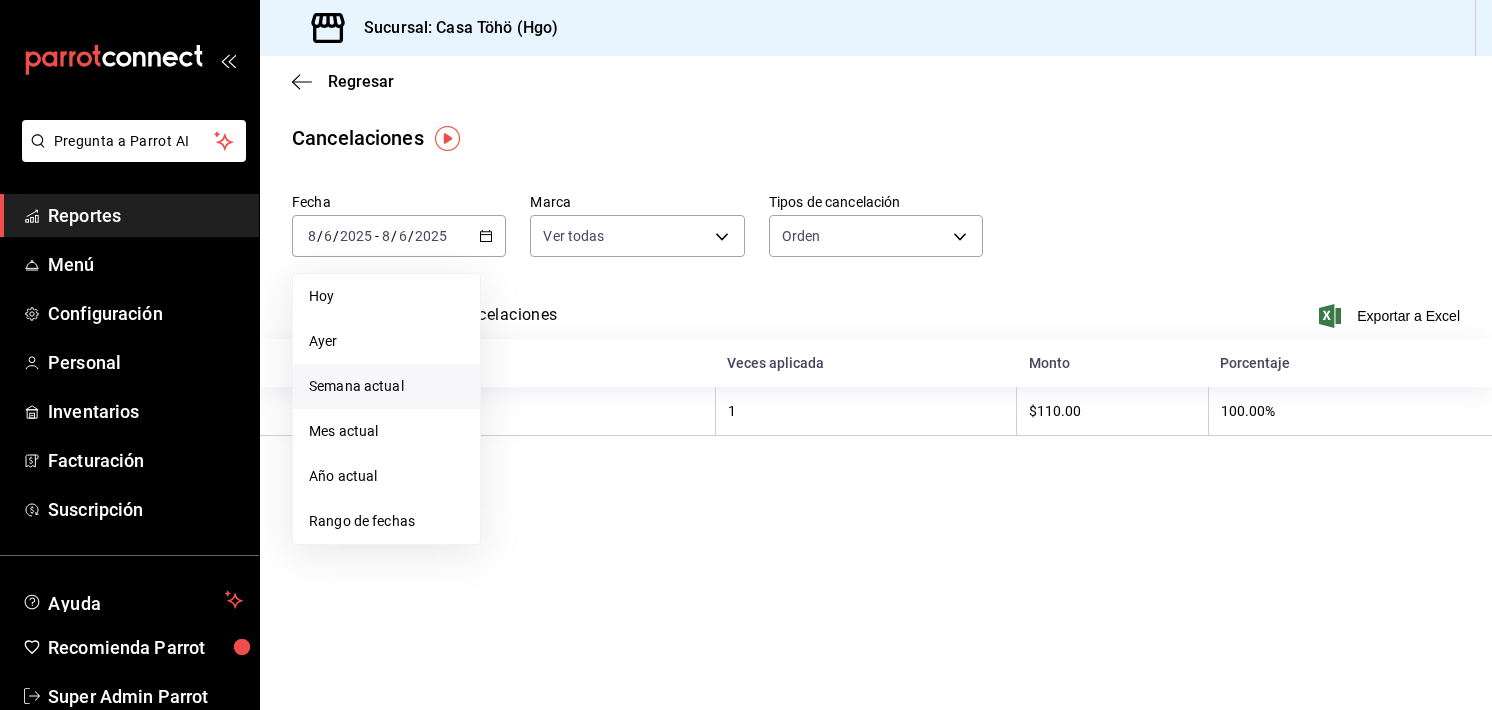 click on "Semana actual" at bounding box center (386, 386) 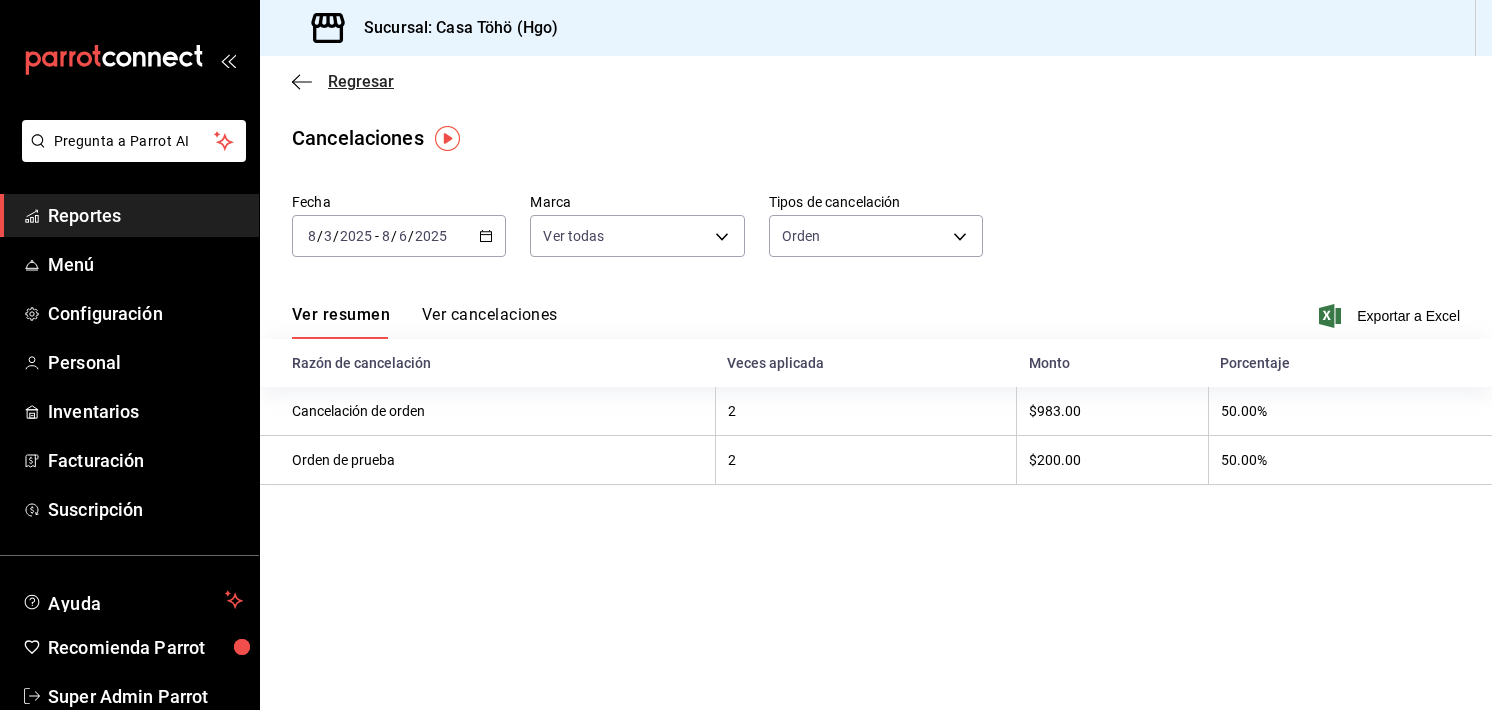 click 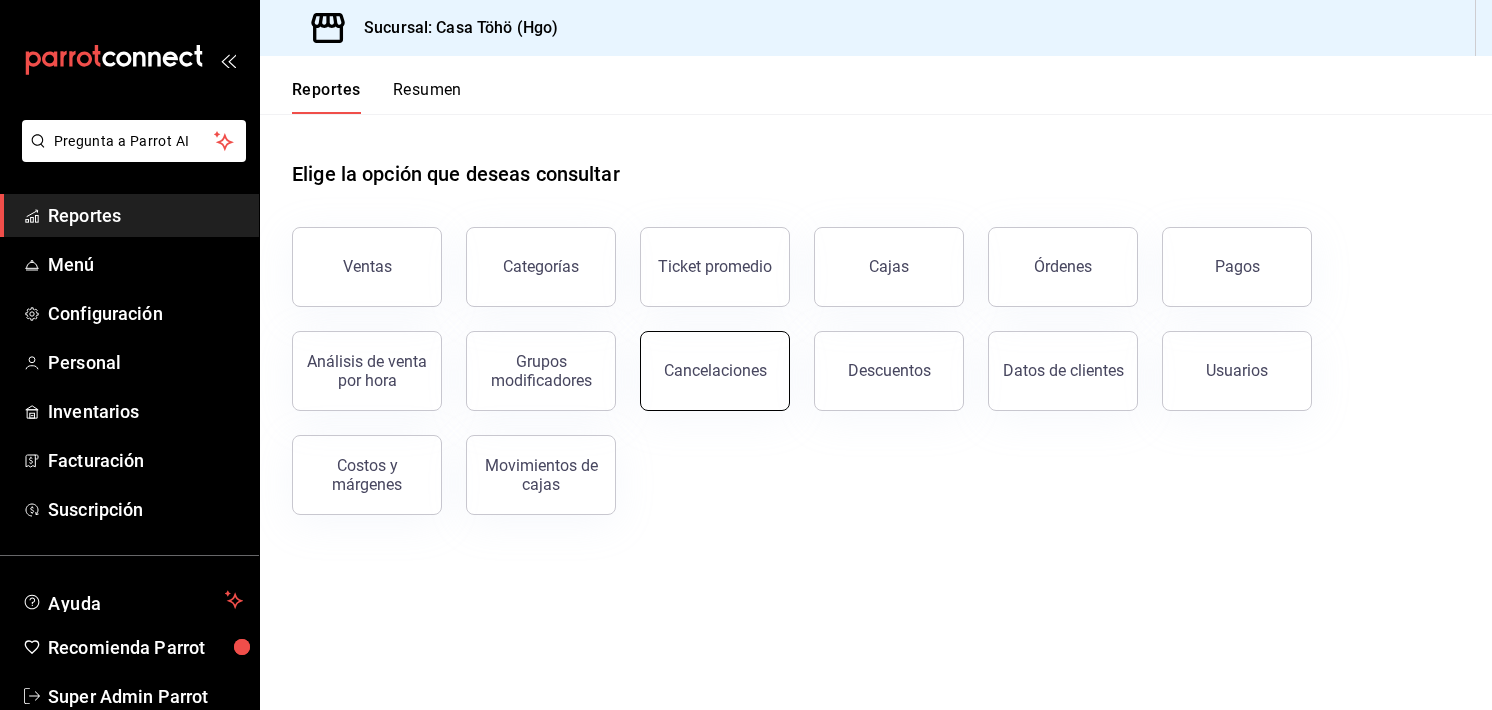 click on "Cancelaciones" at bounding box center (715, 371) 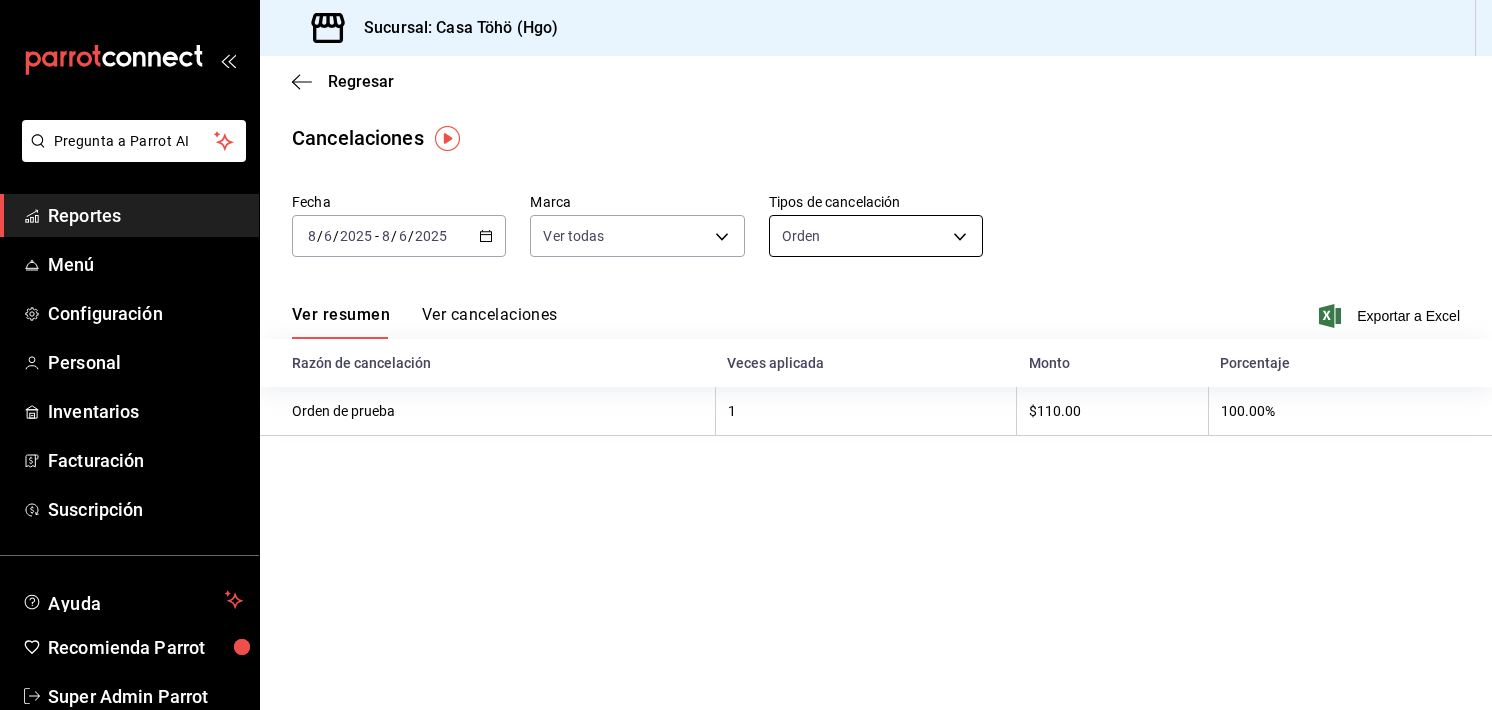 click on "Pregunta a Parrot AI Reportes   Menú   Configuración   Personal   Inventarios   Facturación   Suscripción   Ayuda Recomienda Parrot   Super Admin Parrot   Sugerir nueva función   Sucursal: Casa Töhö (Hgo) Regresar Cancelaciones Fecha 2025-08-06 8 / 6 / 2025 - 2025-08-06 8 / 6 / 2025 Marca Ver todas [object Object] Tipos de cancelación Orden ORDER Ver resumen Ver cancelaciones Exportar a Excel Razón de cancelación Veces aplicada Monto Porcentaje Orden de prueba 1 $110.00 100.00% GANA 1 MES GRATIS EN TU SUSCRIPCIÓN AQUÍ ¿Recuerdas cómo empezó tu restaurante?
Hoy puedes ayudar a un colega a tener el mismo cambio que tú viviste.
Recomienda Parrot directamente desde tu Portal Administrador.
Es fácil y rápido.
🎁 Por cada restaurante que se una, ganas 1 mes gratis. Ver video tutorial Ir a video Pregunta a Parrot AI Reportes   Menú   Configuración   Personal   Inventarios   Facturación   Suscripción   Ayuda Recomienda Parrot   Super Admin Parrot   Sugerir nueva función   (81) 2046 6363" at bounding box center [746, 355] 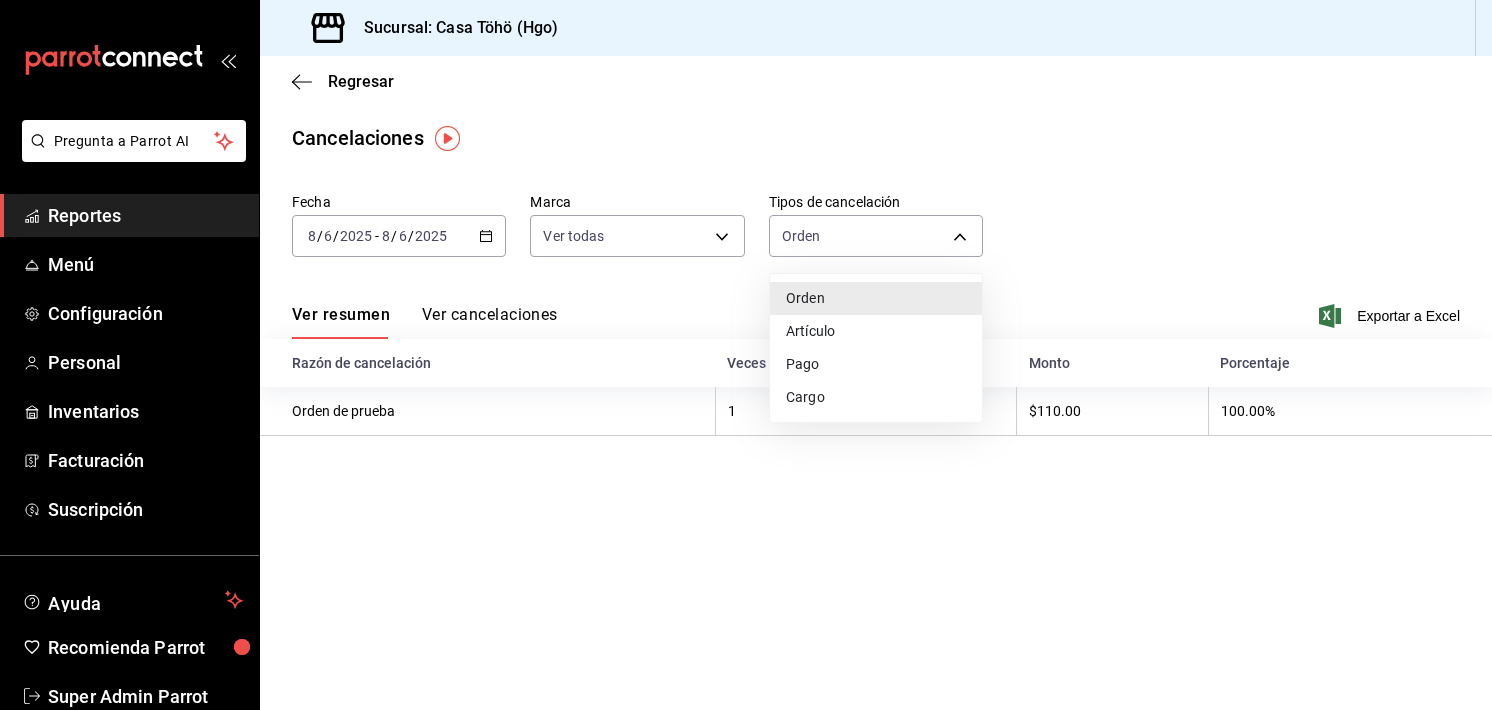 click on "Artículo" at bounding box center (876, 331) 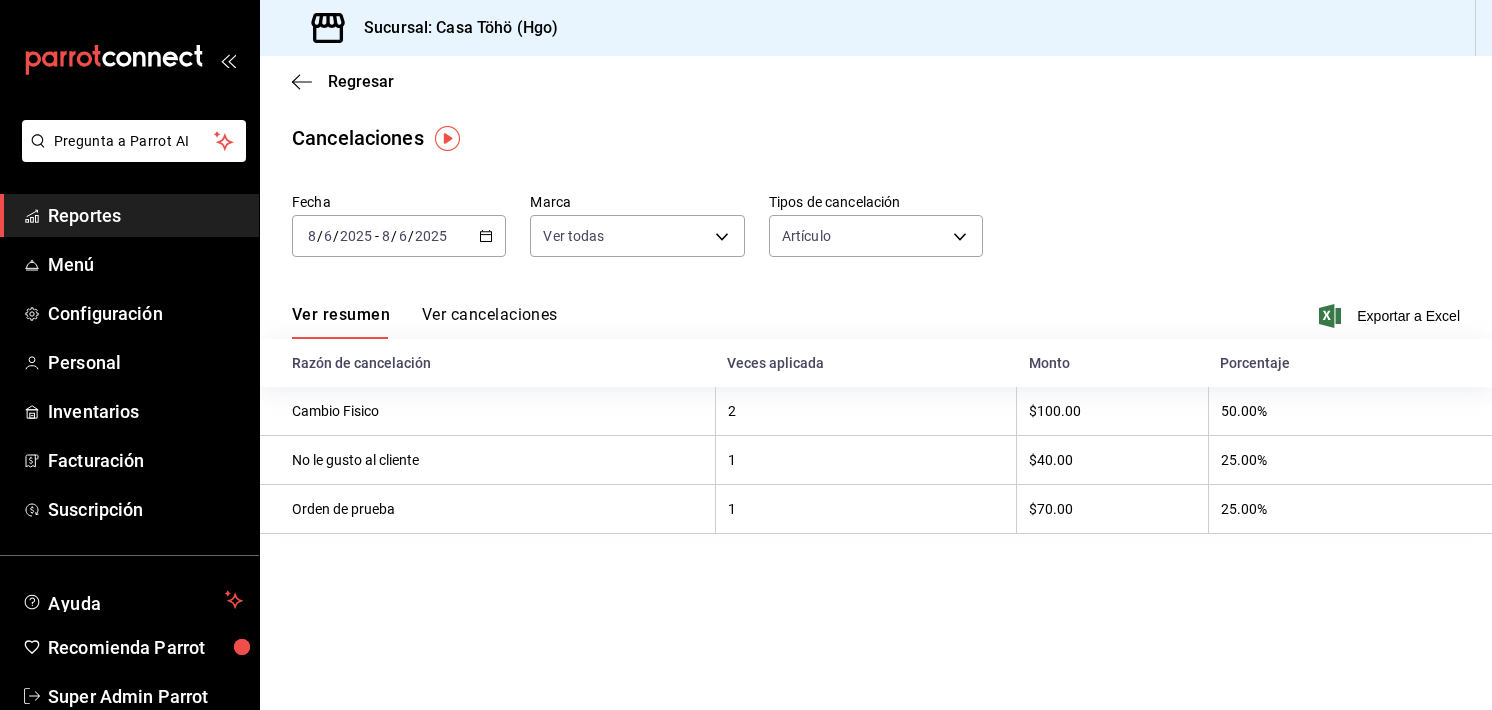 click on "2025-08-06 8 / 6 / 2025 - 2025-08-06 8 / 6 / 2025" at bounding box center (399, 236) 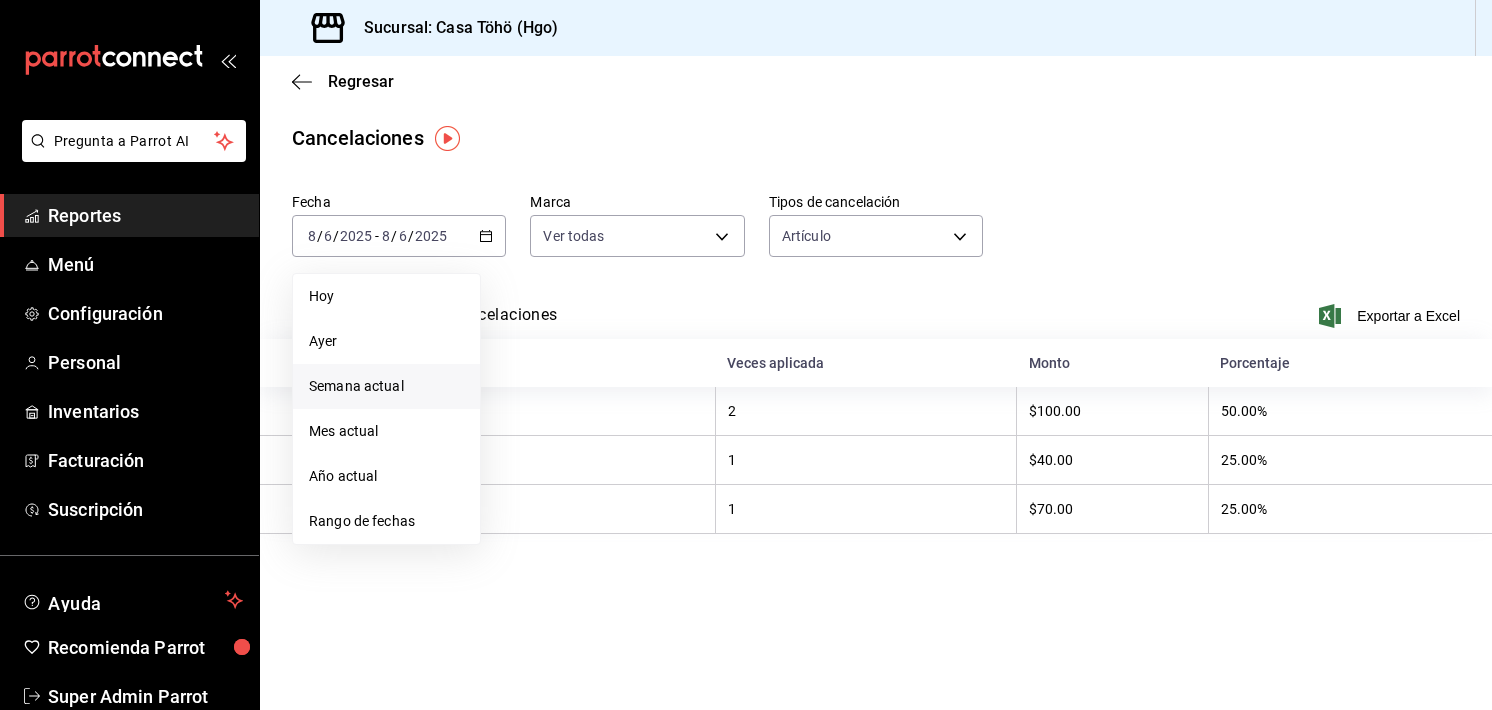 click on "Semana actual" at bounding box center [386, 386] 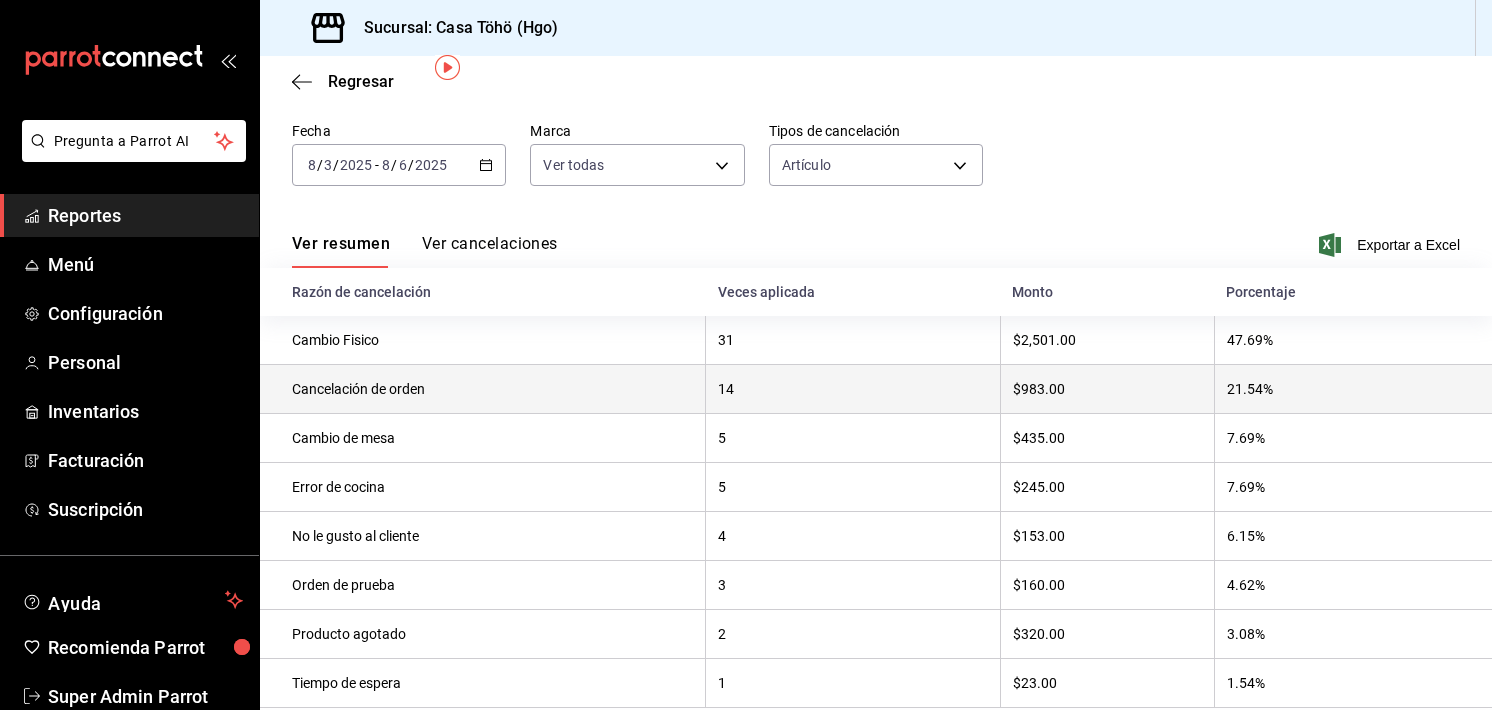 scroll, scrollTop: 107, scrollLeft: 0, axis: vertical 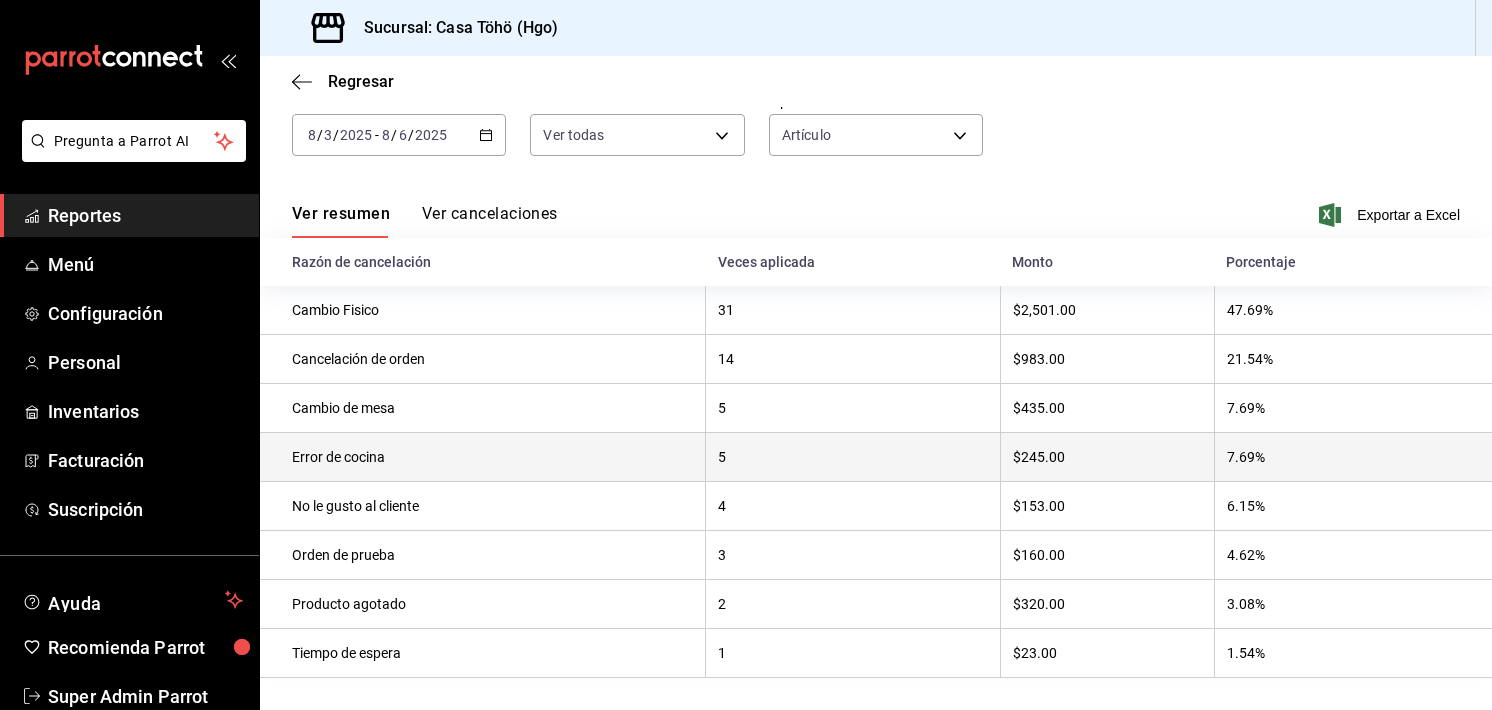 click on "5" at bounding box center [853, 457] 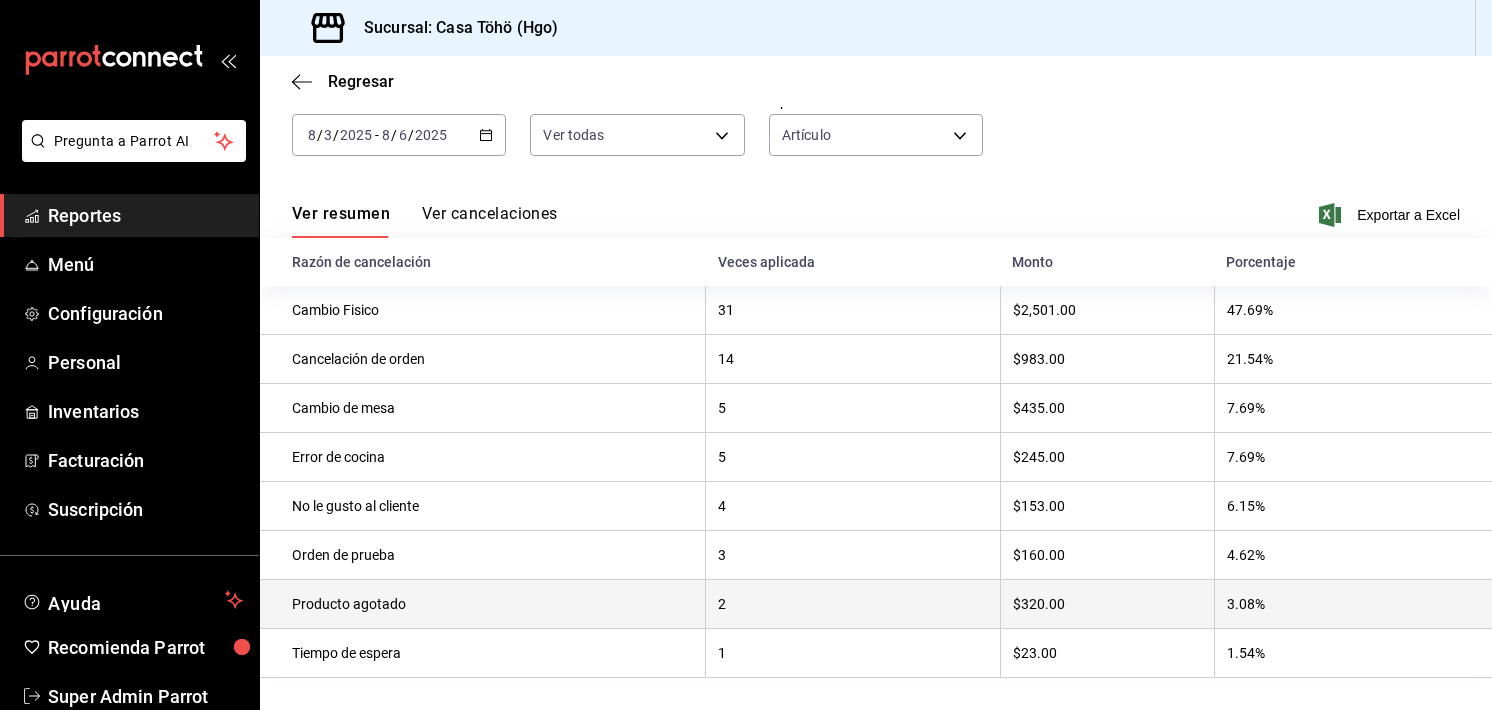 click on "$320.00" at bounding box center (1107, 604) 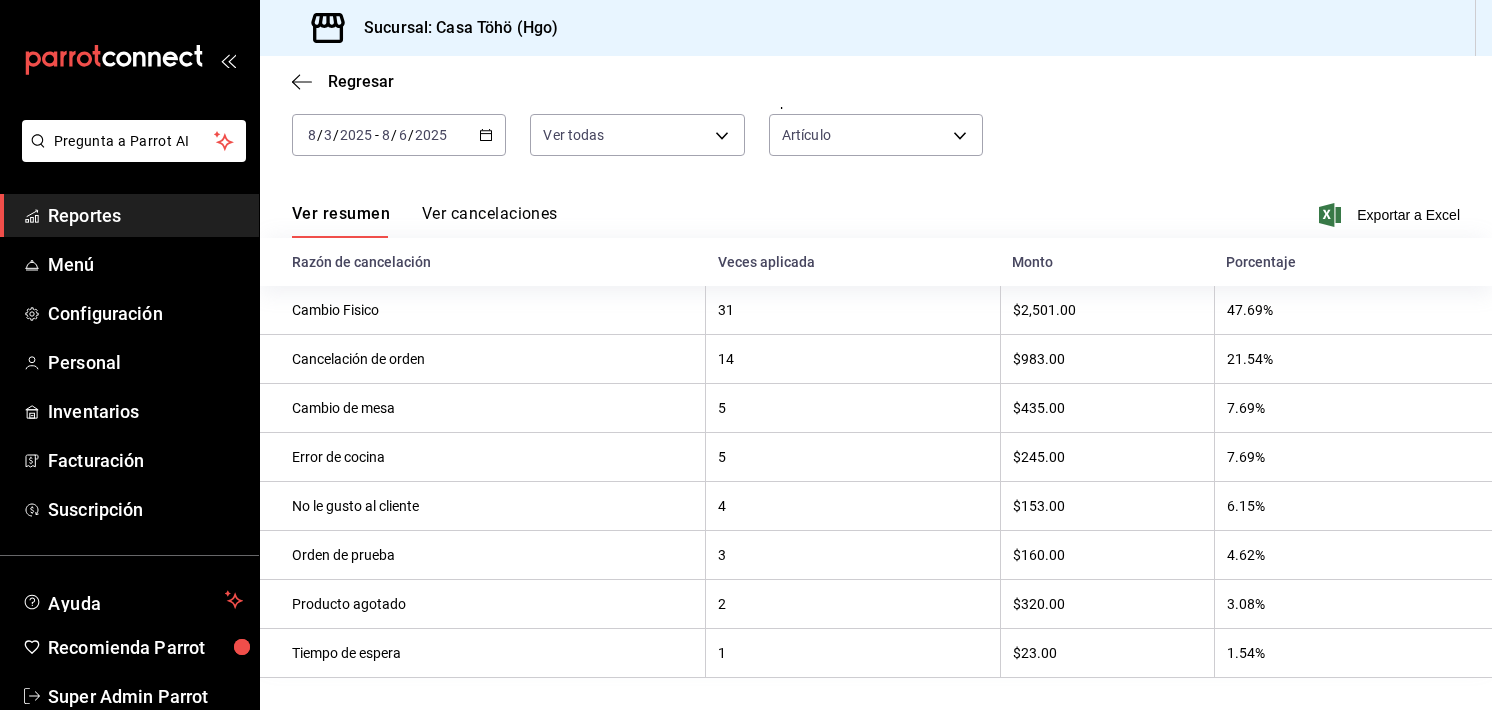 drag, startPoint x: 486, startPoint y: 191, endPoint x: 464, endPoint y: 211, distance: 29.732138 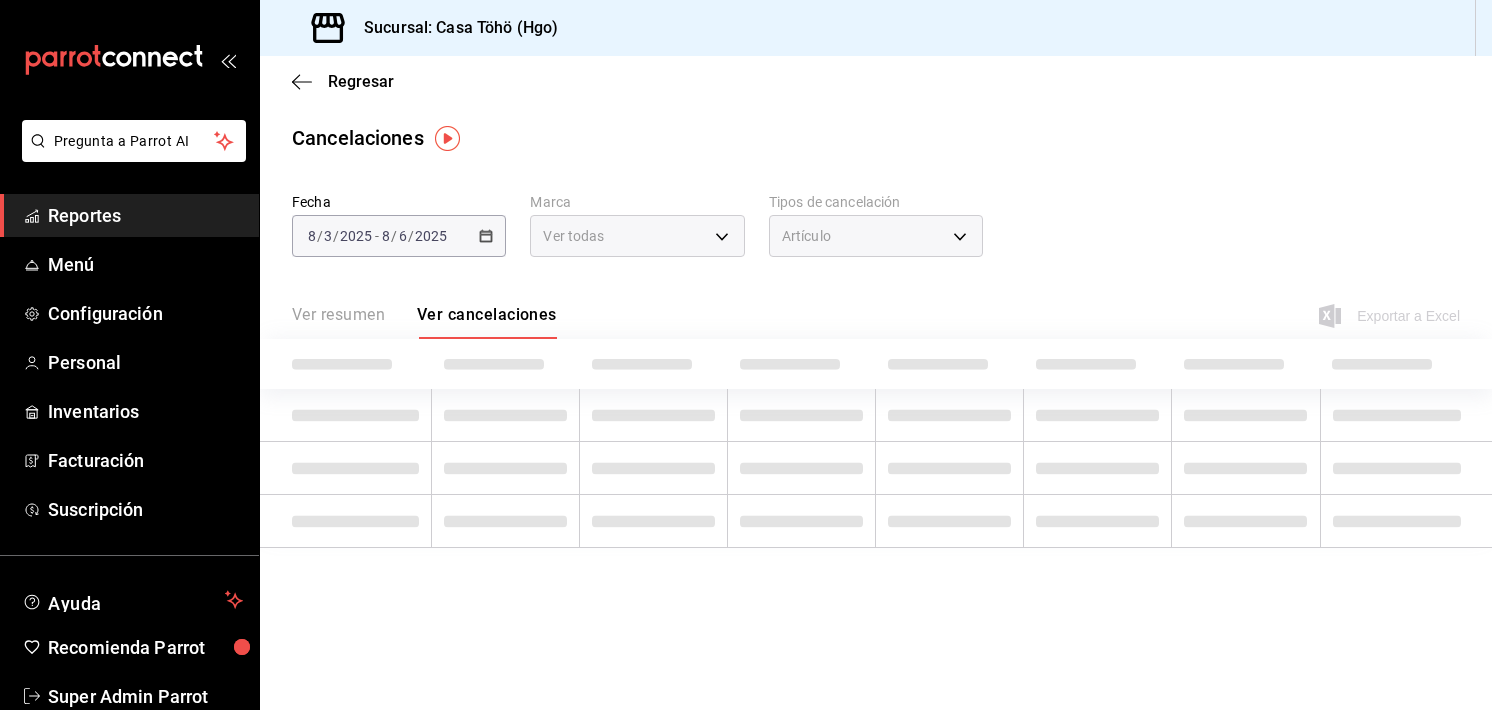 scroll, scrollTop: 0, scrollLeft: 0, axis: both 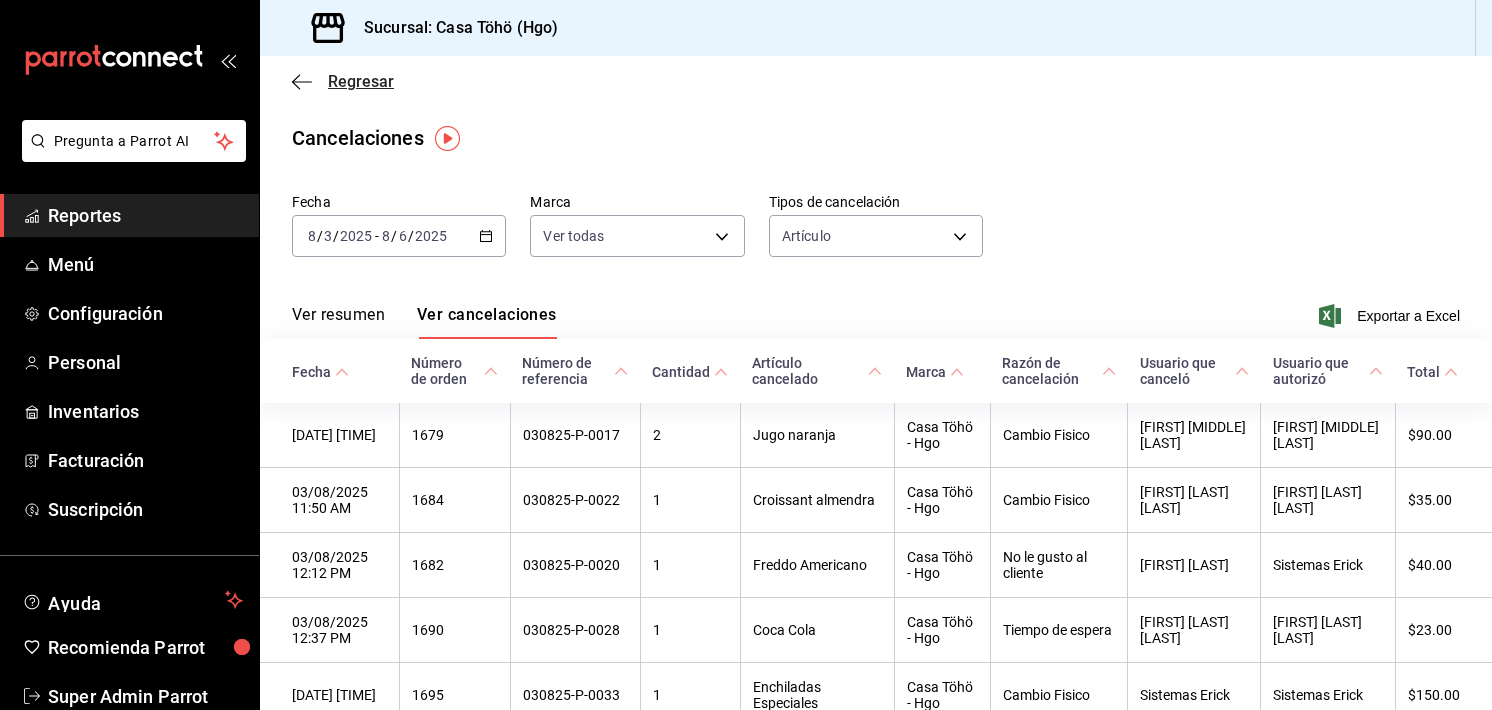 click 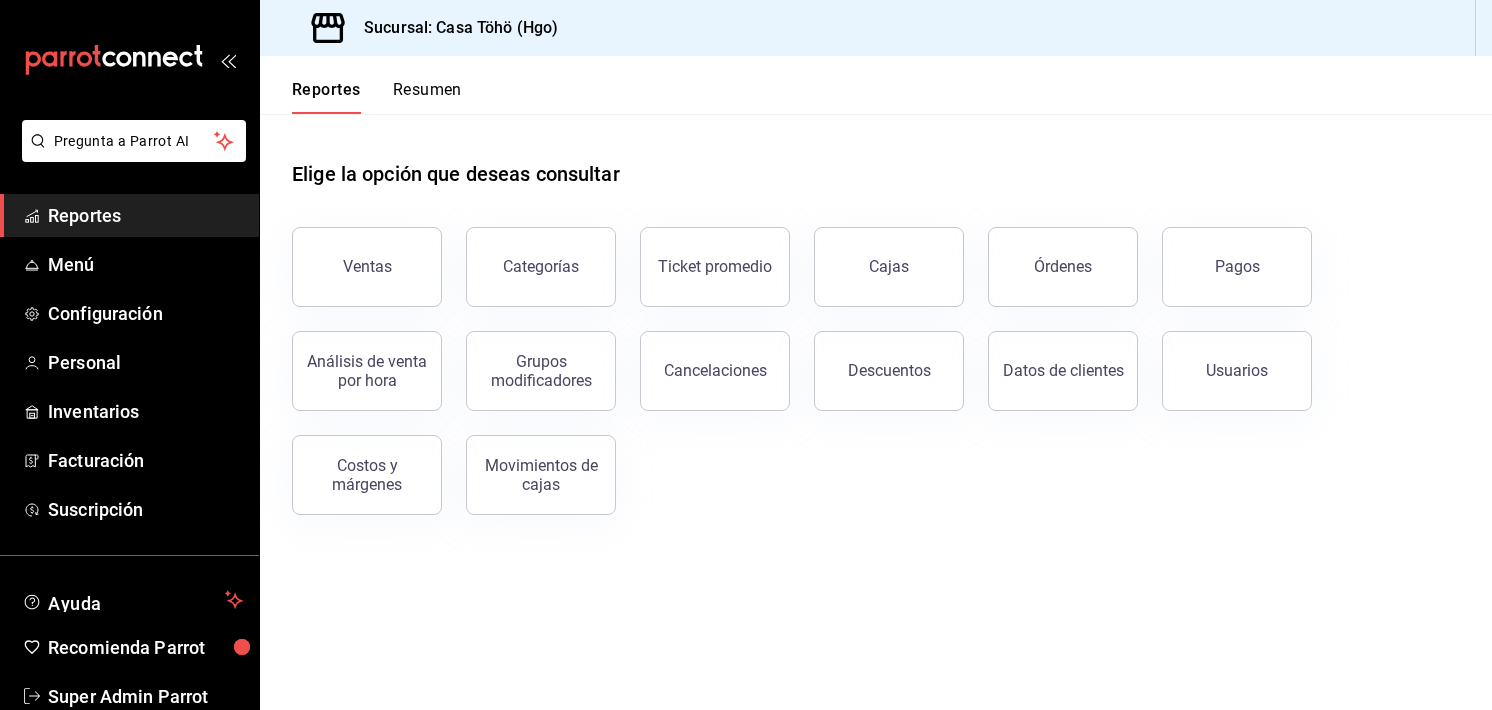 click on "Elige la opción que deseas consultar Ventas Categorías Ticket promedio Cajas Órdenes Pagos Análisis de venta por hora Grupos modificadores Cancelaciones Descuentos Datos de clientes Usuarios Costos y márgenes Movimientos de cajas" at bounding box center [876, 412] 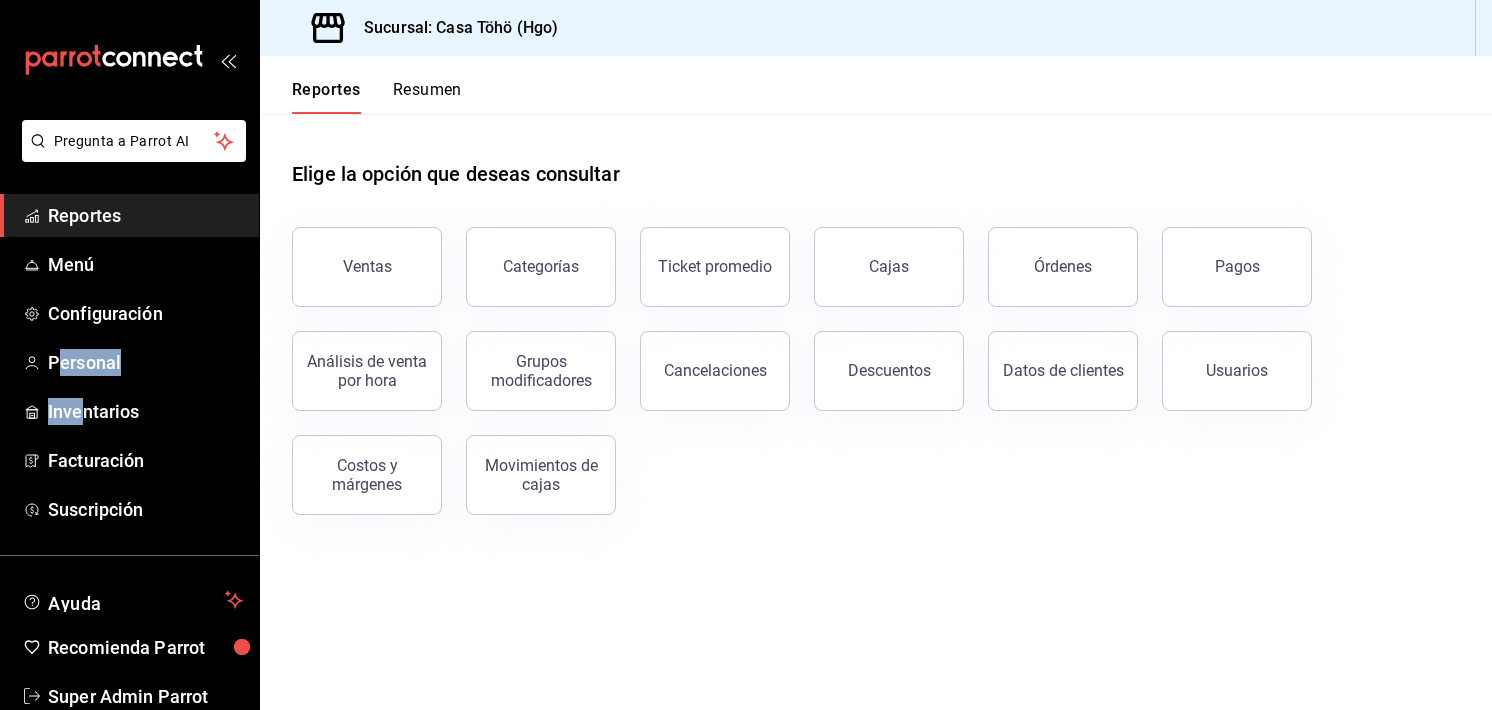 drag, startPoint x: 80, startPoint y: 387, endPoint x: 63, endPoint y: 385, distance: 17.117243 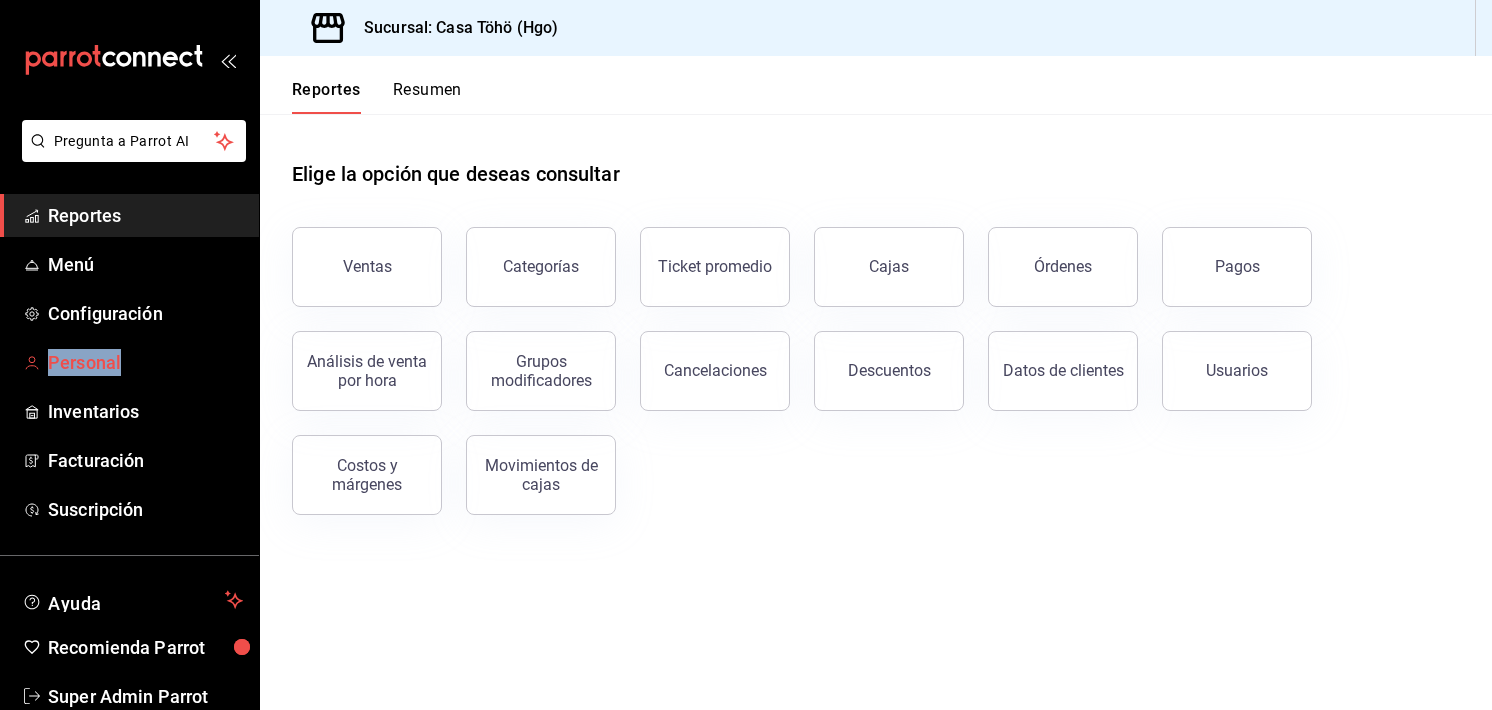 drag, startPoint x: 63, startPoint y: 385, endPoint x: 85, endPoint y: 369, distance: 27.202942 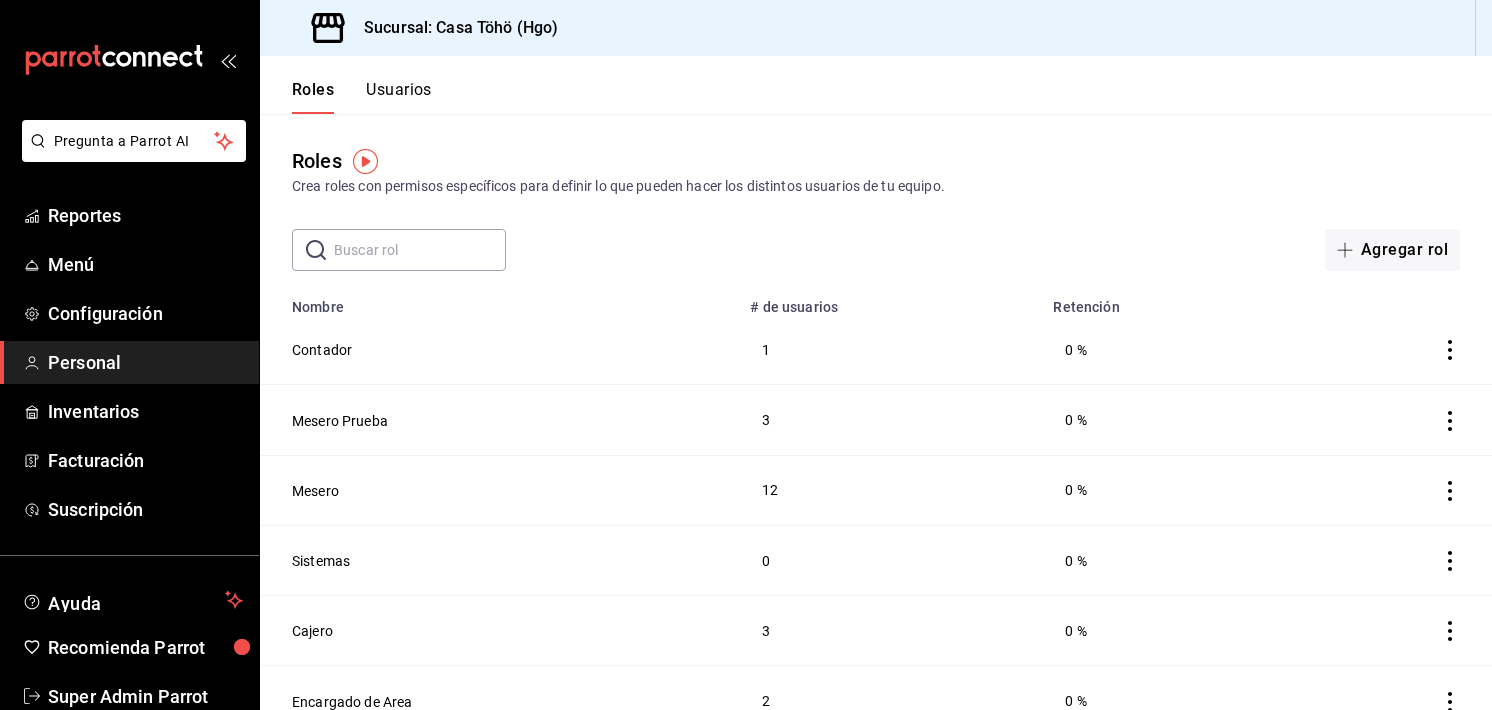 drag, startPoint x: 376, startPoint y: 74, endPoint x: 387, endPoint y: 88, distance: 17.804493 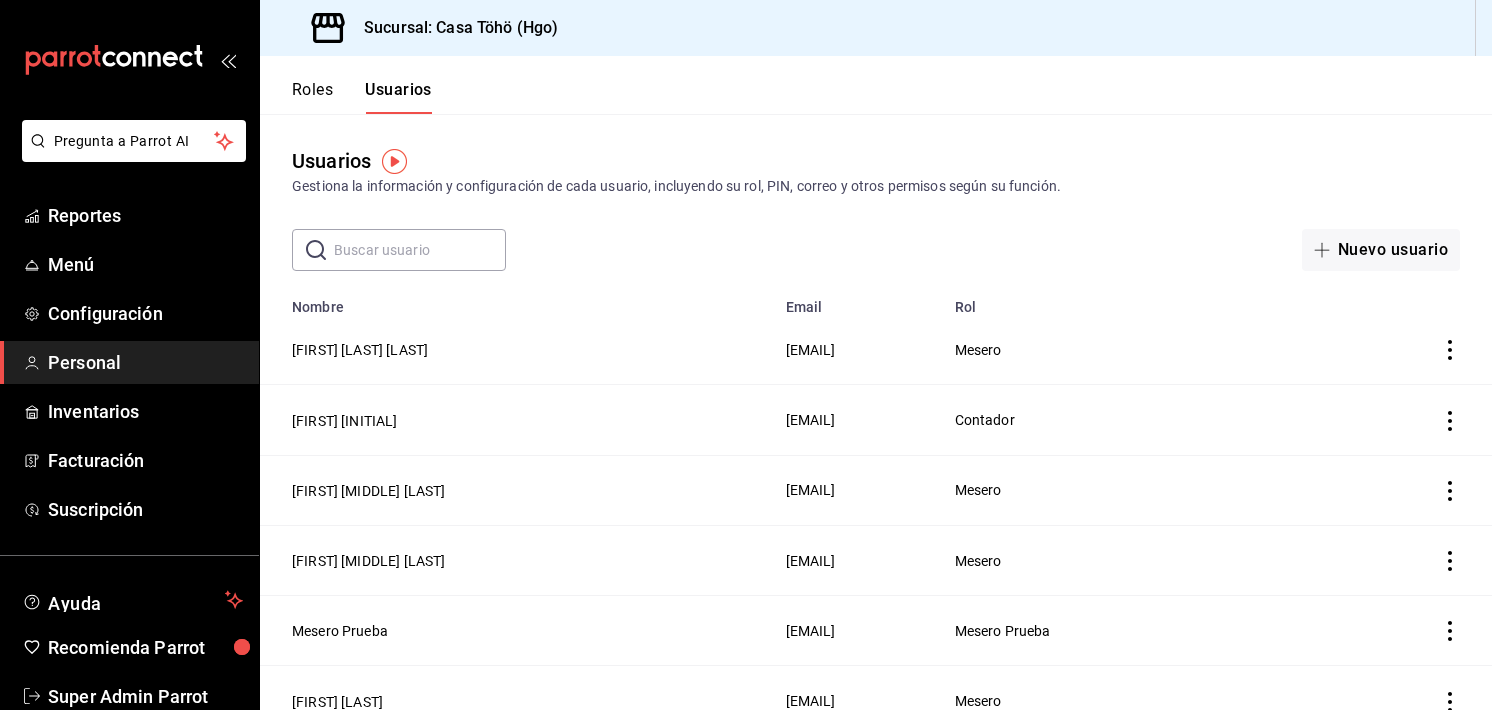 click at bounding box center [420, 250] 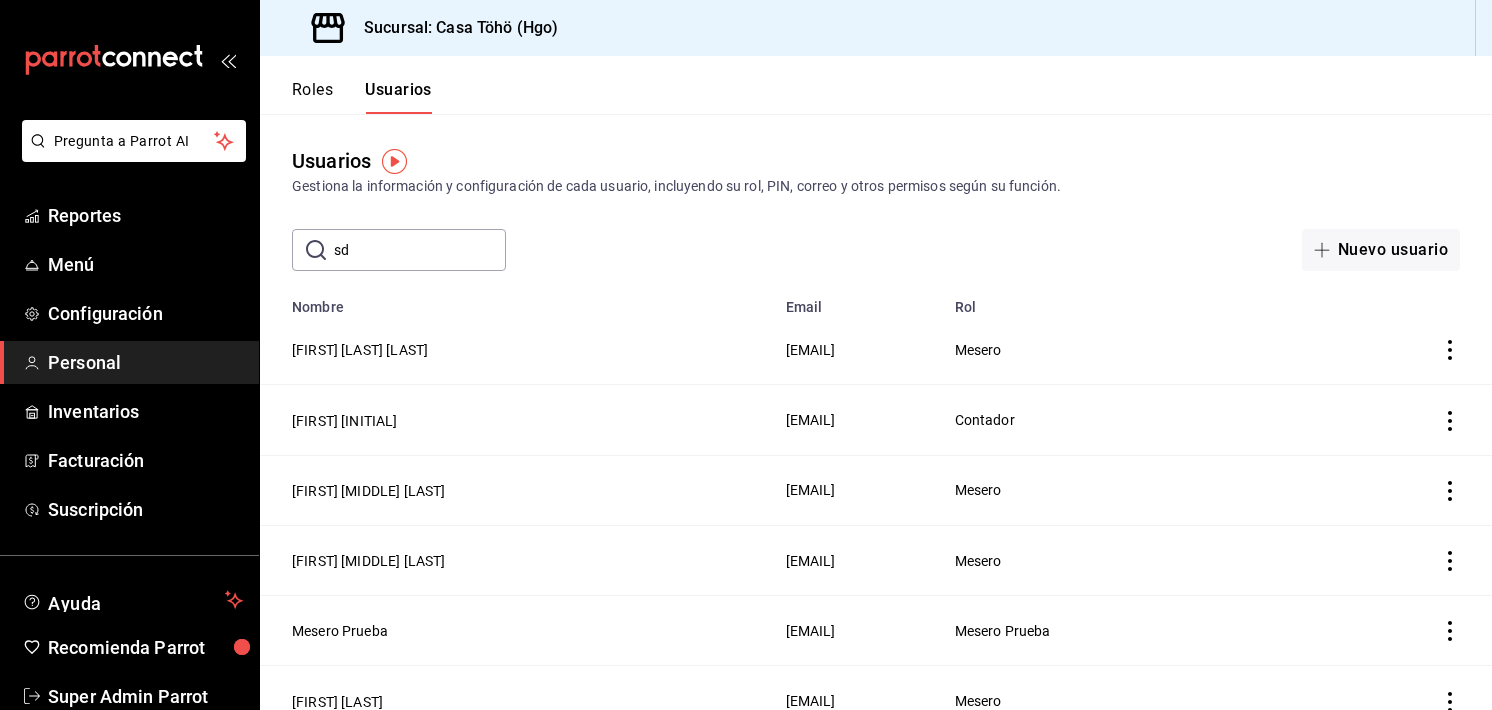 type on "s" 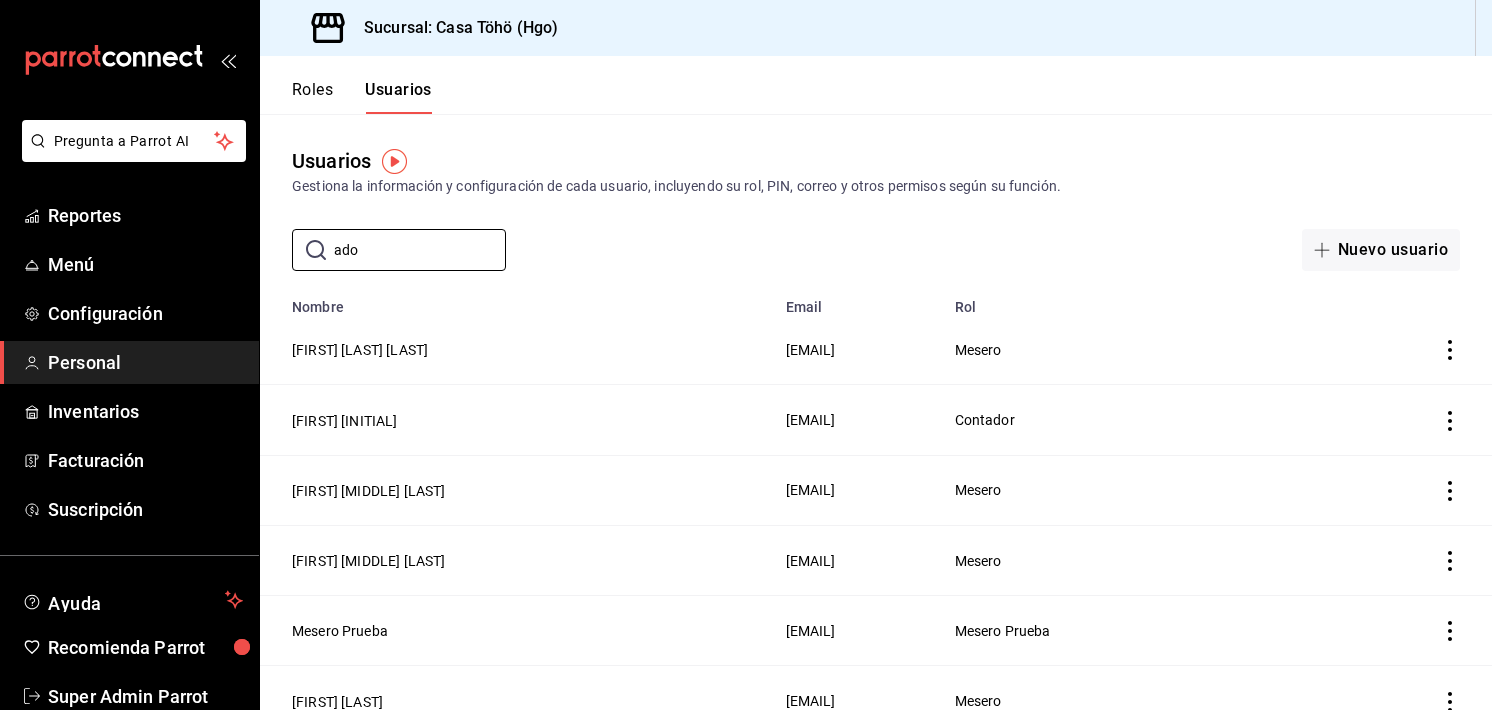 type on "ado" 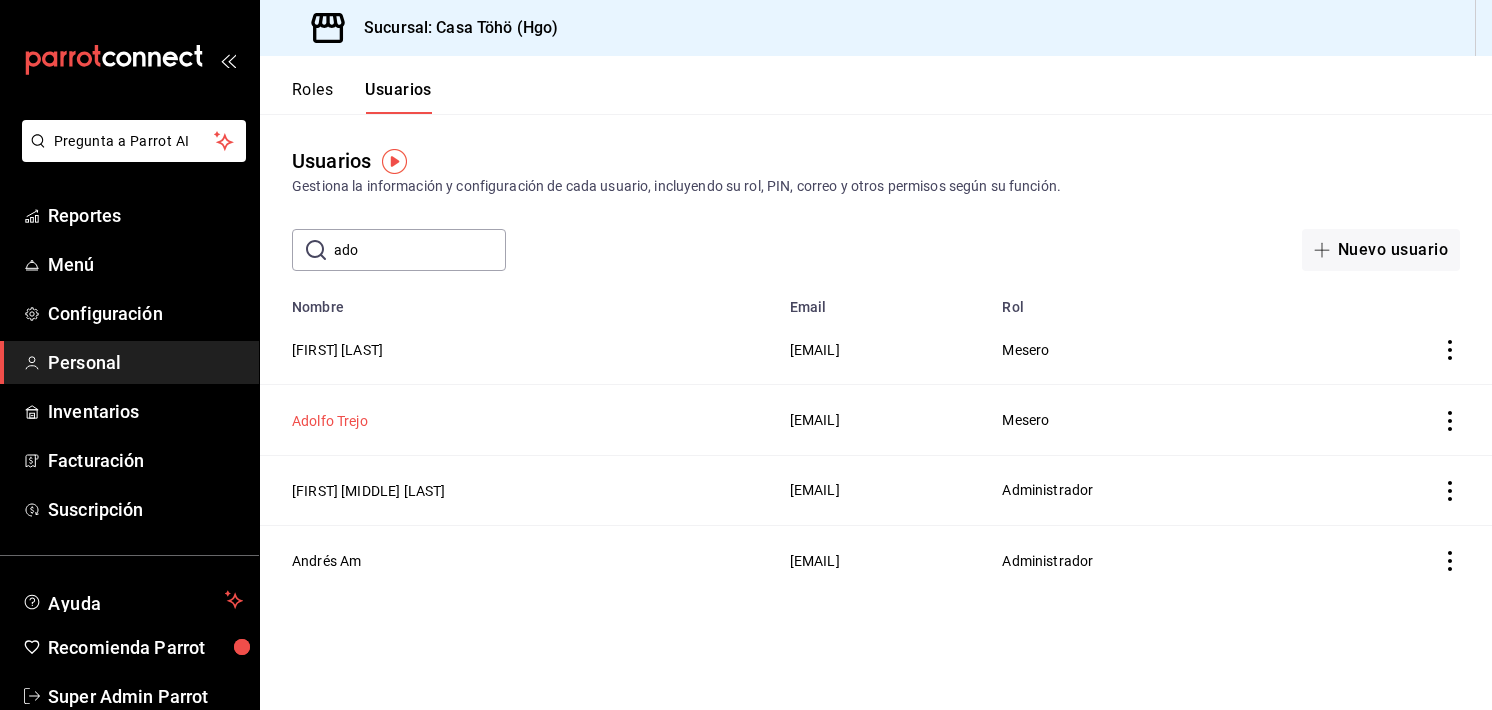 click on "Adolfo Trejo" at bounding box center (330, 421) 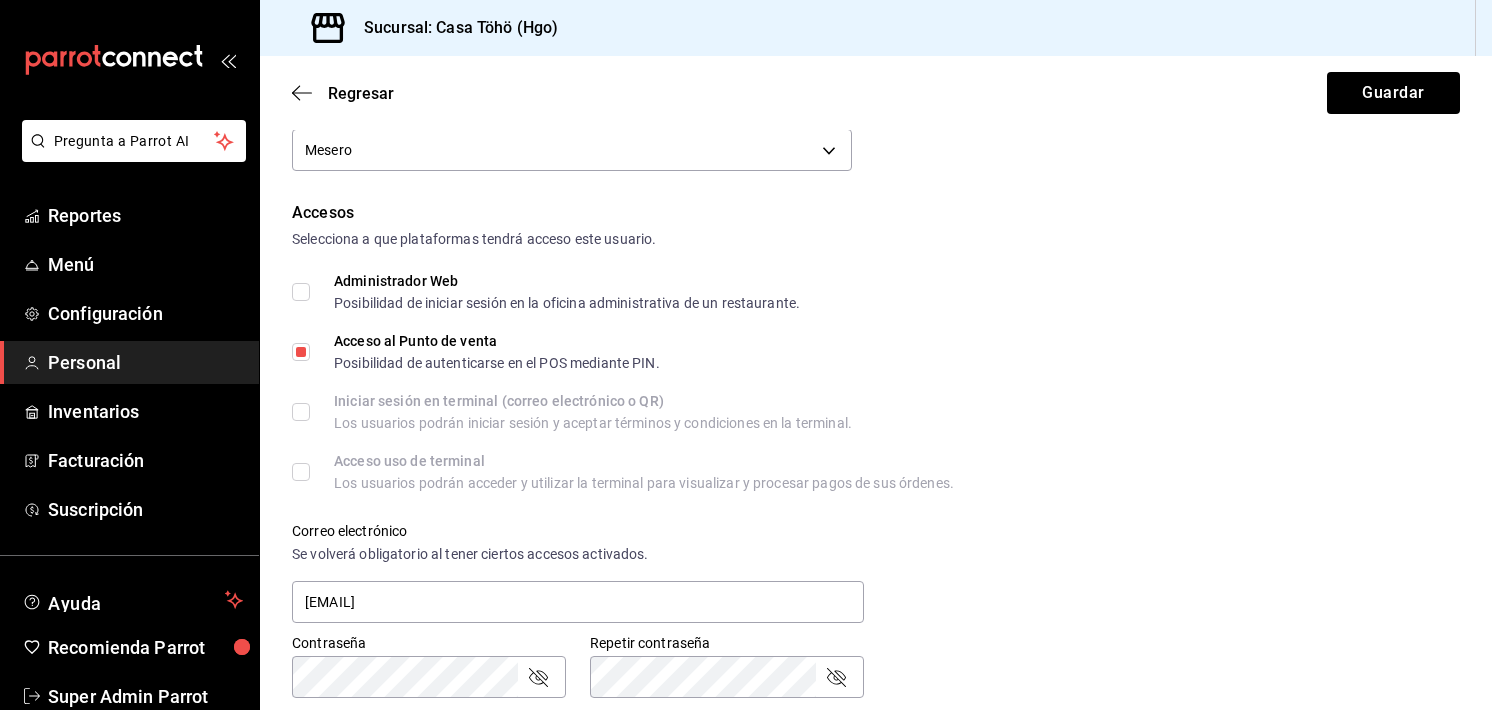 scroll, scrollTop: 331, scrollLeft: 0, axis: vertical 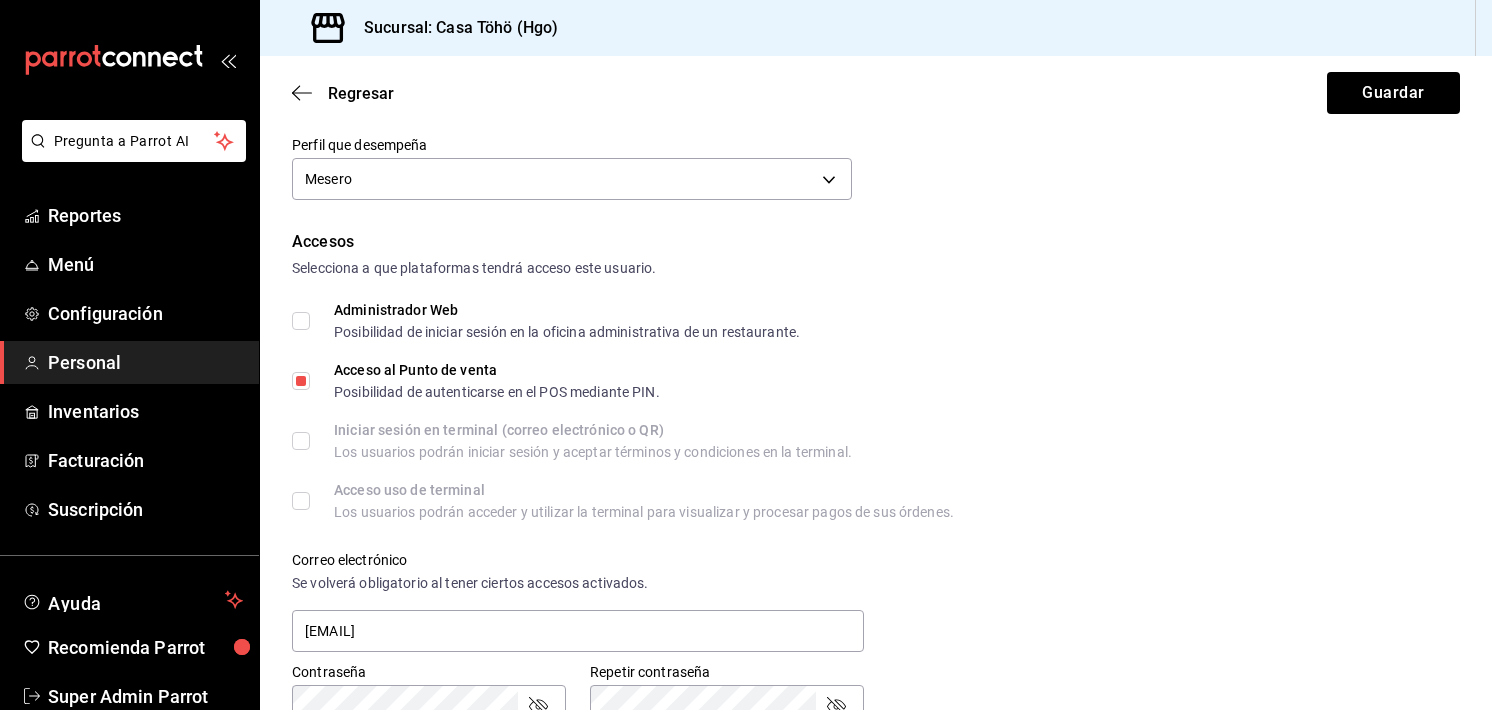 click on "Administrador Web Posibilidad de iniciar sesión en la oficina administrativa de un restaurante." at bounding box center [301, 321] 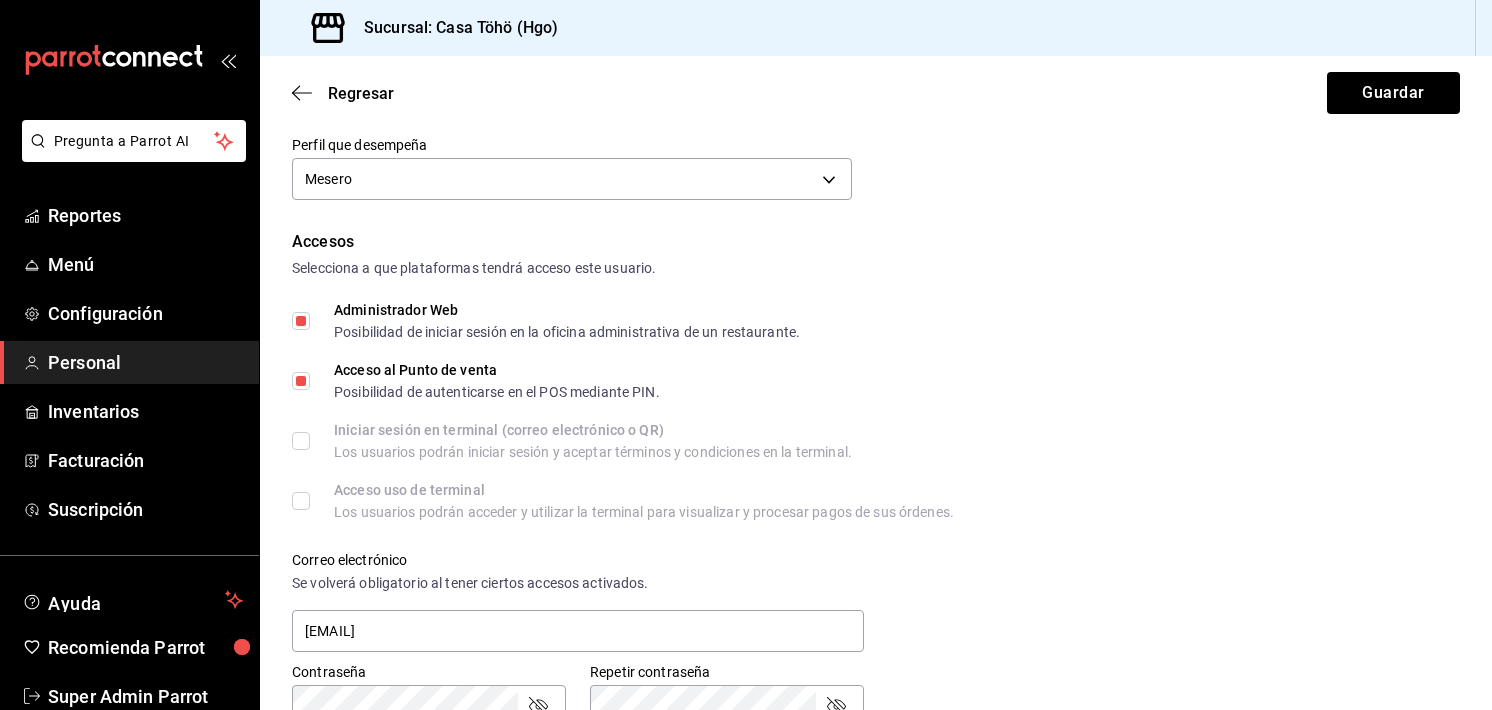 scroll, scrollTop: 894, scrollLeft: 0, axis: vertical 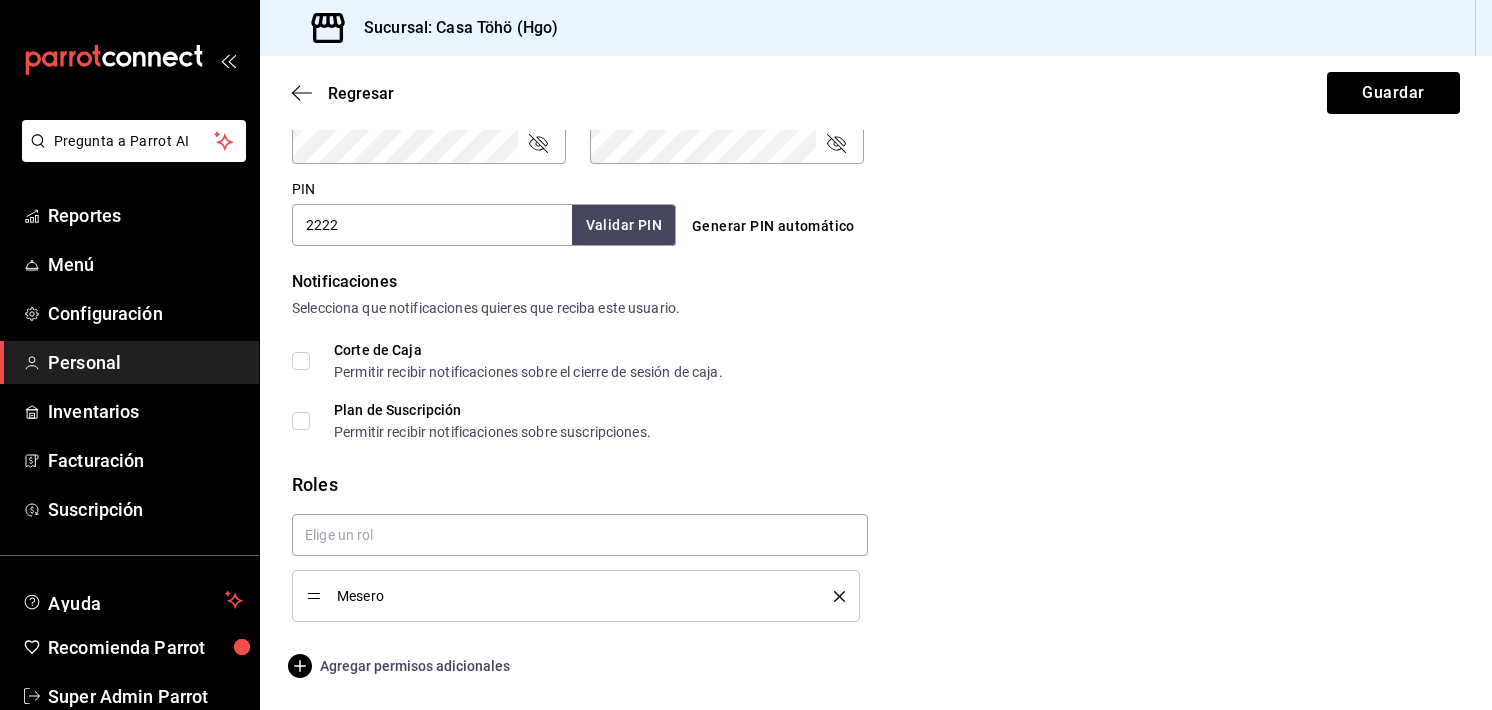 click on "Agregar permisos adicionales" at bounding box center (401, 666) 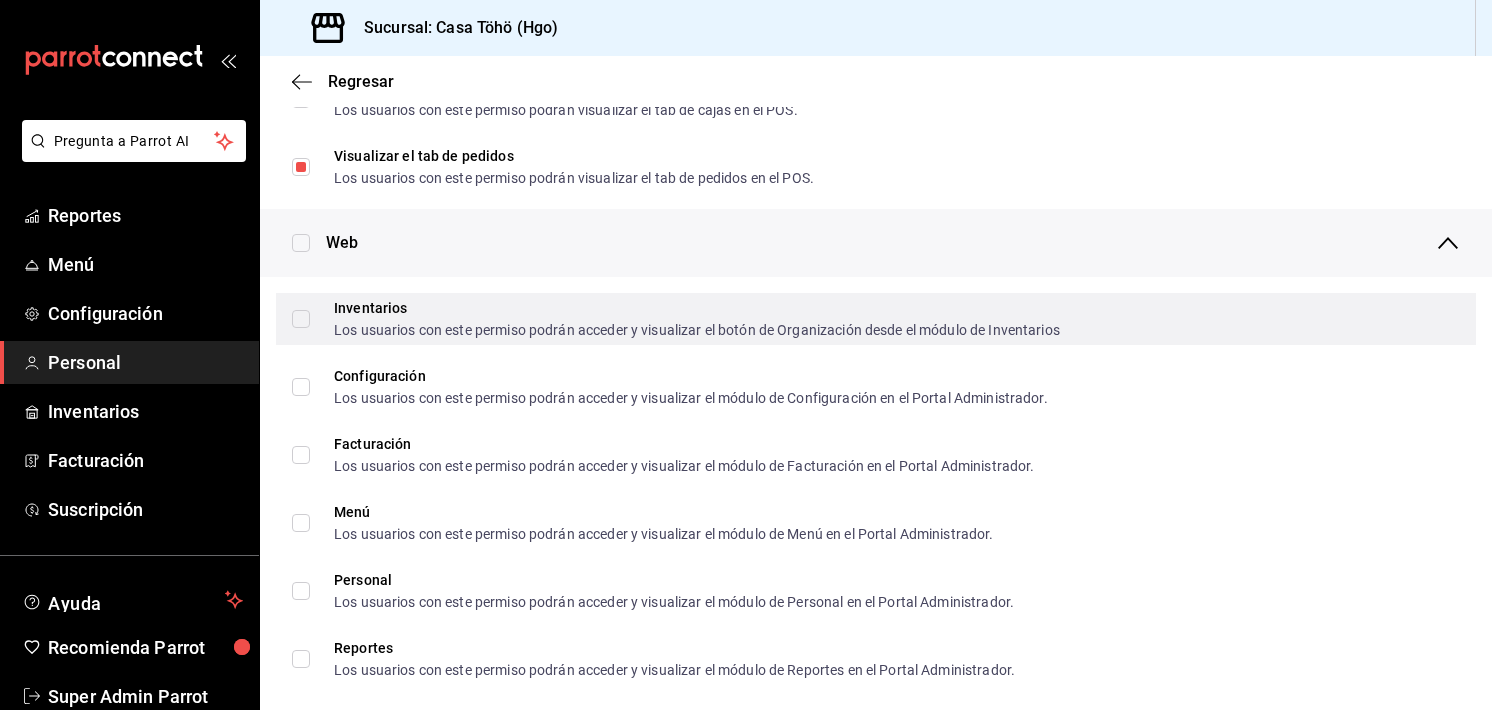 scroll, scrollTop: 776, scrollLeft: 0, axis: vertical 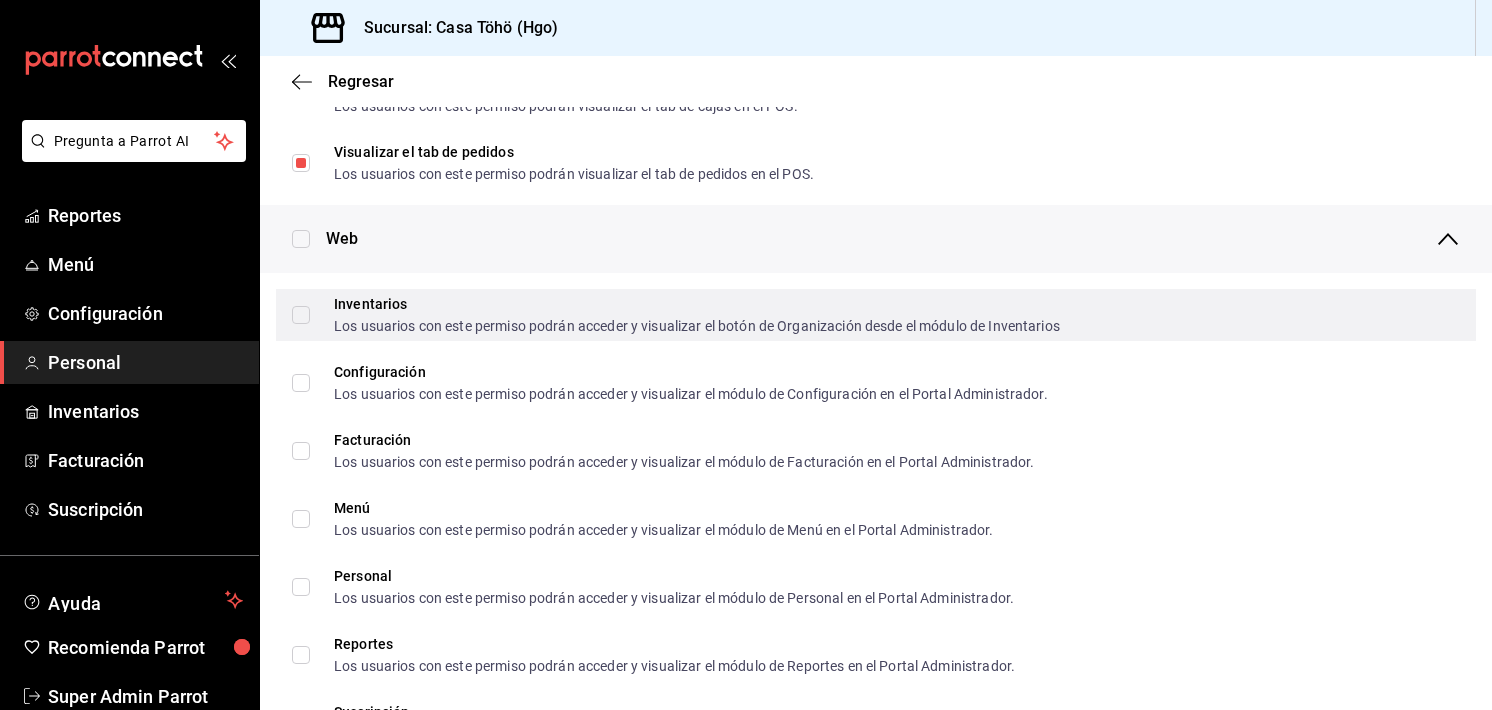 click on "Inventarios Los usuarios con este permiso podrán acceder y visualizar el botón de Organización desde el módulo de Inventarios" at bounding box center [301, 315] 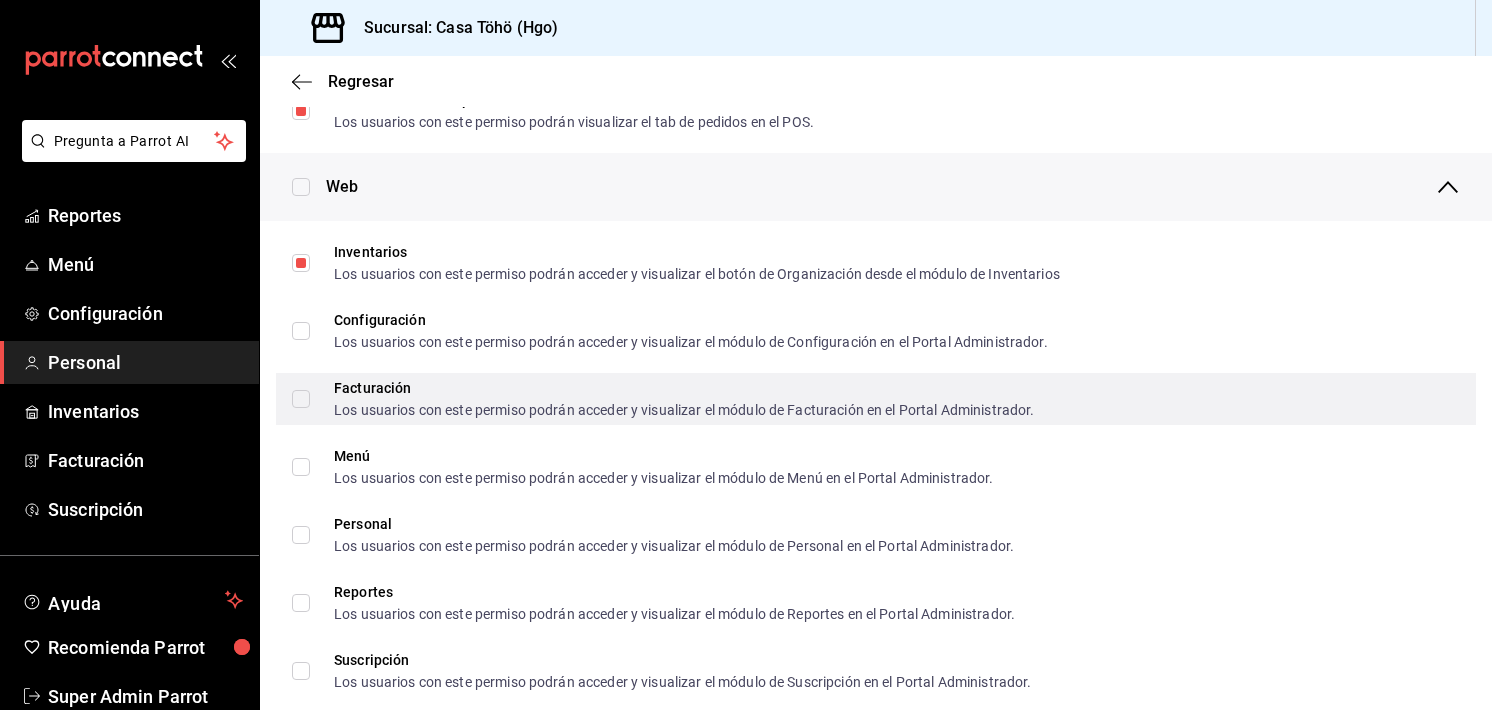 scroll, scrollTop: 842, scrollLeft: 0, axis: vertical 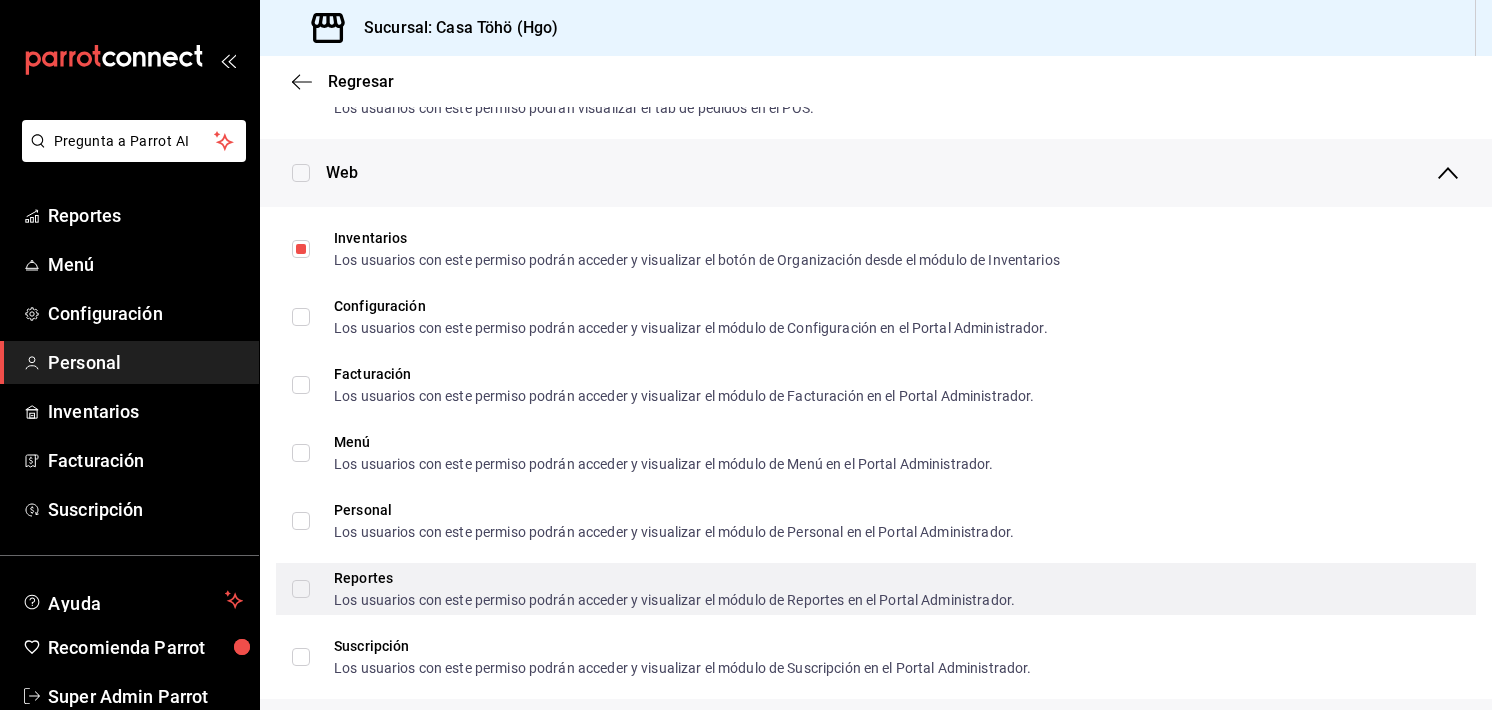 click on "Reportes Los usuarios con este permiso podrán acceder y visualizar el módulo de Reportes en el Portal Administrador." at bounding box center (301, 589) 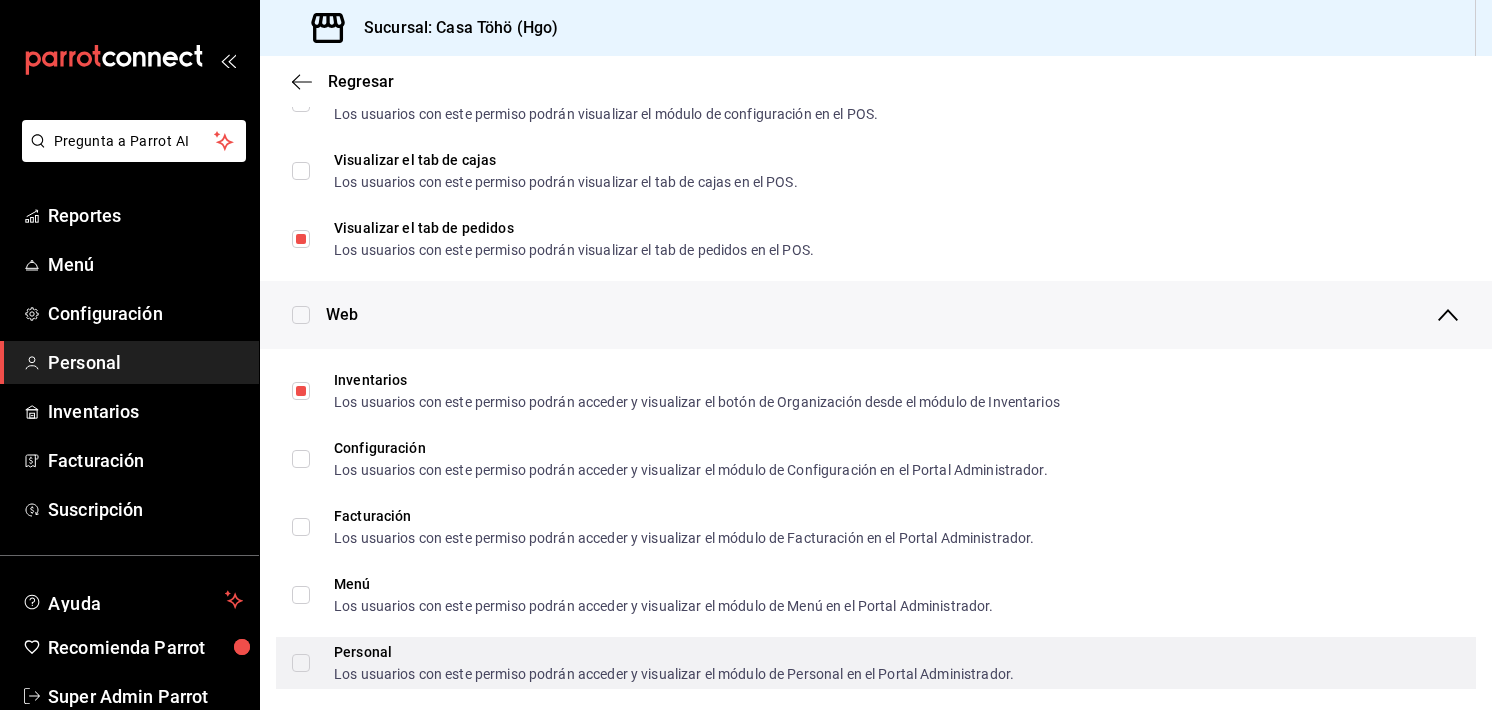 scroll, scrollTop: 0, scrollLeft: 0, axis: both 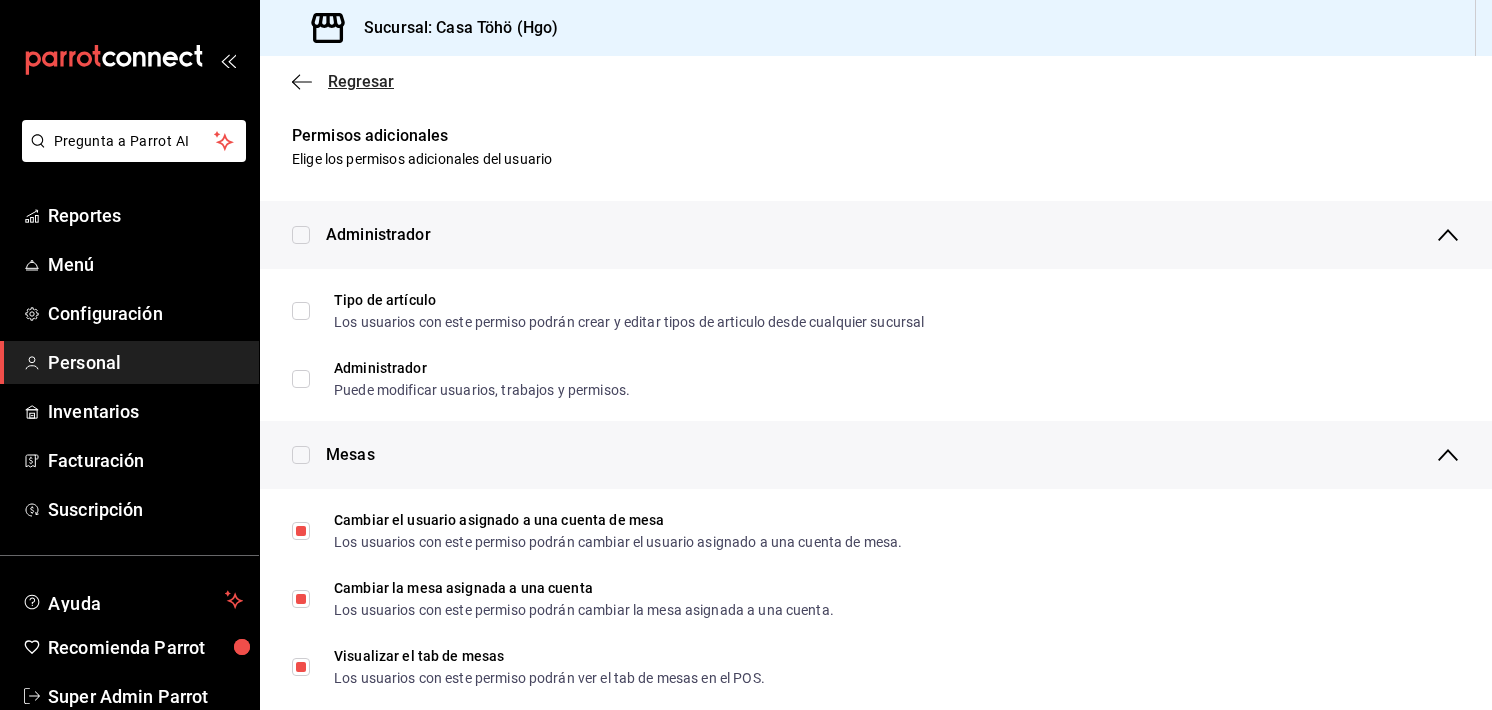 click 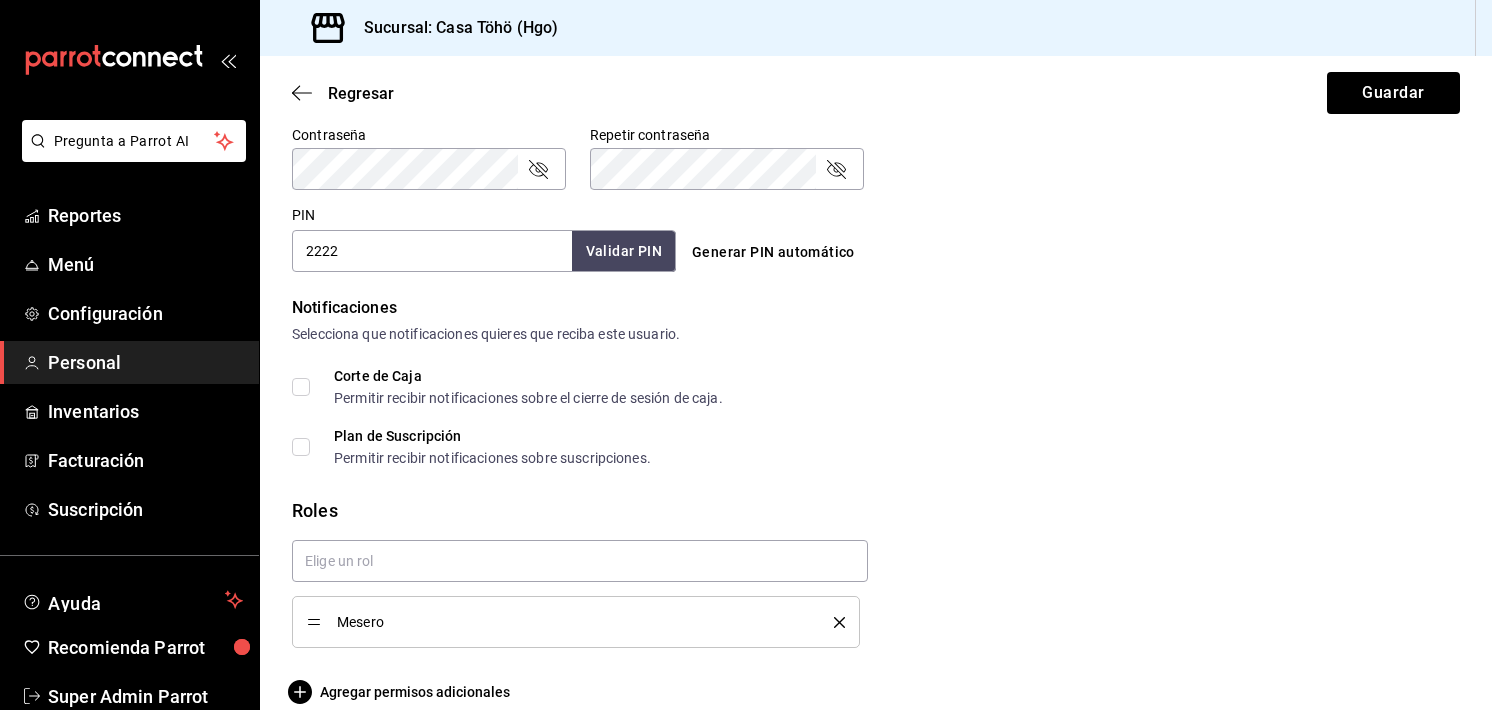 scroll, scrollTop: 894, scrollLeft: 0, axis: vertical 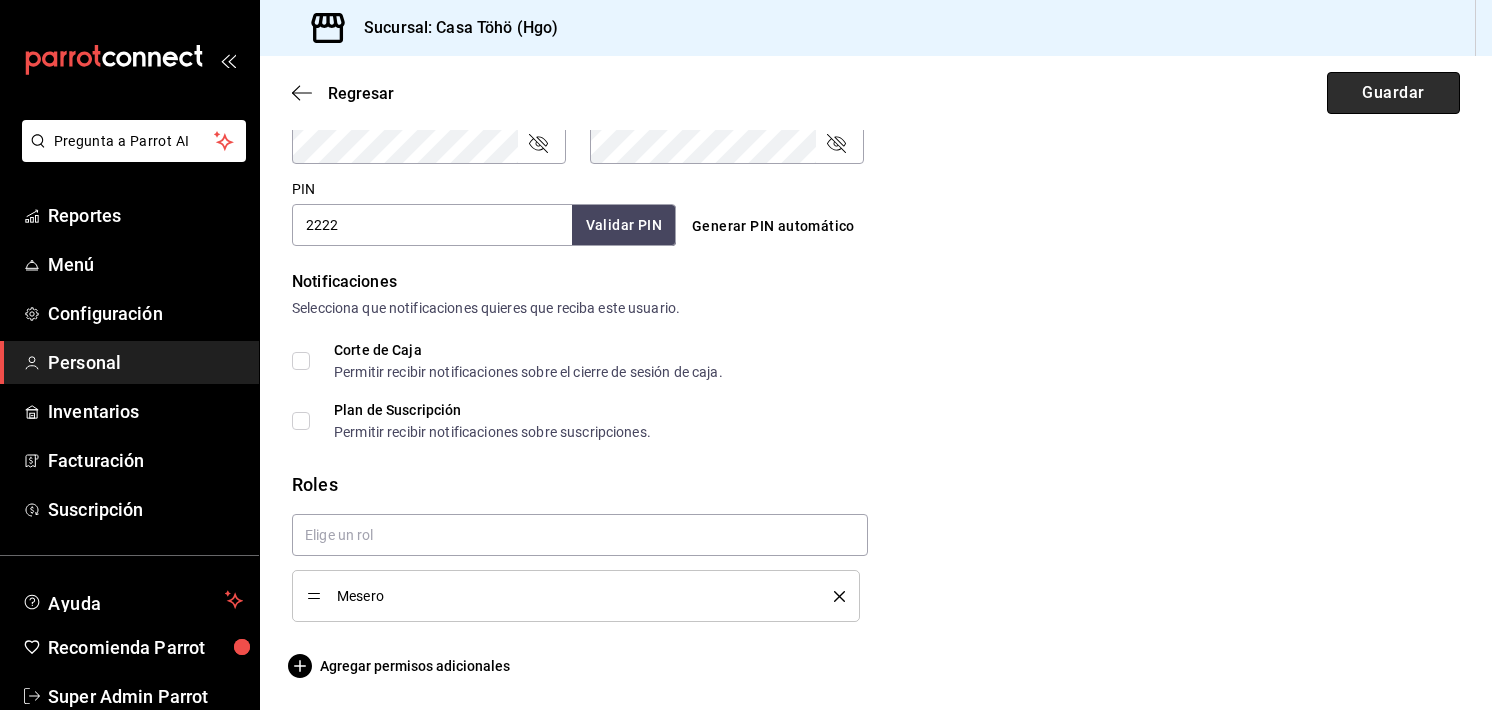 click on "Guardar" at bounding box center [1393, 93] 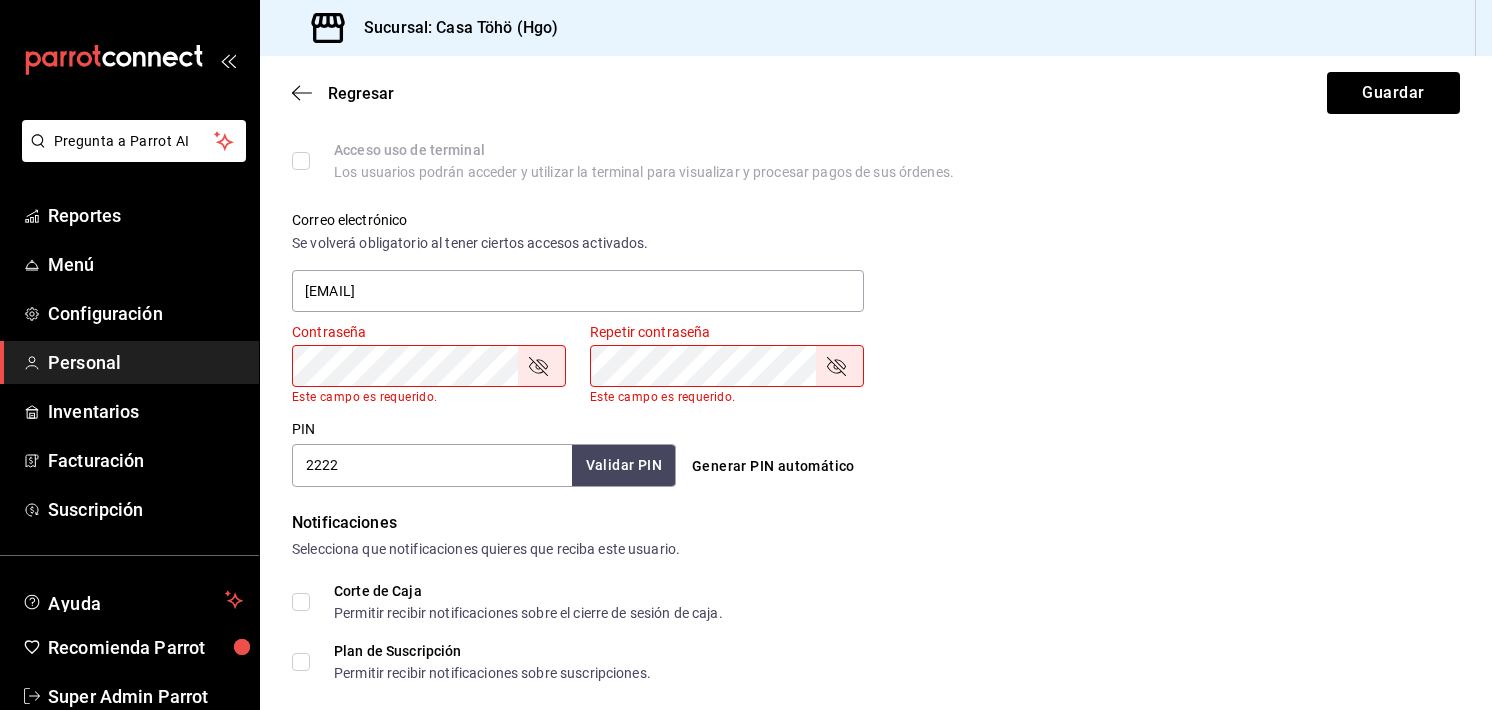 scroll, scrollTop: 670, scrollLeft: 0, axis: vertical 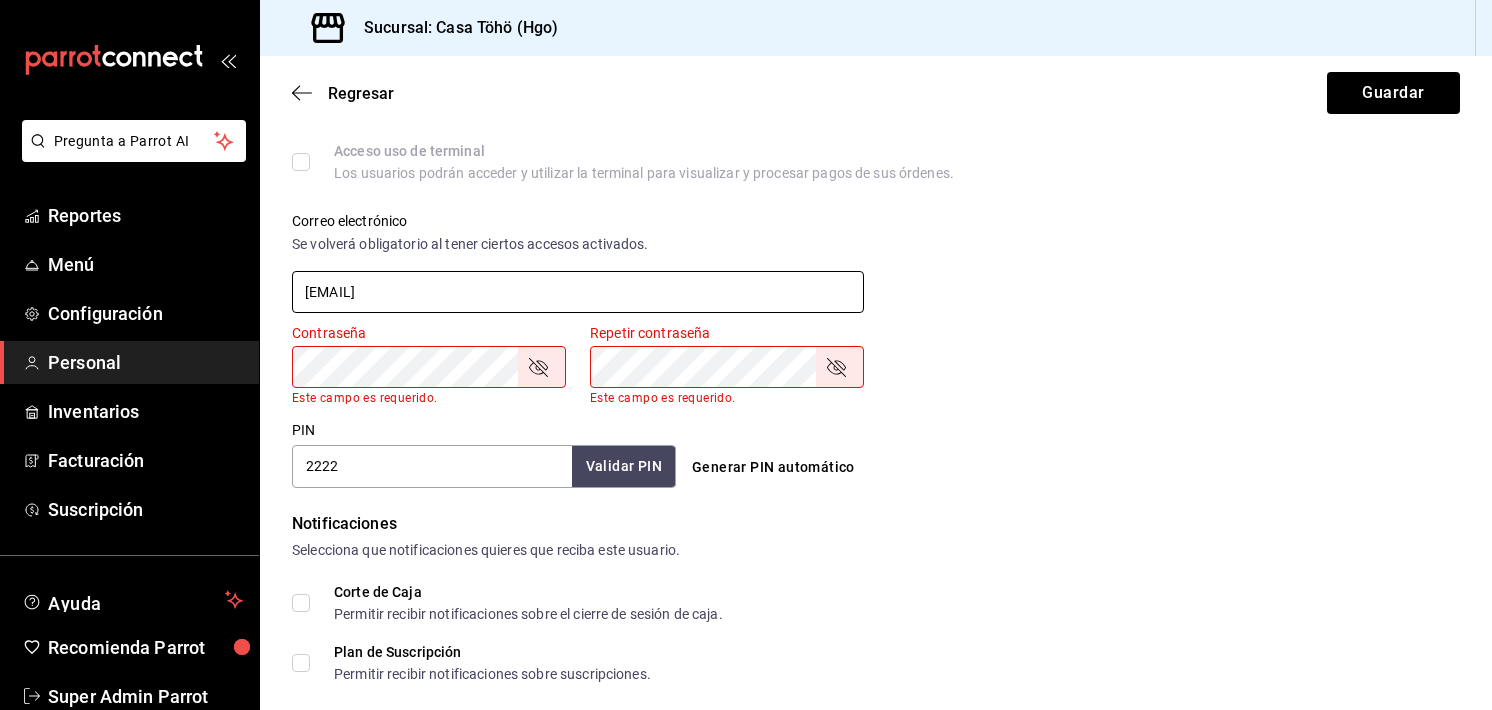 click on "[EMAIL]" at bounding box center [578, 292] 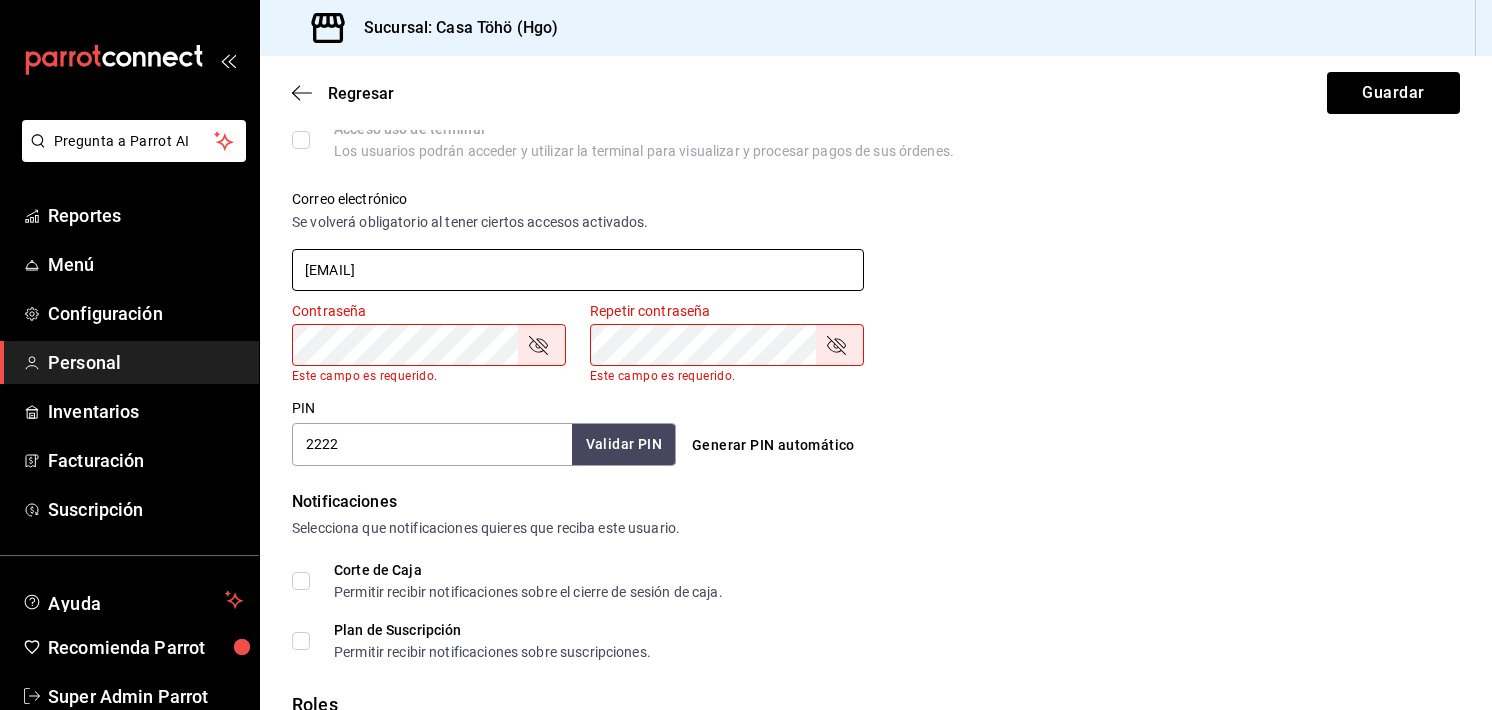 scroll, scrollTop: 692, scrollLeft: 0, axis: vertical 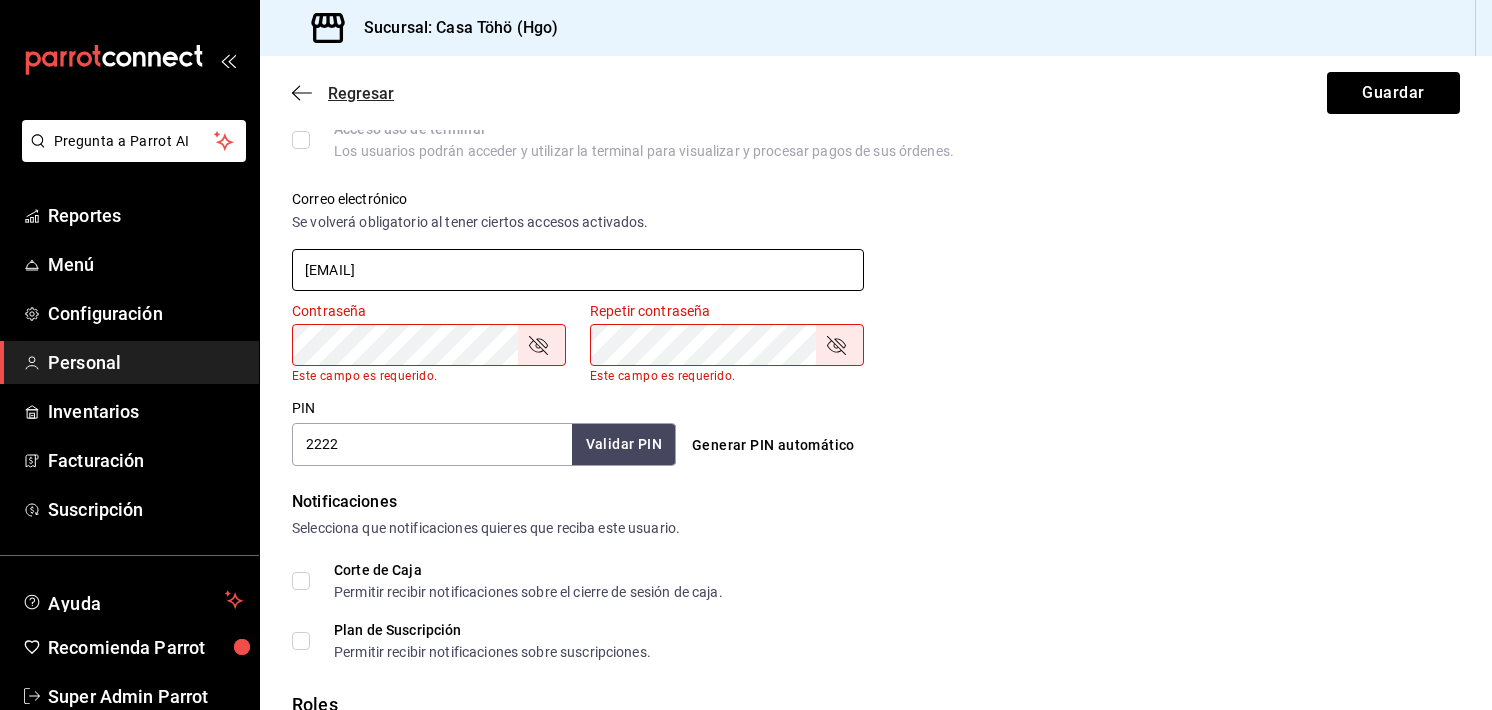 type on "[EMAIL]" 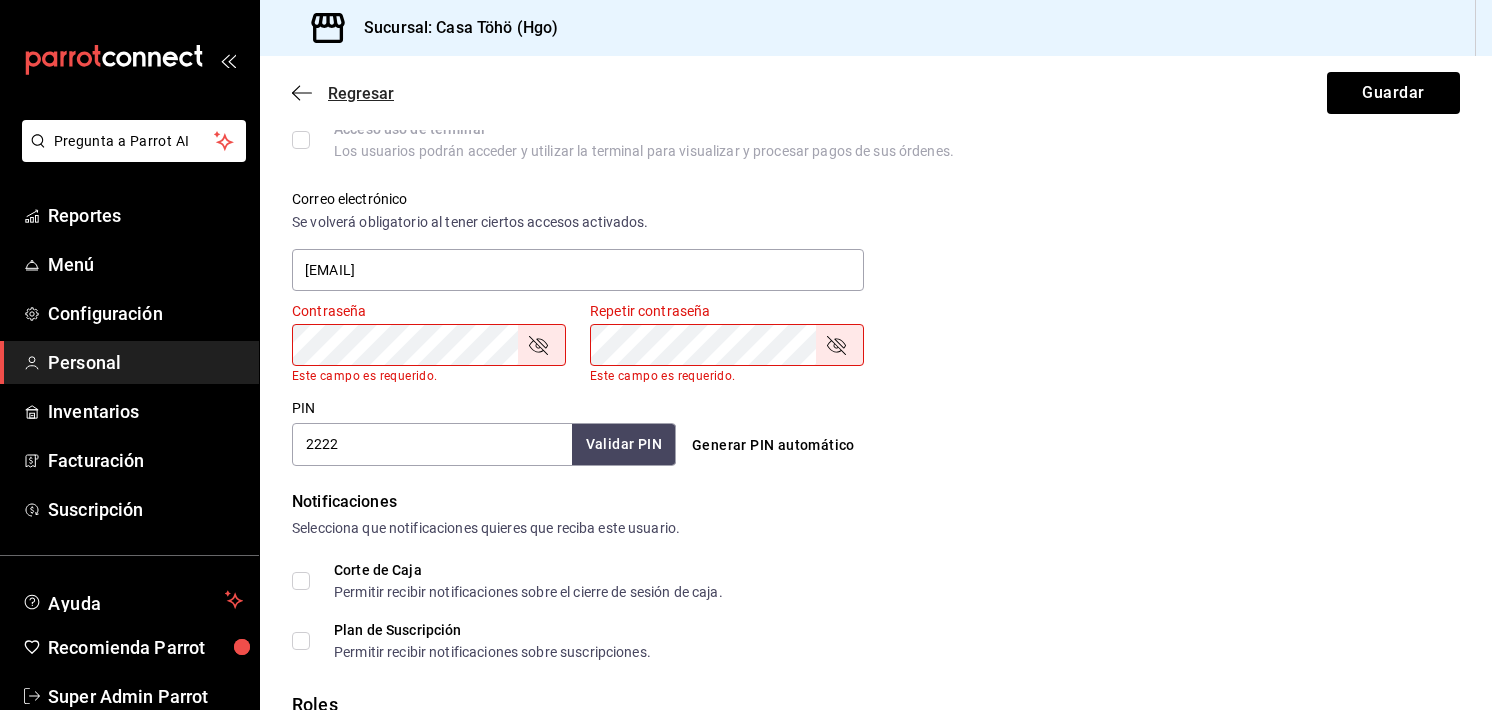 click 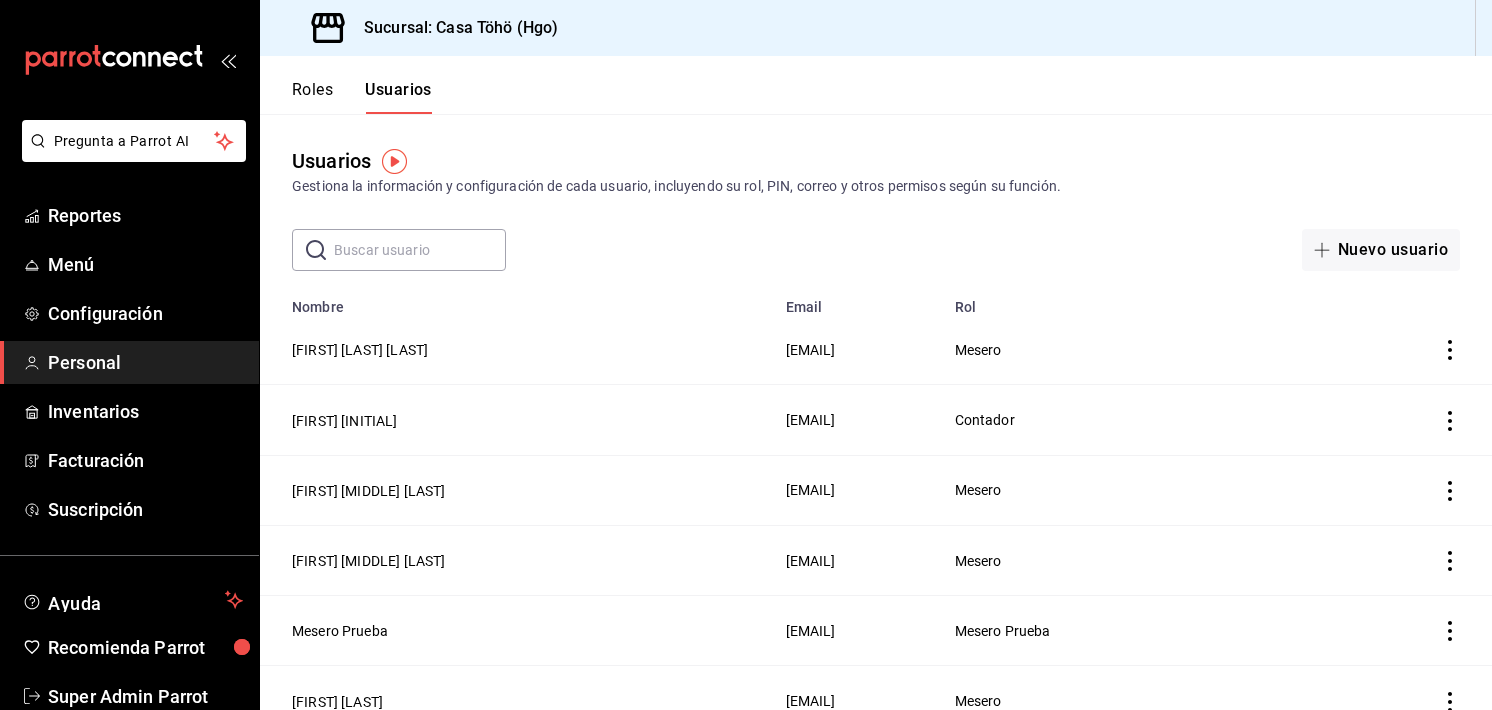 click at bounding box center [420, 250] 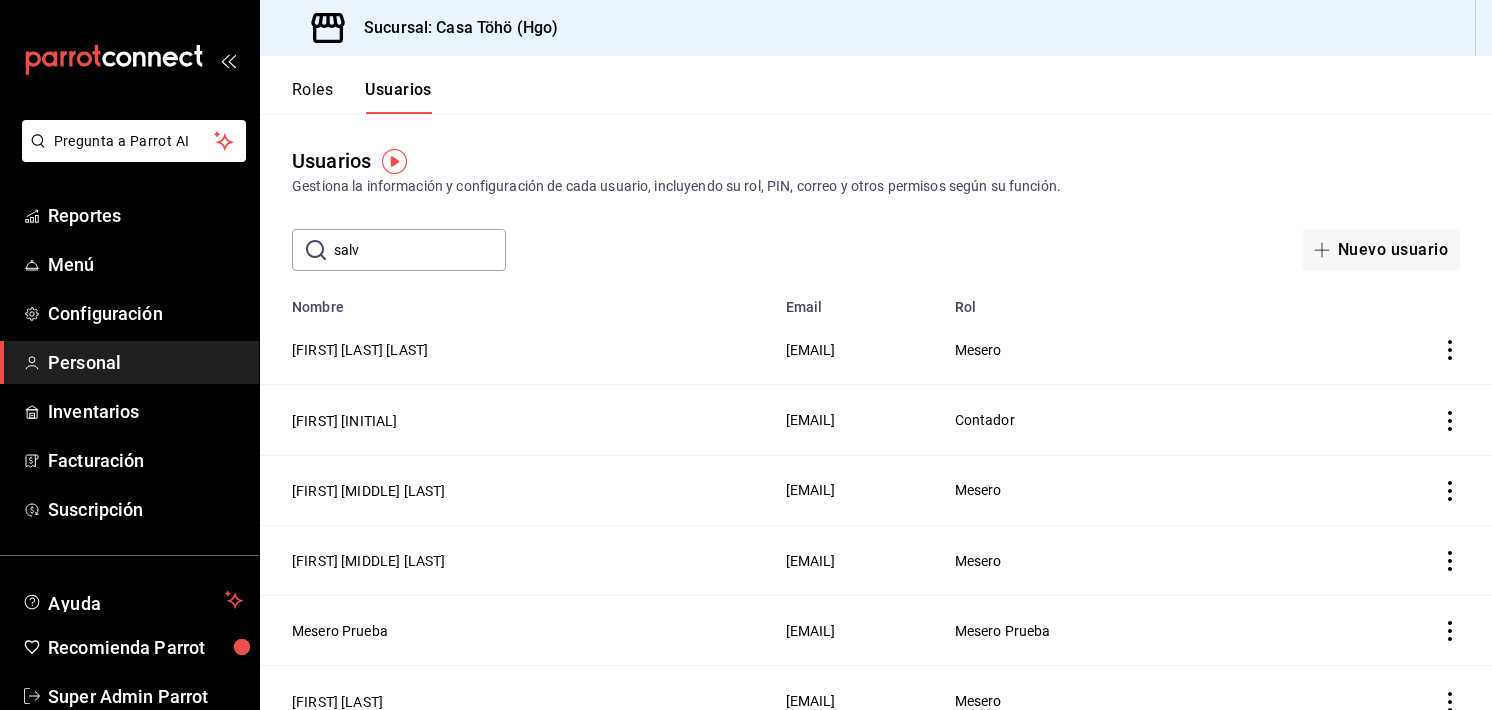 type on "salv" 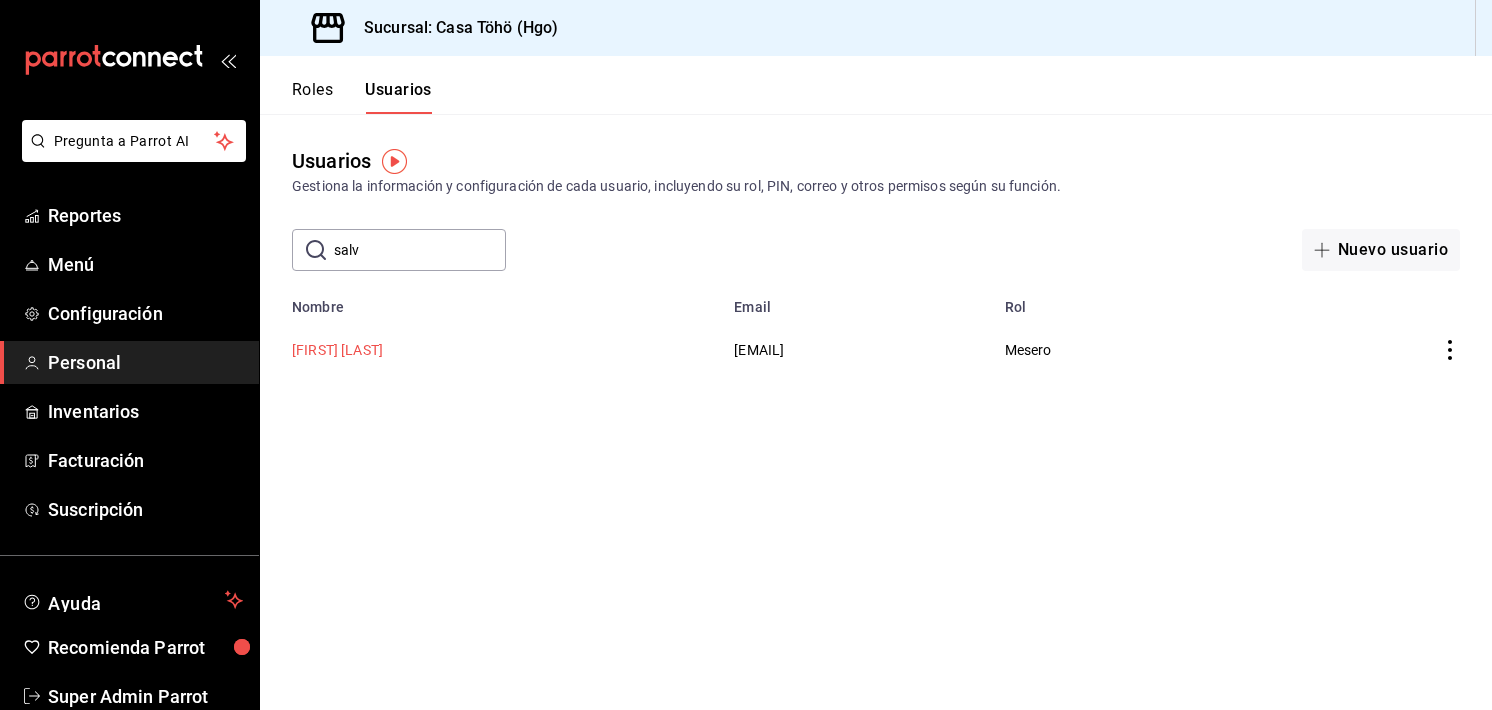 click on "[FIRST] [LAST]" at bounding box center (337, 350) 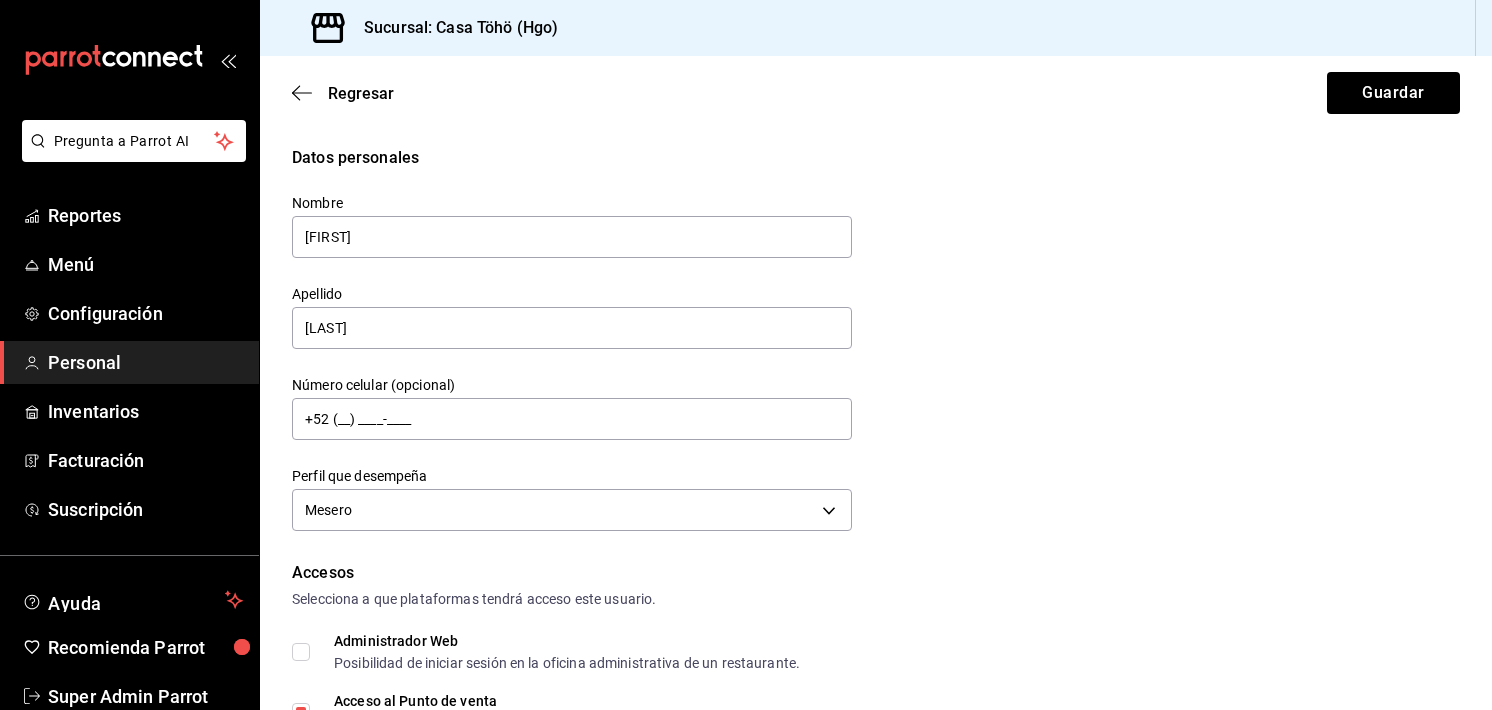 scroll, scrollTop: 939, scrollLeft: 0, axis: vertical 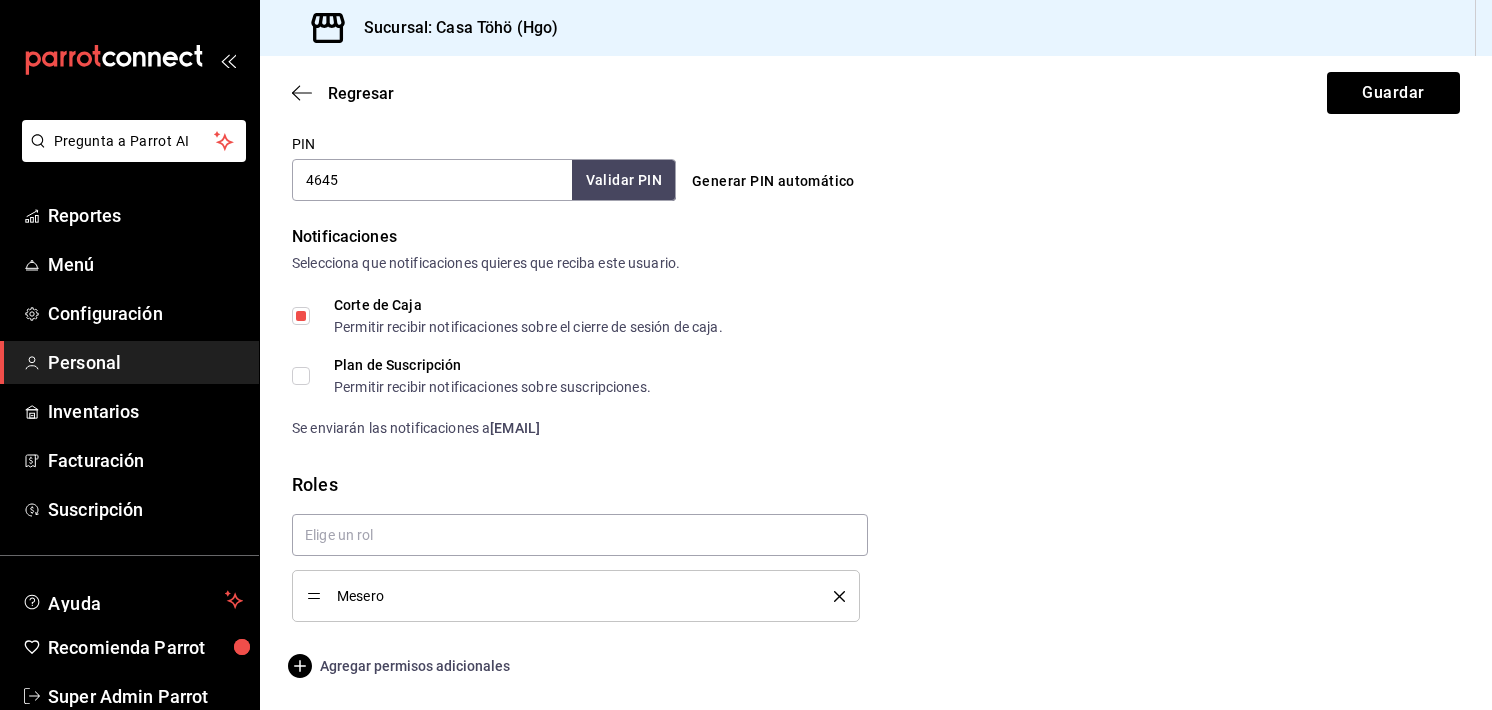 click on "Agregar permisos adicionales" at bounding box center [401, 666] 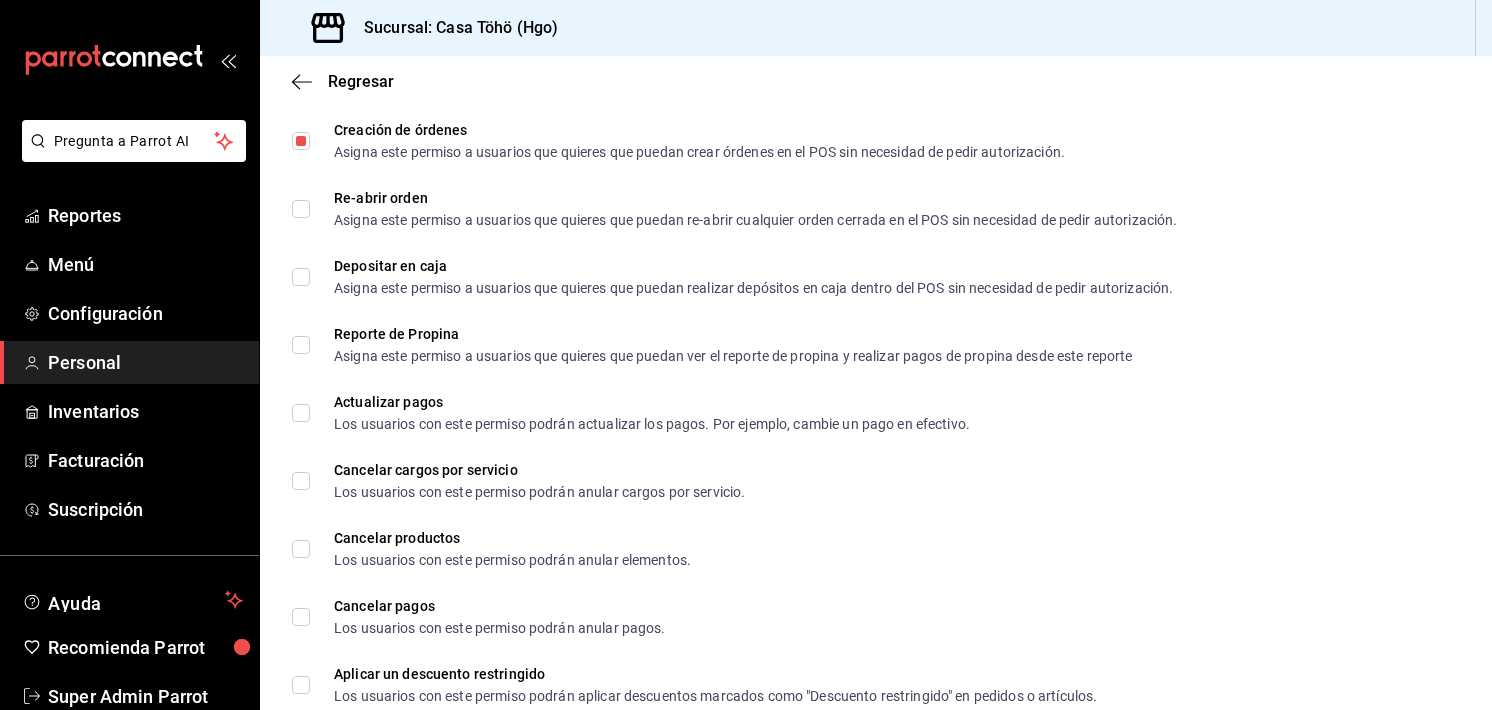 scroll, scrollTop: 1804, scrollLeft: 0, axis: vertical 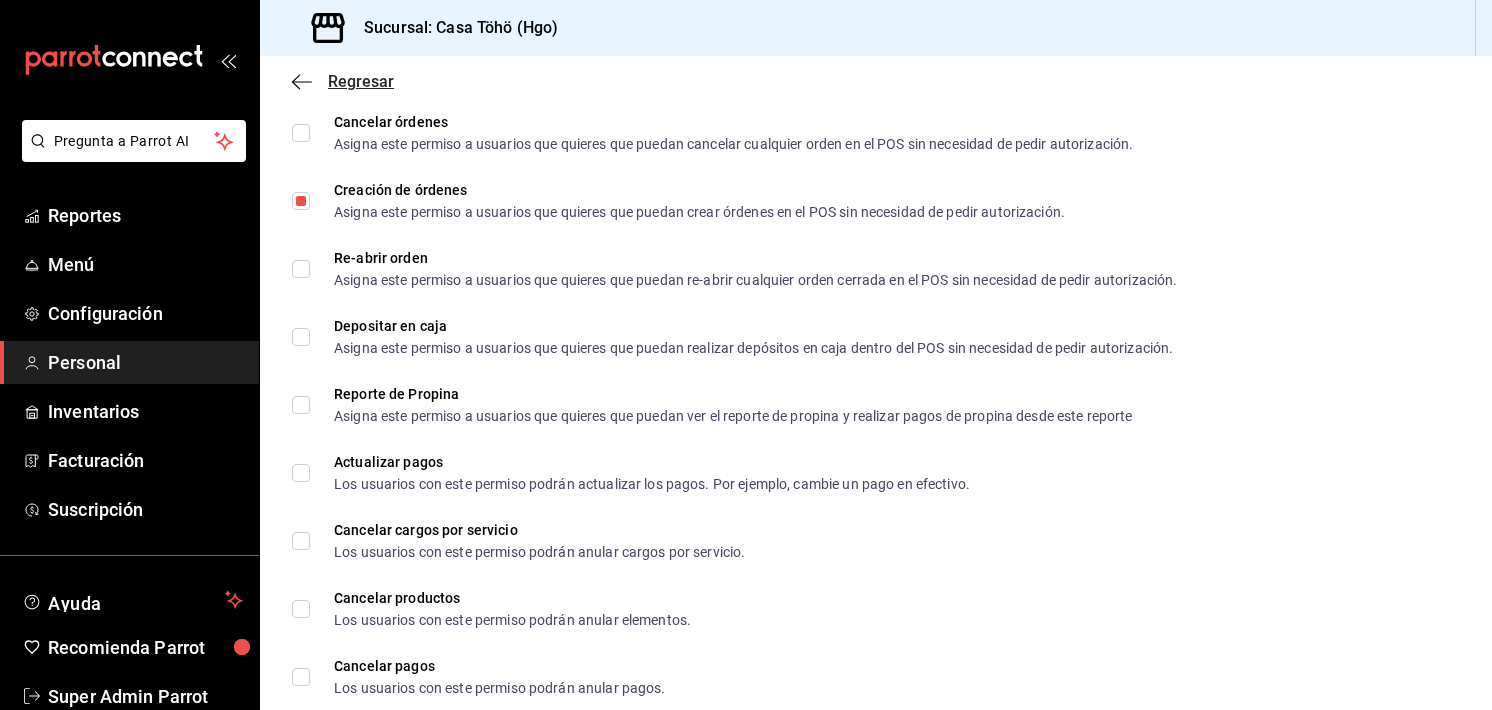 click 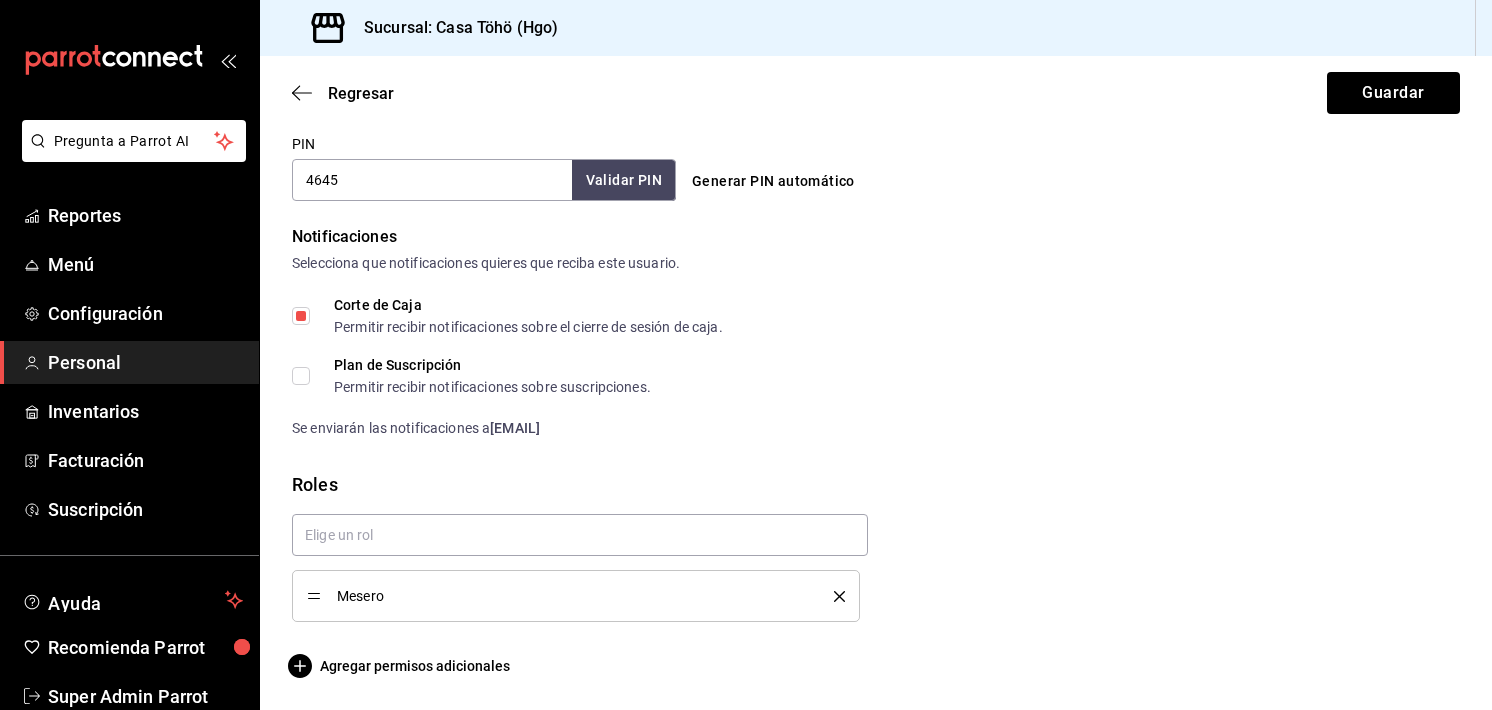 scroll, scrollTop: 939, scrollLeft: 0, axis: vertical 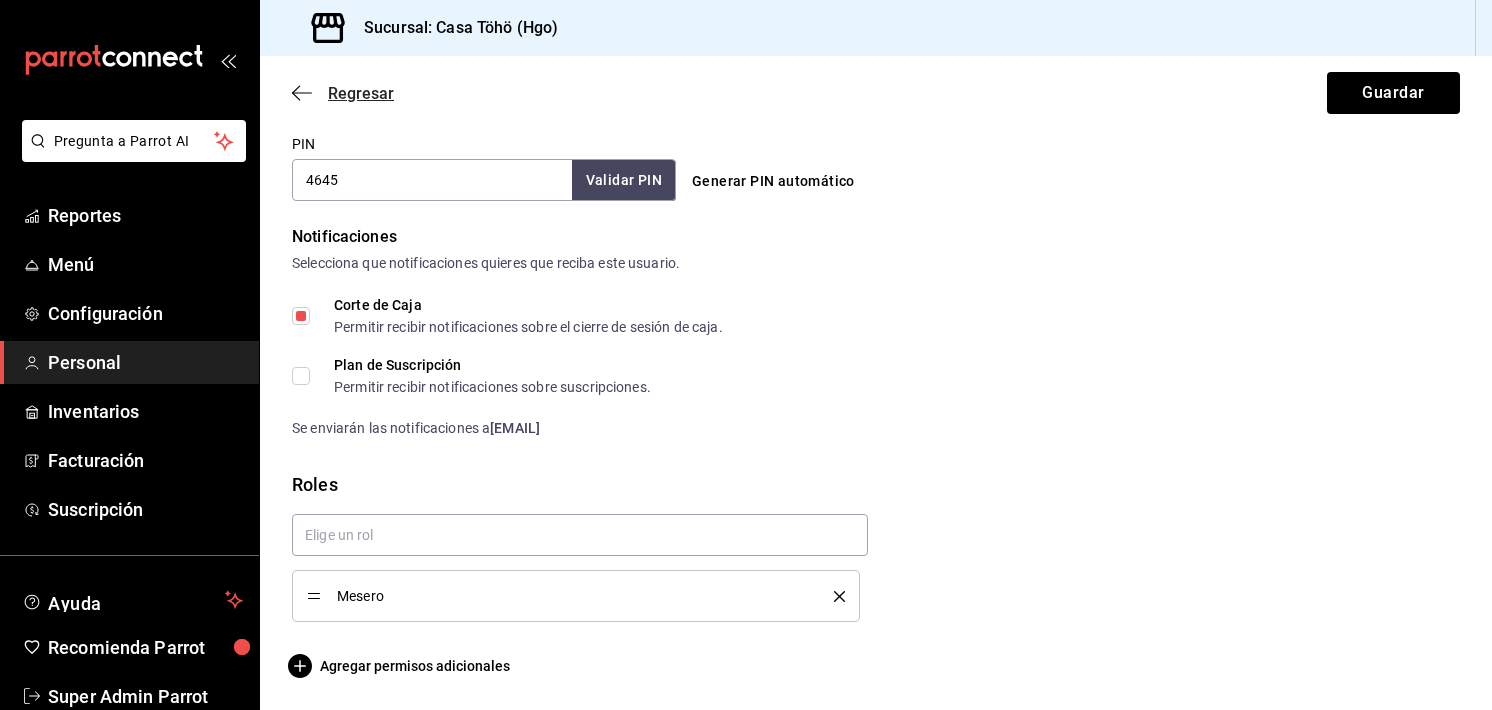 click 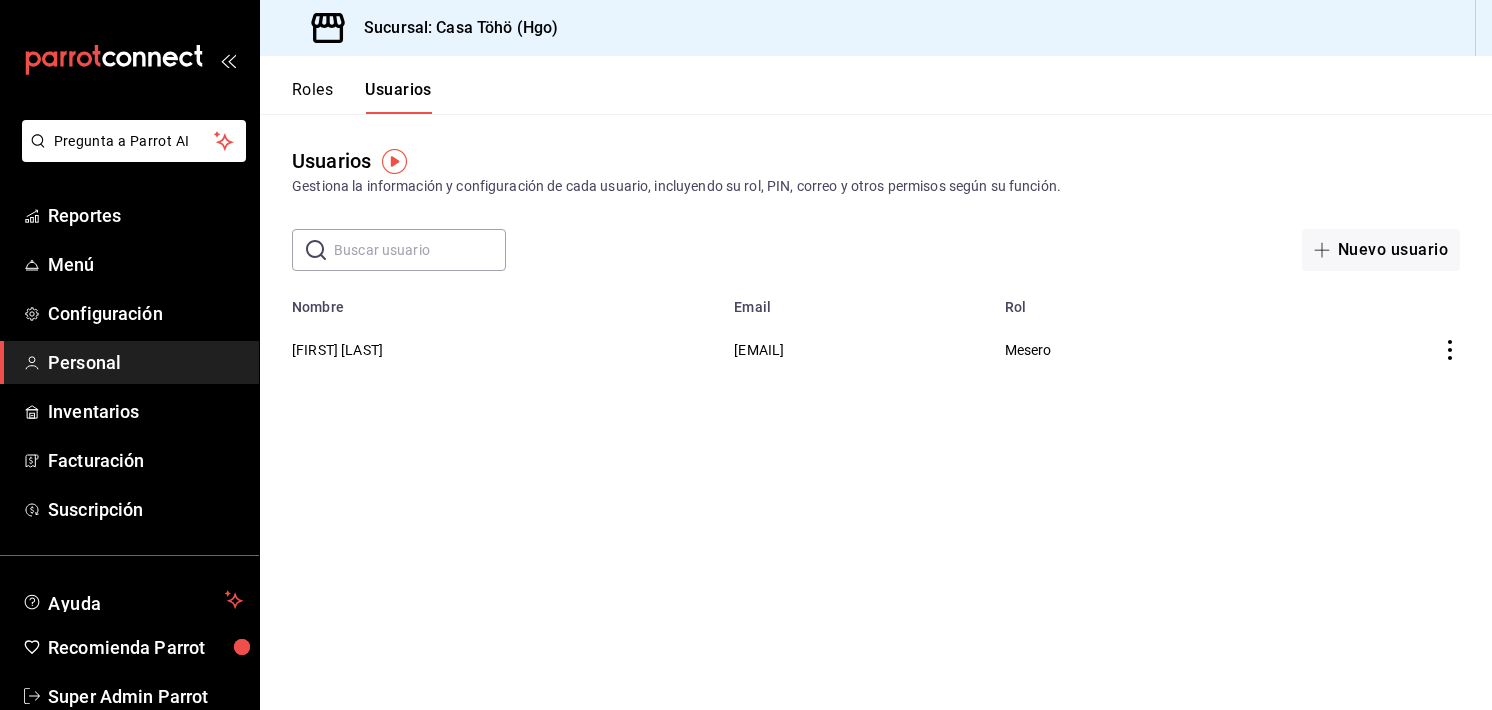 click at bounding box center (420, 250) 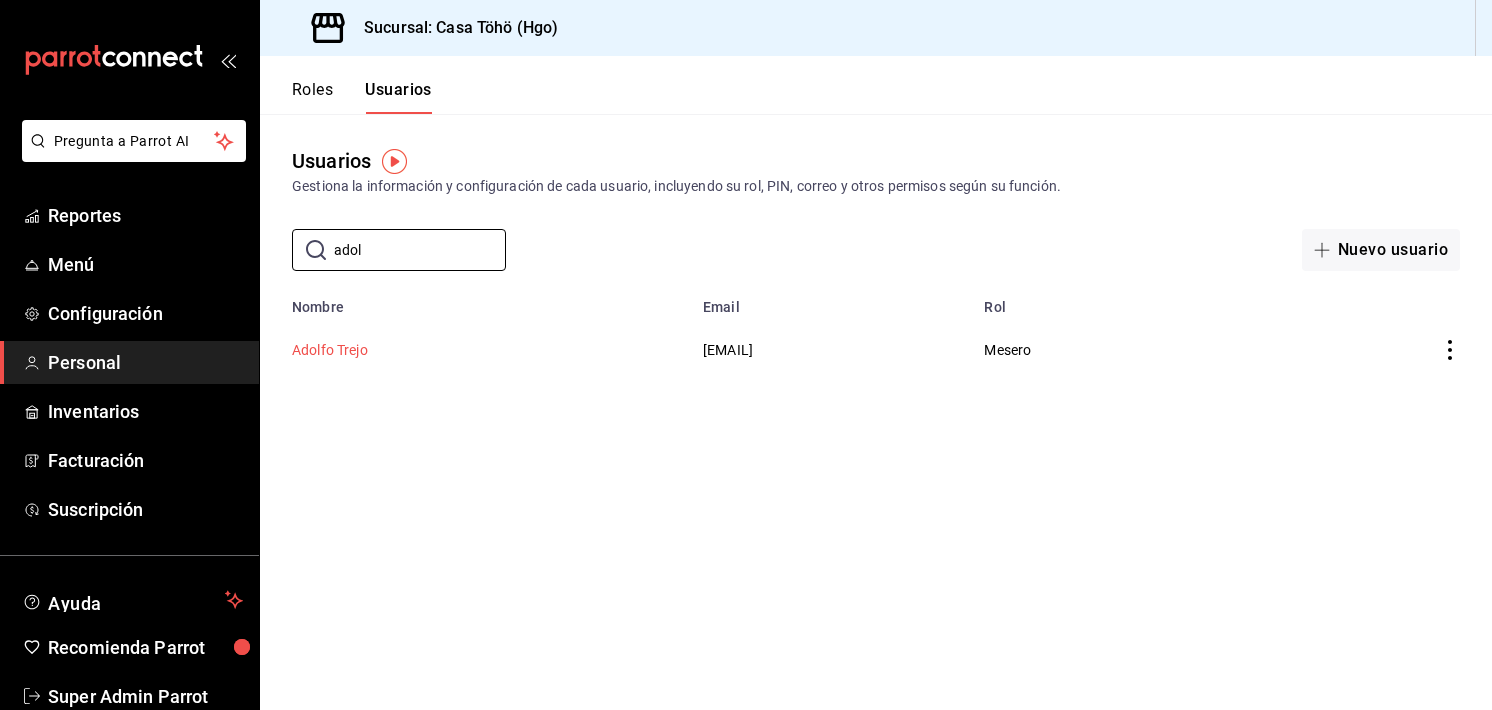 type on "adol" 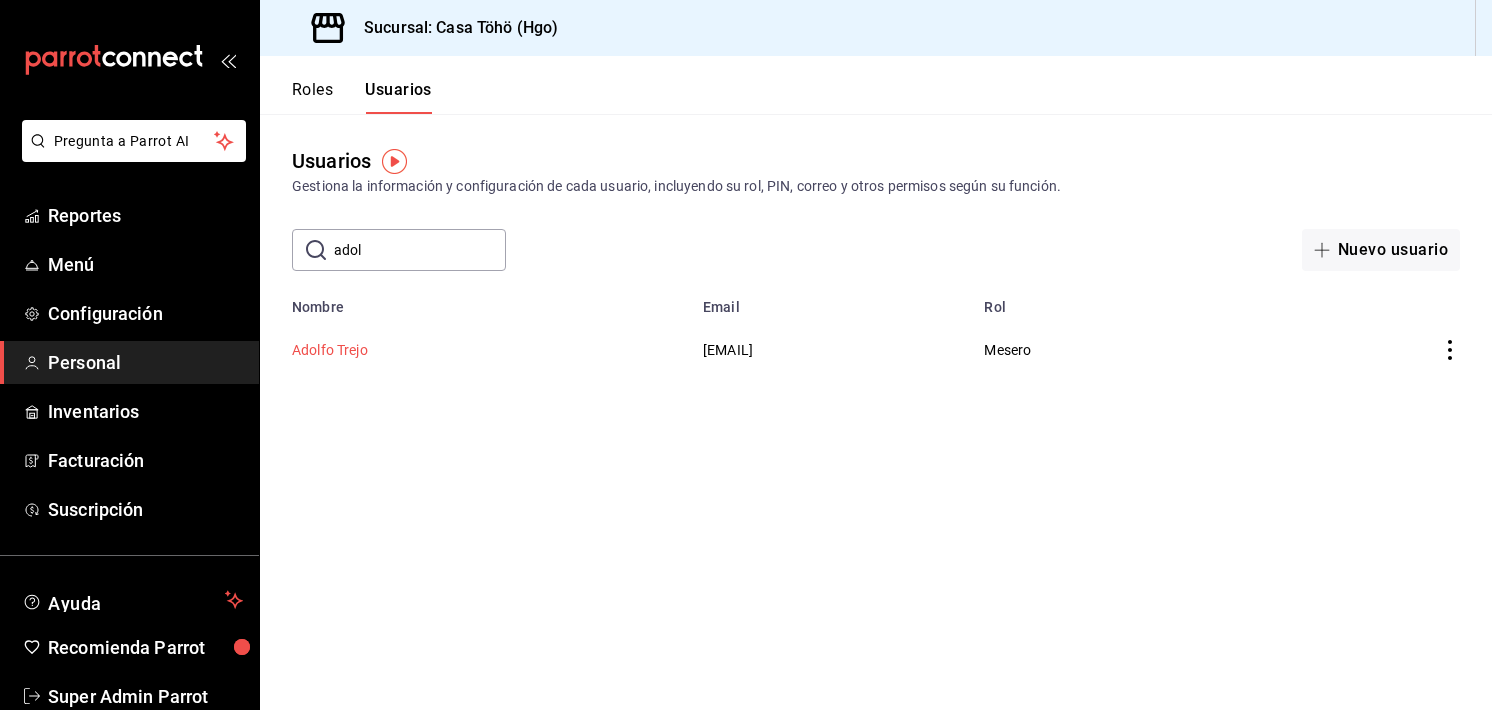 click on "Adolfo Trejo" at bounding box center [330, 350] 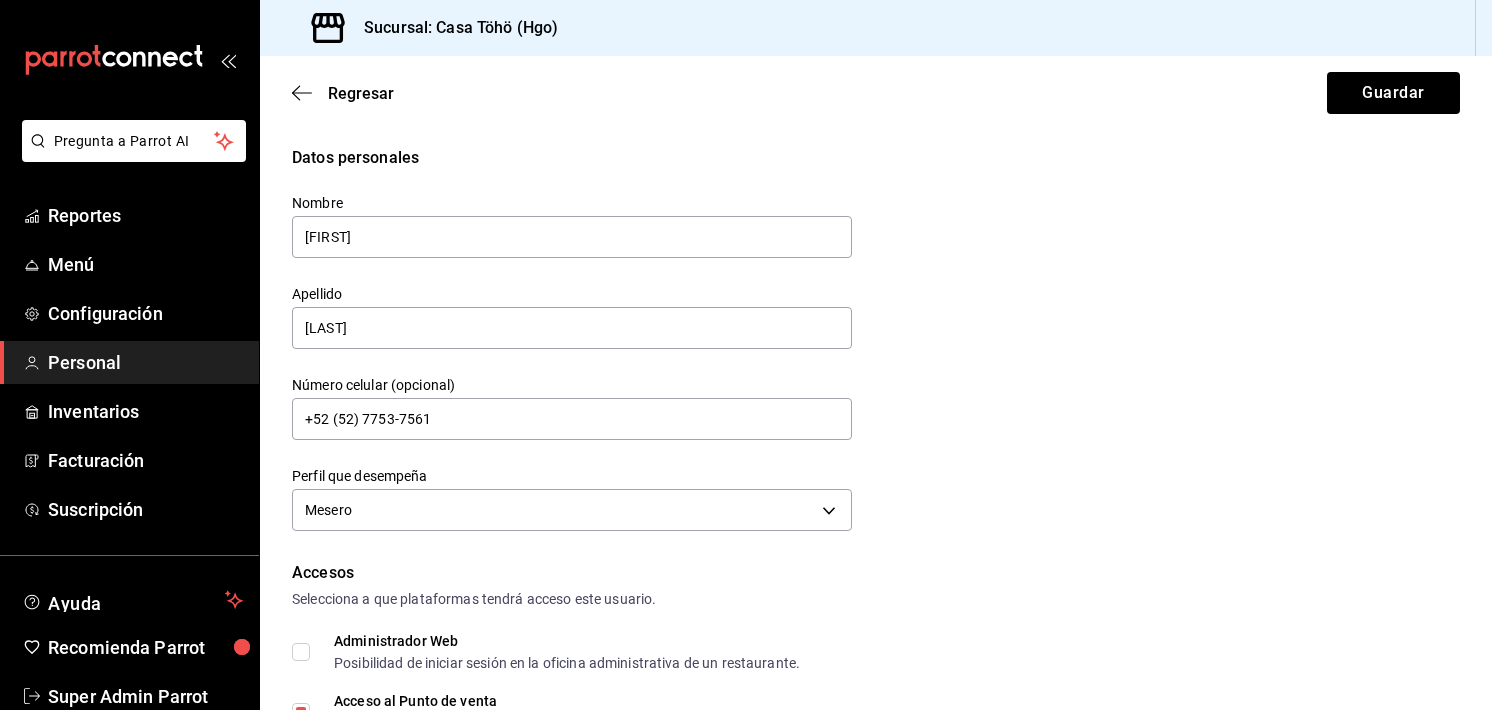 scroll, scrollTop: 894, scrollLeft: 0, axis: vertical 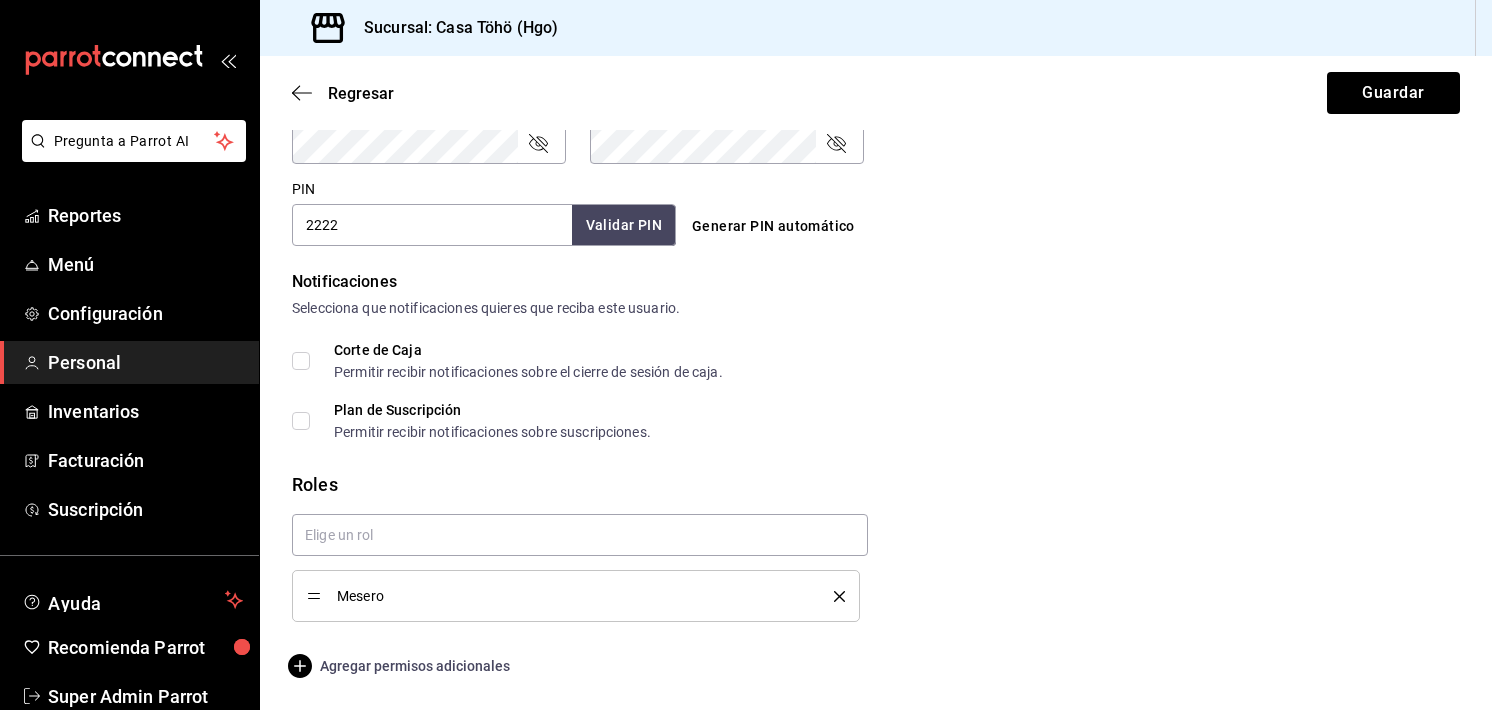 click on "Agregar permisos adicionales" at bounding box center (401, 666) 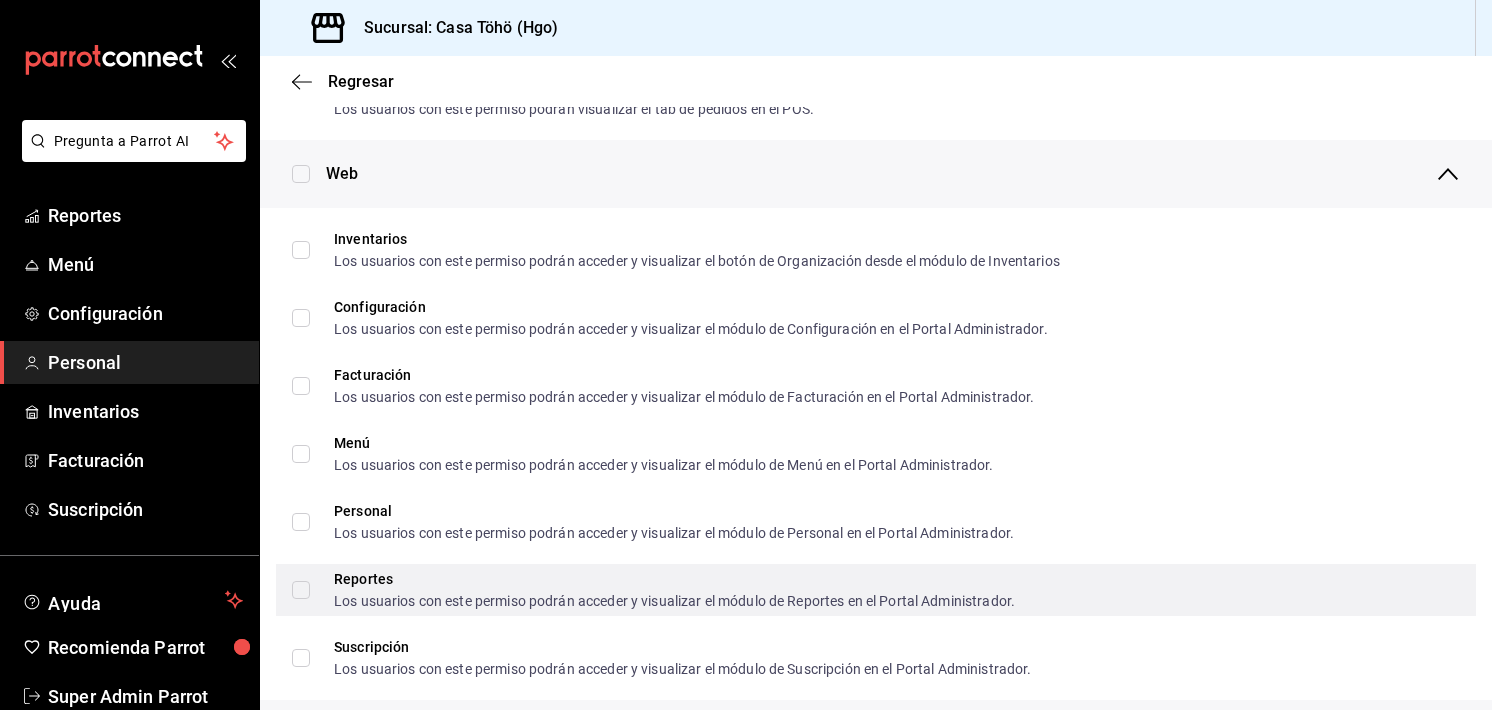 scroll, scrollTop: 840, scrollLeft: 0, axis: vertical 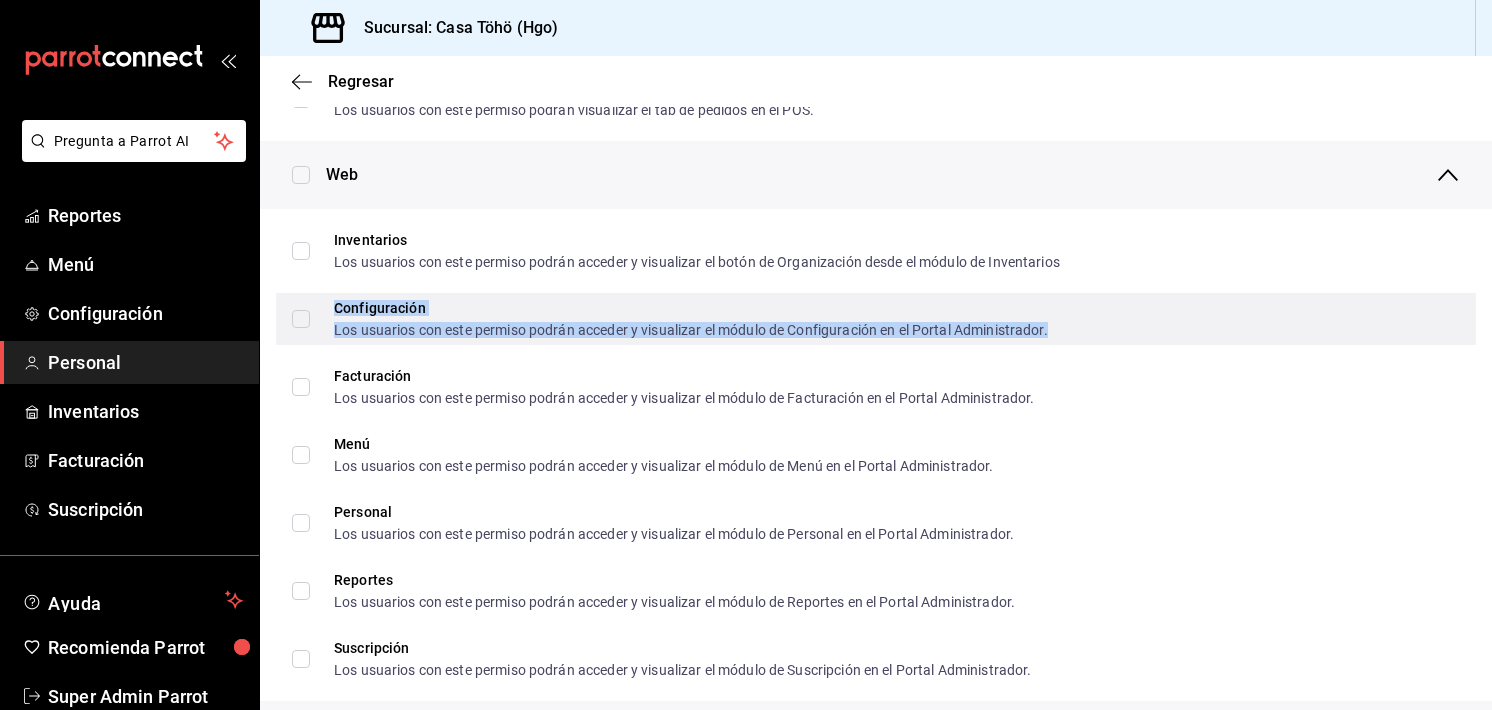 click on "Configuración" at bounding box center [691, 308] 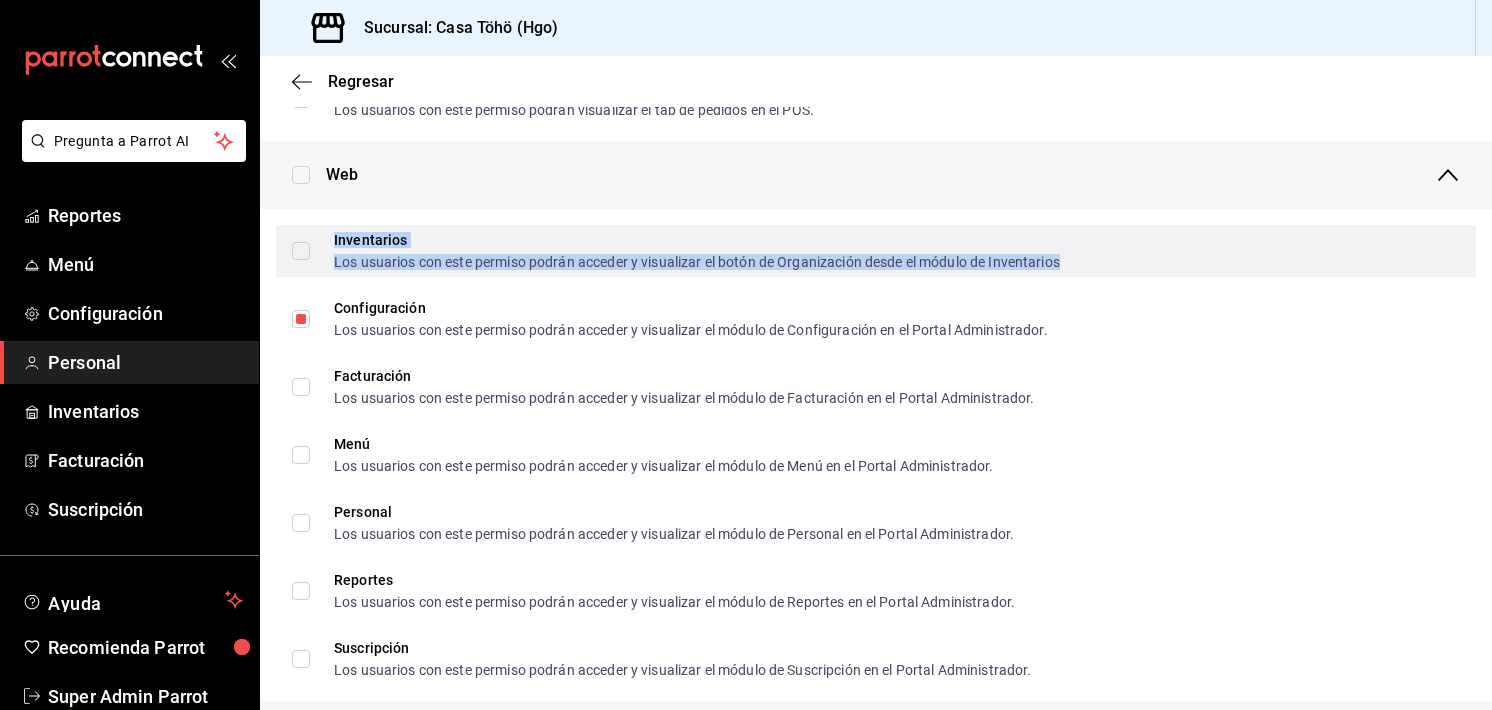 click on "Los usuarios con este permiso podrán acceder y visualizar el botón de Organización desde el módulo de Inventarios" at bounding box center (697, 262) 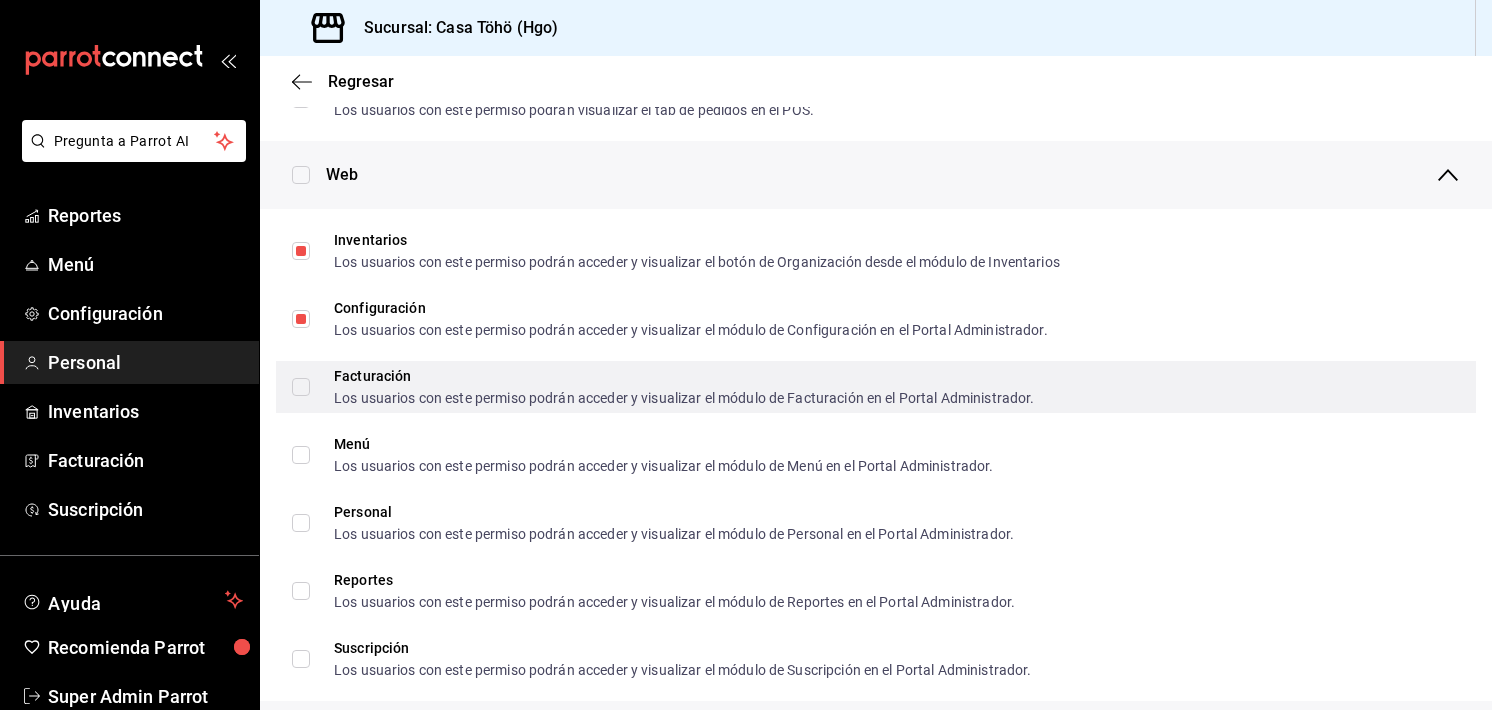 drag, startPoint x: 331, startPoint y: 313, endPoint x: 332, endPoint y: 378, distance: 65.00769 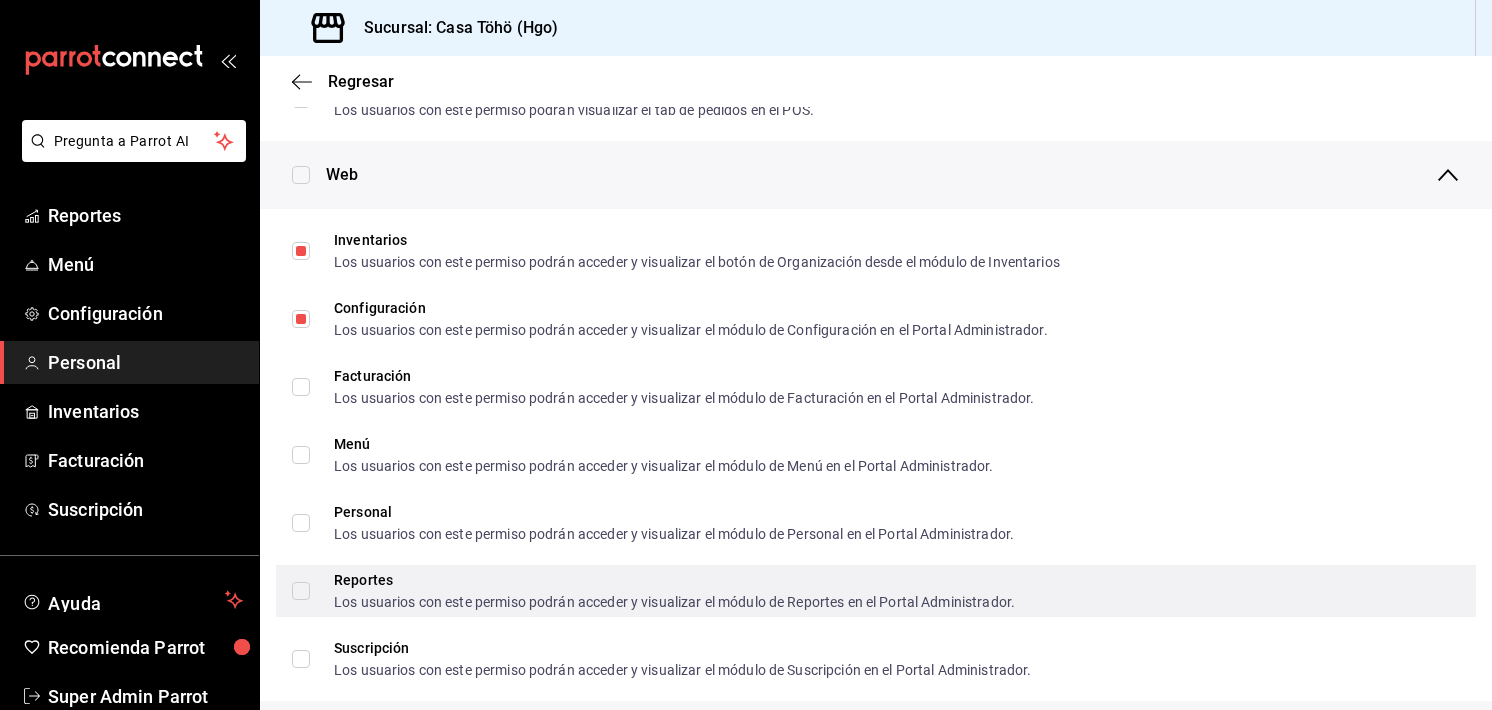 click on "Reportes Los usuarios con este permiso podrán acceder y visualizar el módulo de Reportes en el Portal Administrador." at bounding box center (662, 591) 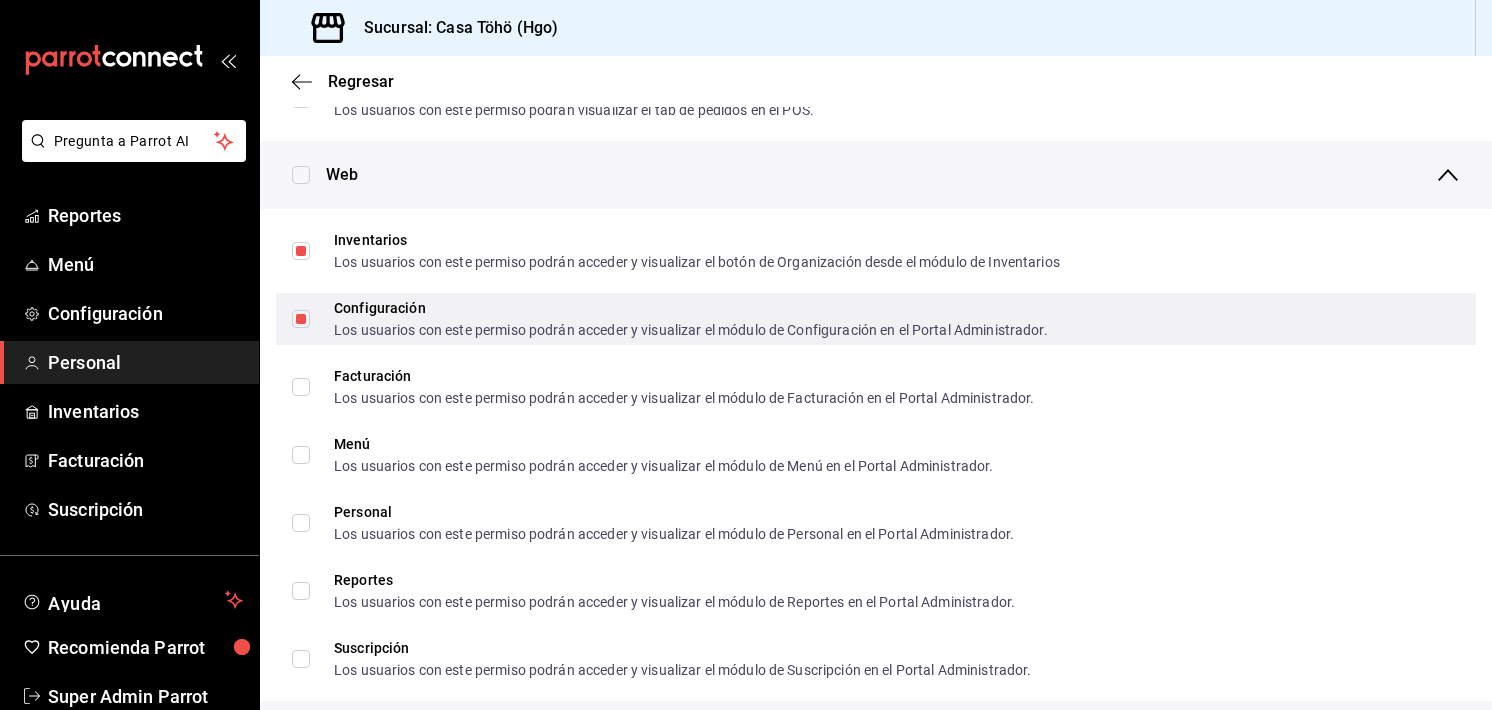 click on "Configuración Los usuarios con este permiso podrán acceder y visualizar el módulo de Configuración en el Portal Administrador." at bounding box center [301, 319] 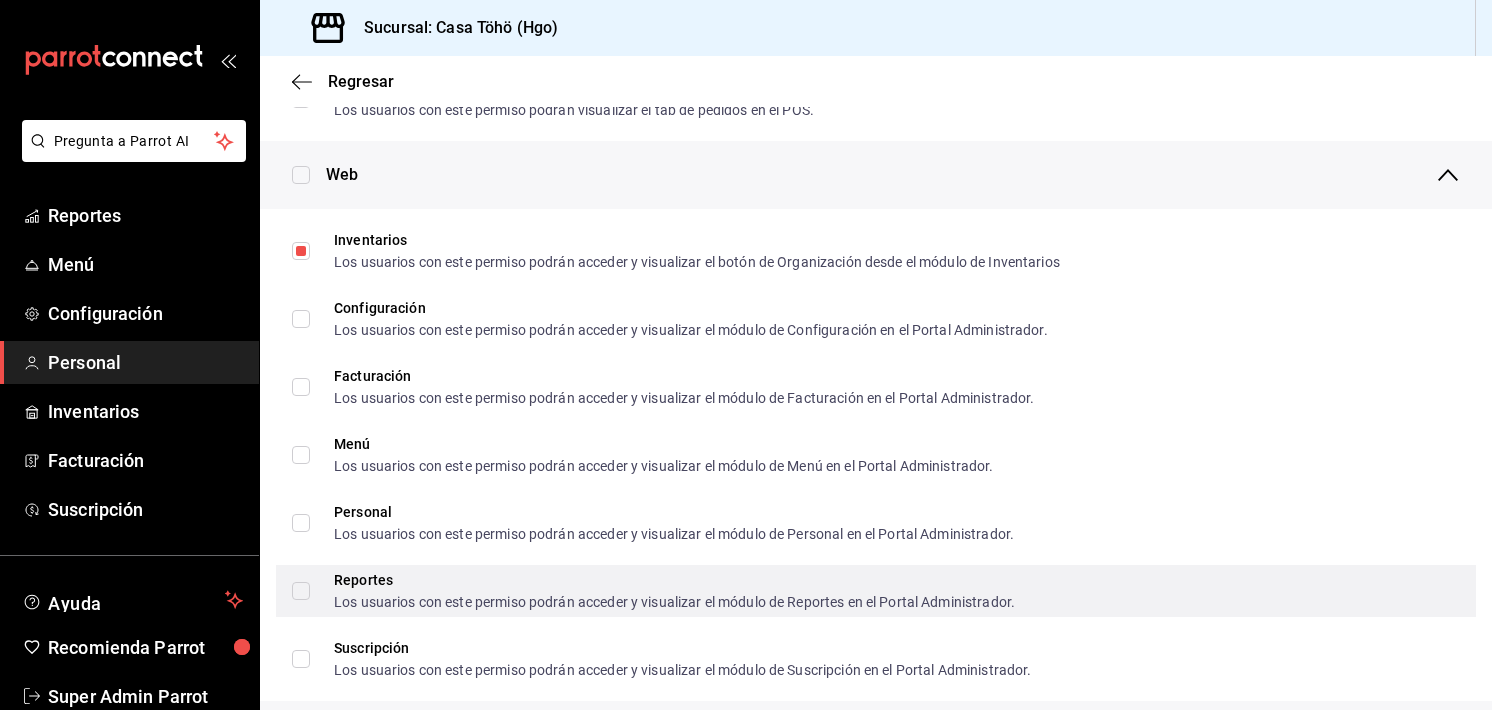 click on "Reportes Los usuarios con este permiso podrán acceder y visualizar el módulo de Reportes en el Portal Administrador." at bounding box center [662, 591] 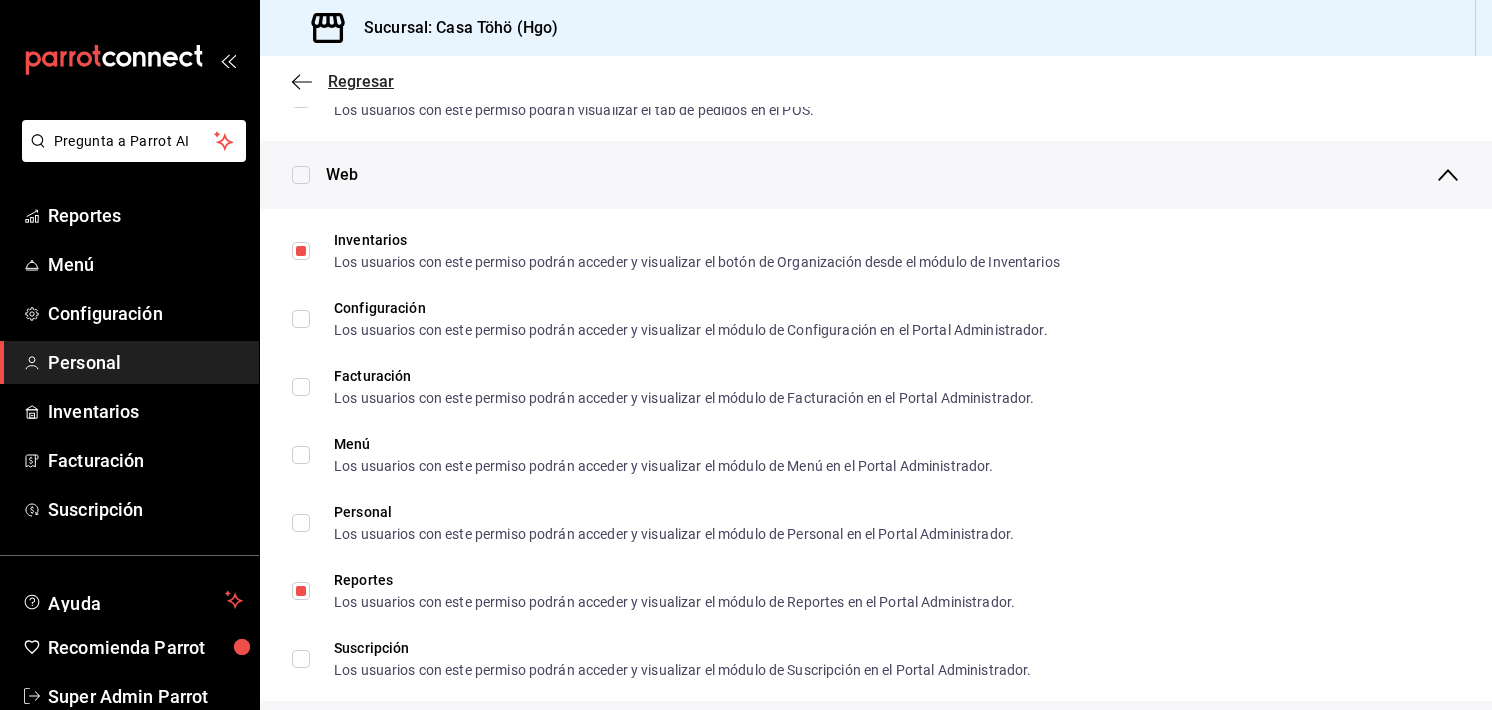 click 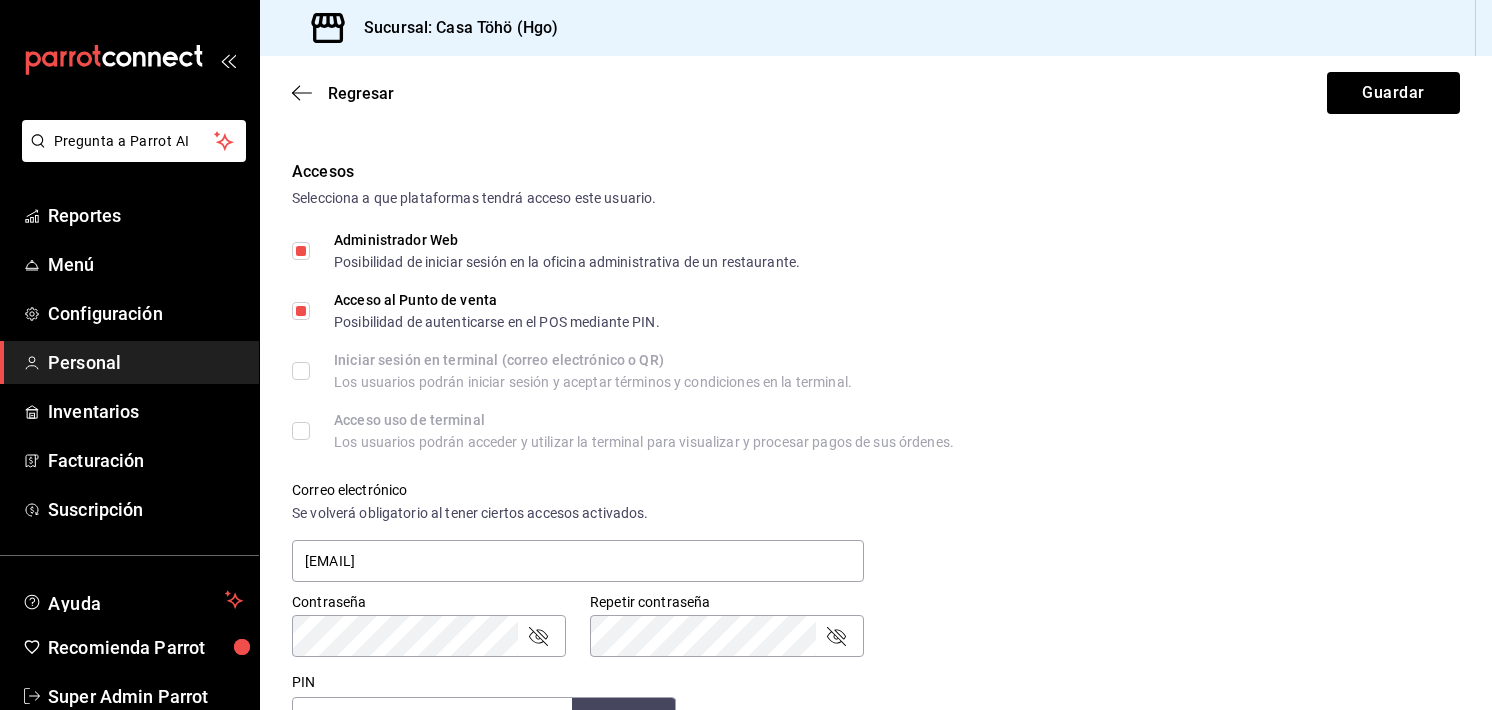 click on "Correo electrónico Se volverá obligatorio al tener ciertos accesos activados. [EMAIL]" at bounding box center (566, 521) 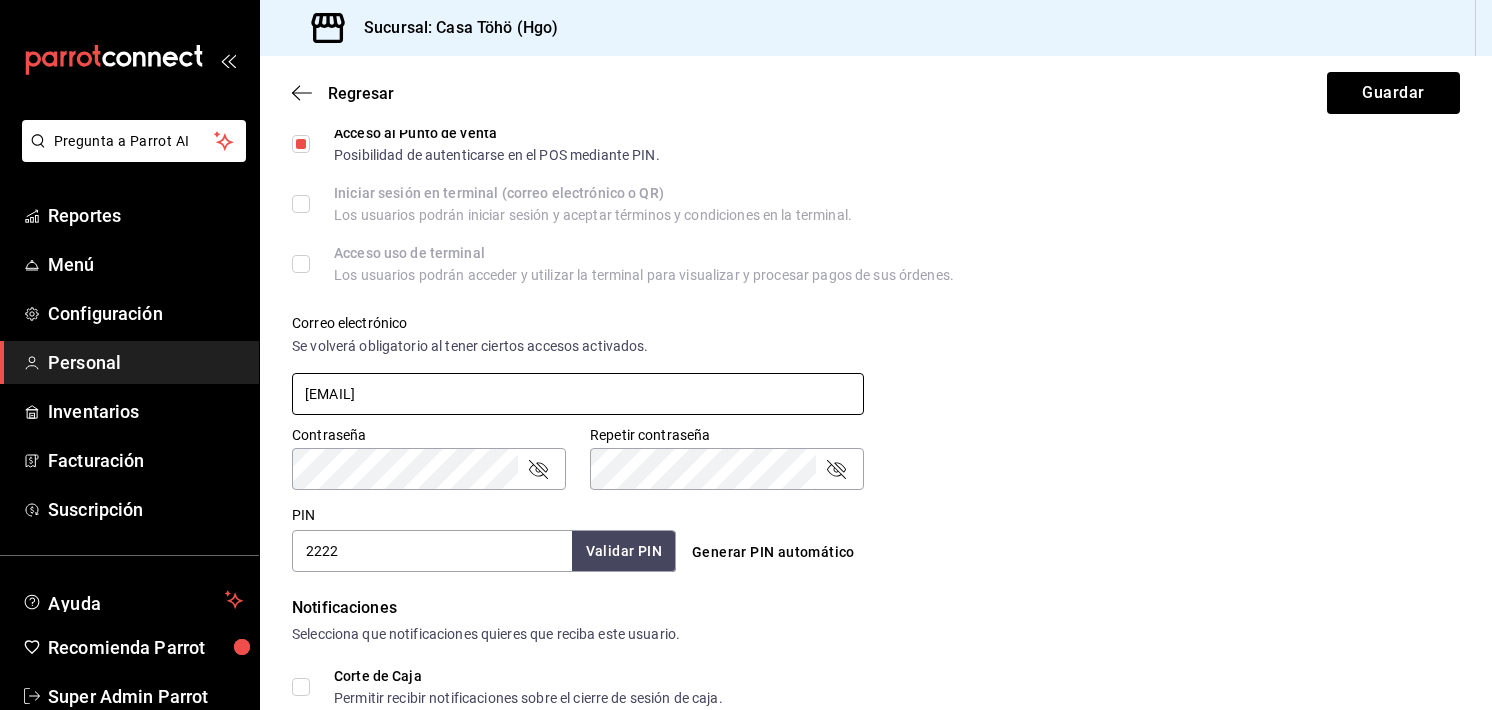 scroll, scrollTop: 569, scrollLeft: 0, axis: vertical 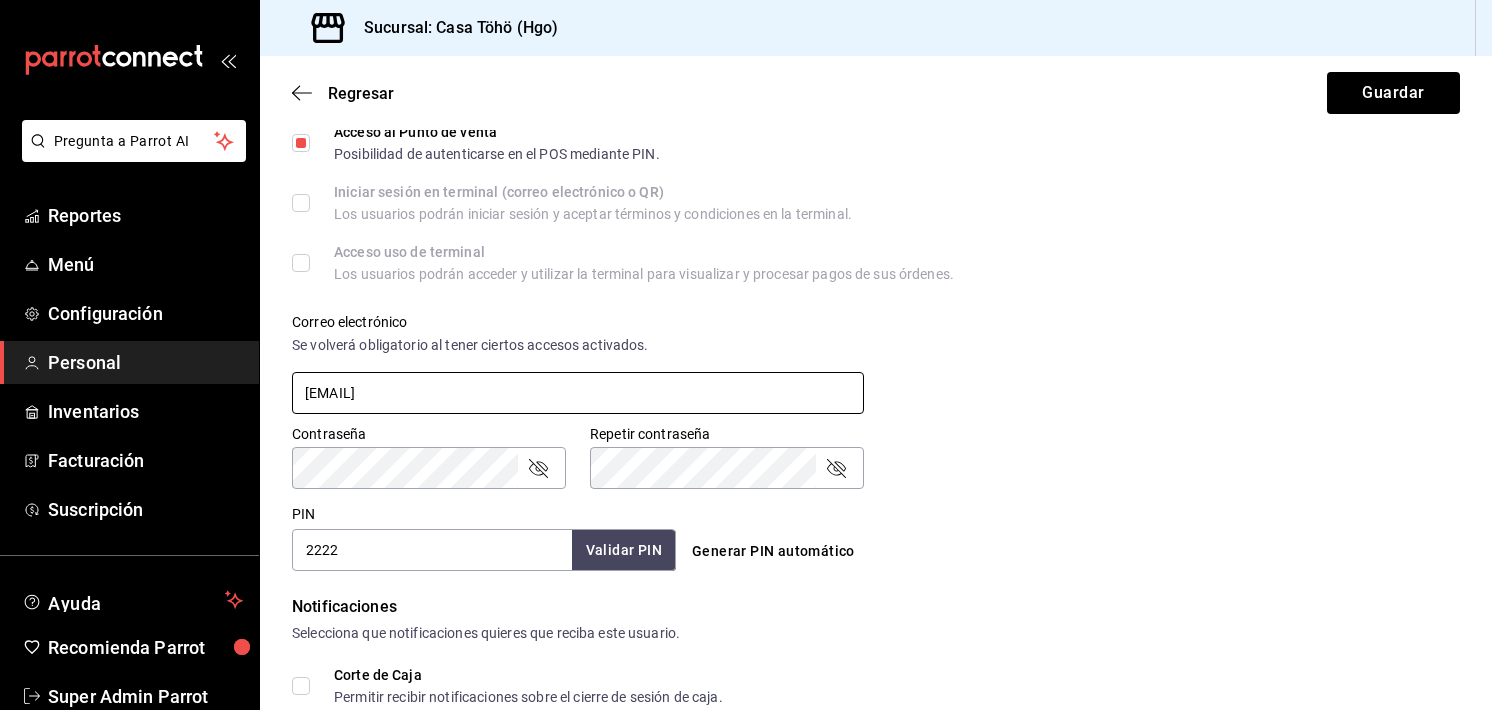 click on "[EMAIL]" at bounding box center (578, 393) 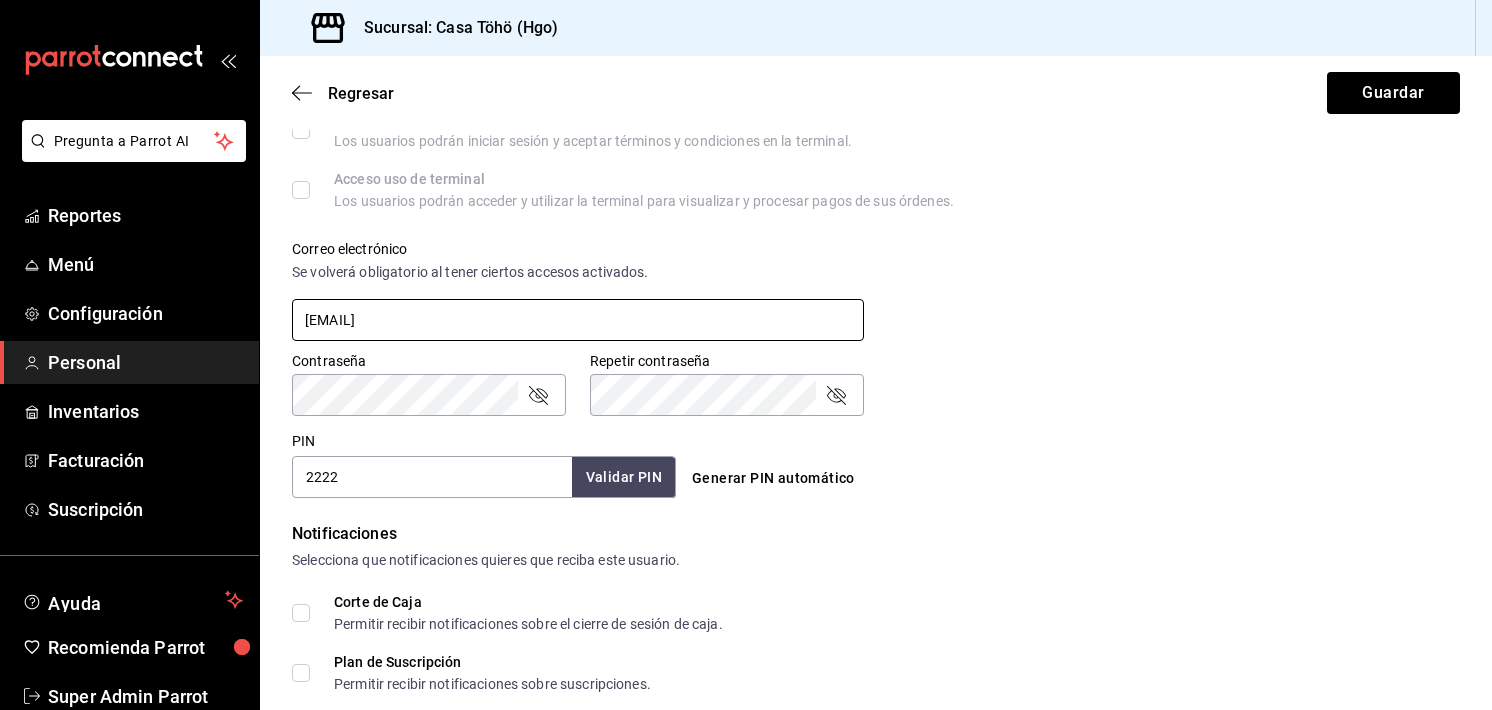 scroll, scrollTop: 642, scrollLeft: 0, axis: vertical 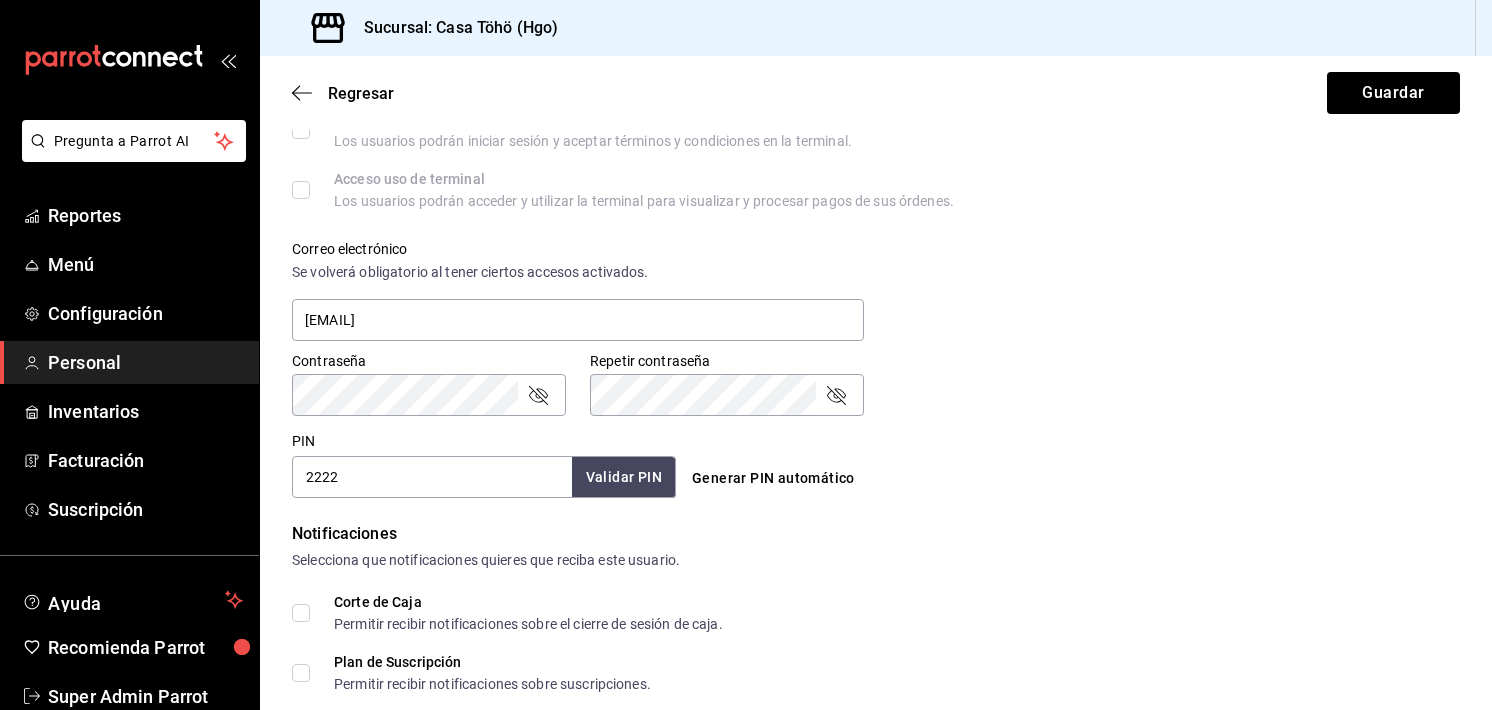 click 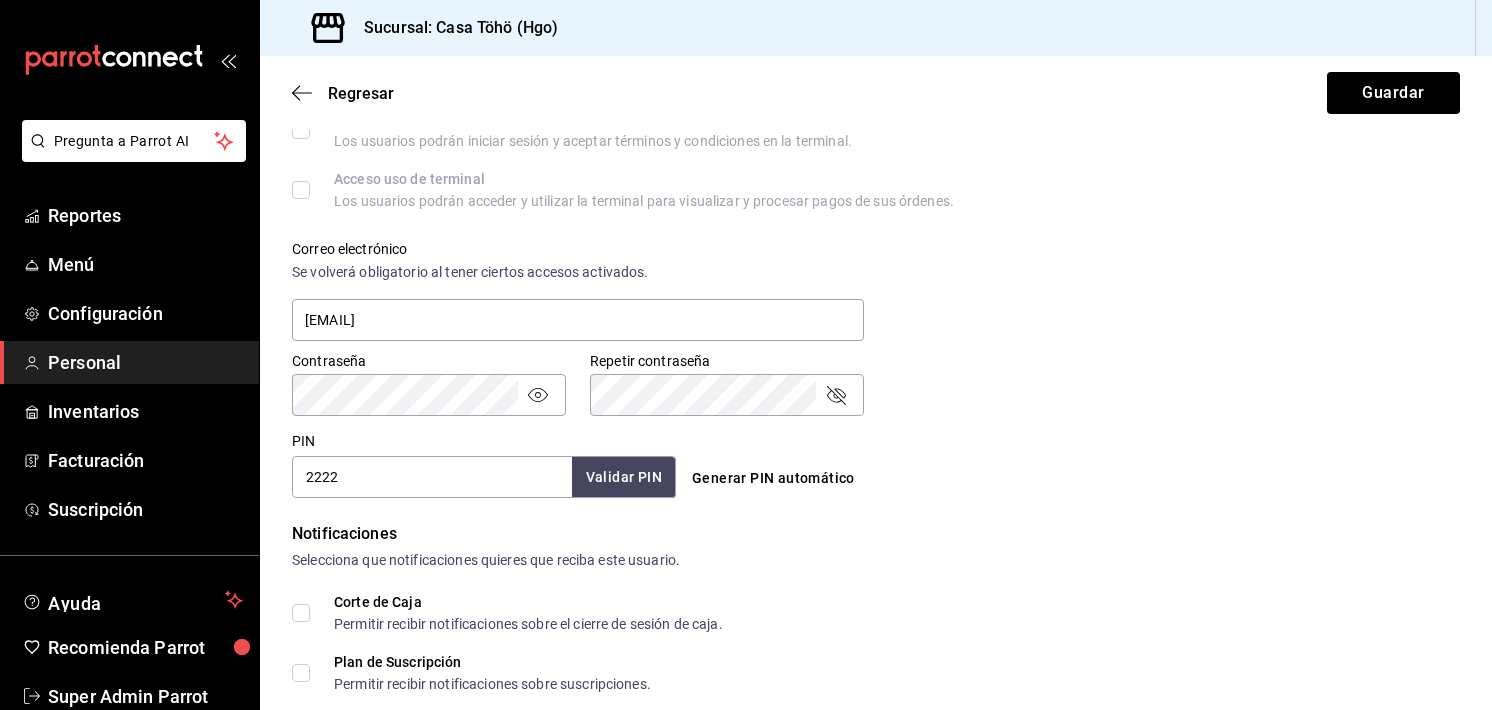 drag, startPoint x: 825, startPoint y: 408, endPoint x: 830, endPoint y: 396, distance: 13 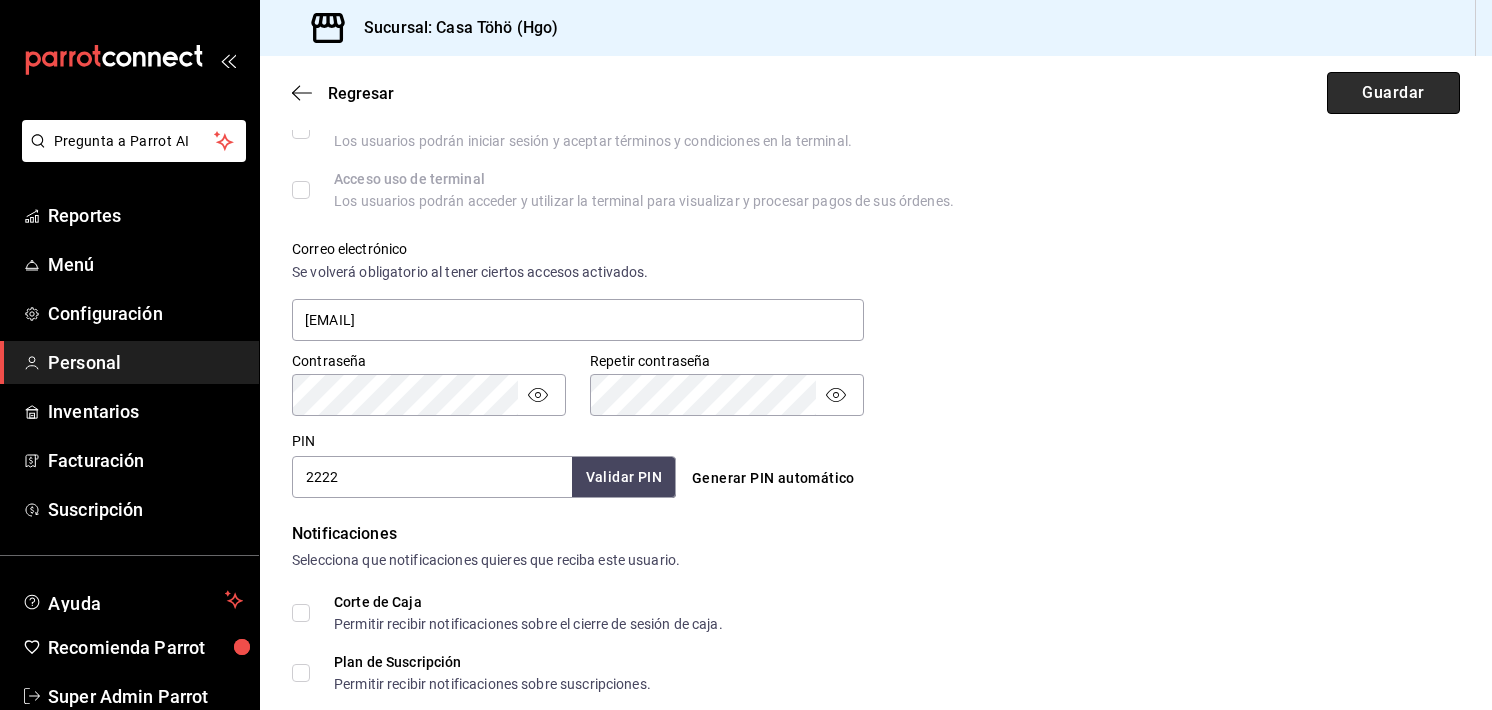 click on "Guardar" at bounding box center [1393, 93] 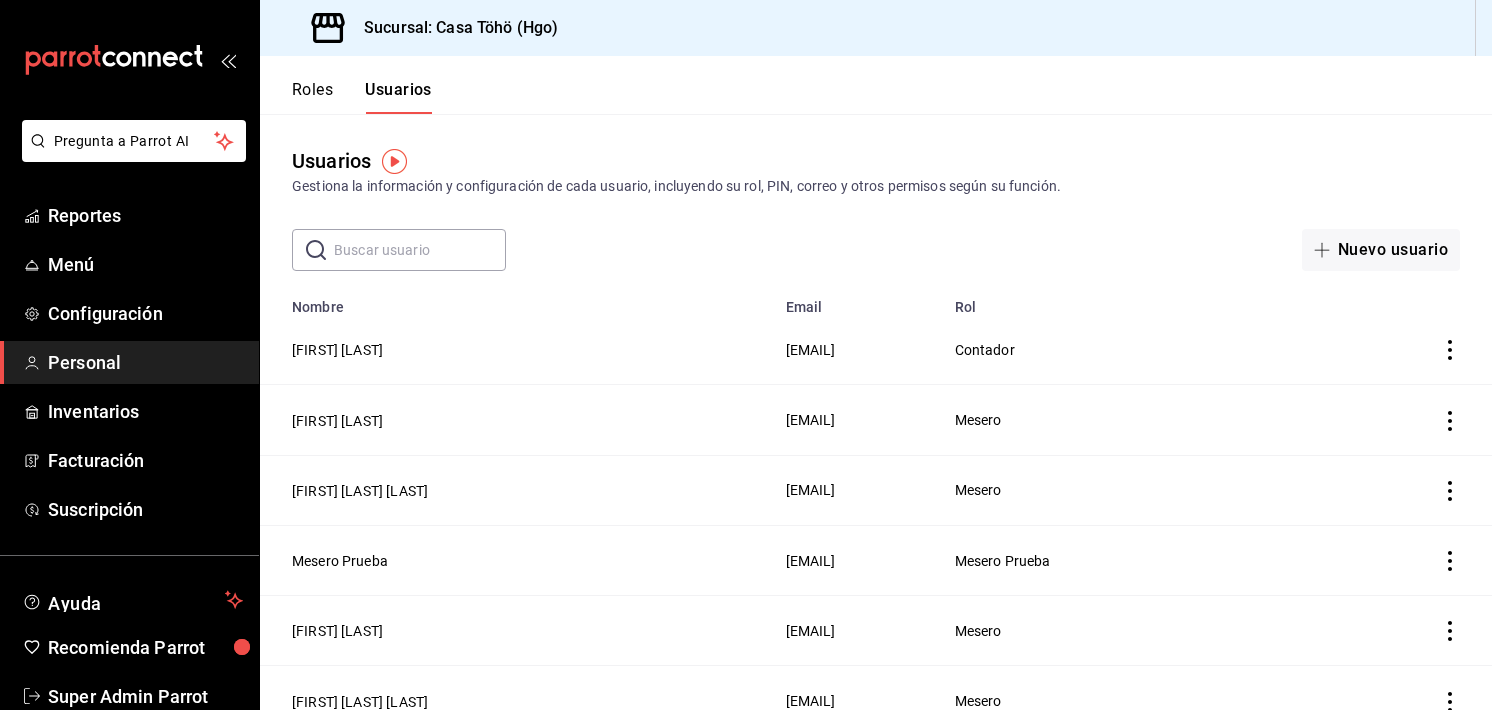 scroll, scrollTop: 0, scrollLeft: 0, axis: both 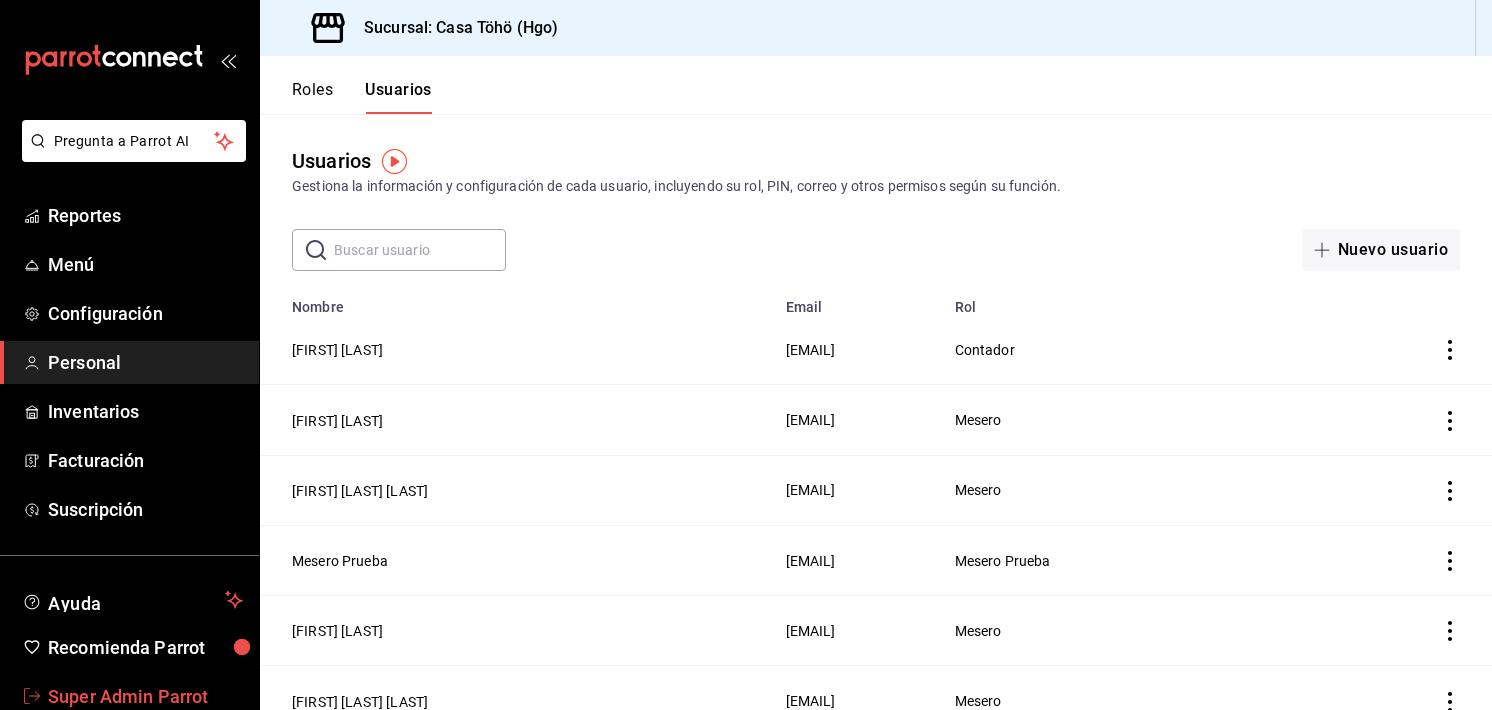 click on "Super Admin Parrot" at bounding box center [129, 696] 